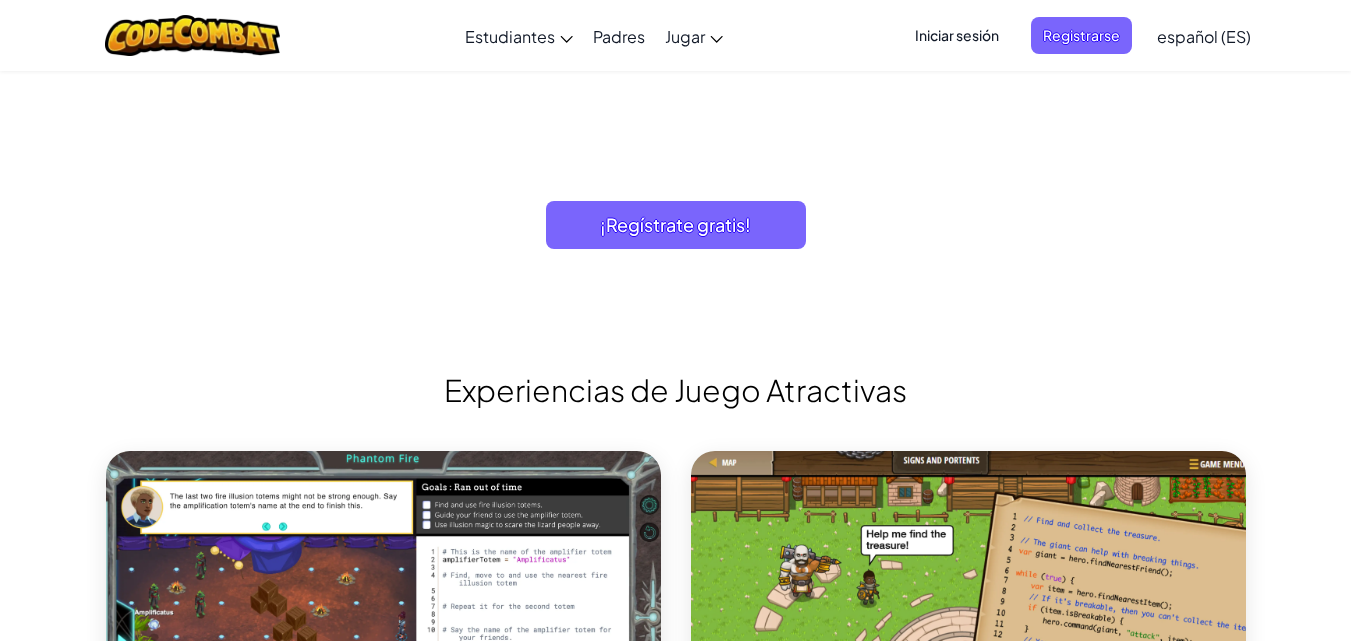 scroll, scrollTop: 2217, scrollLeft: 0, axis: vertical 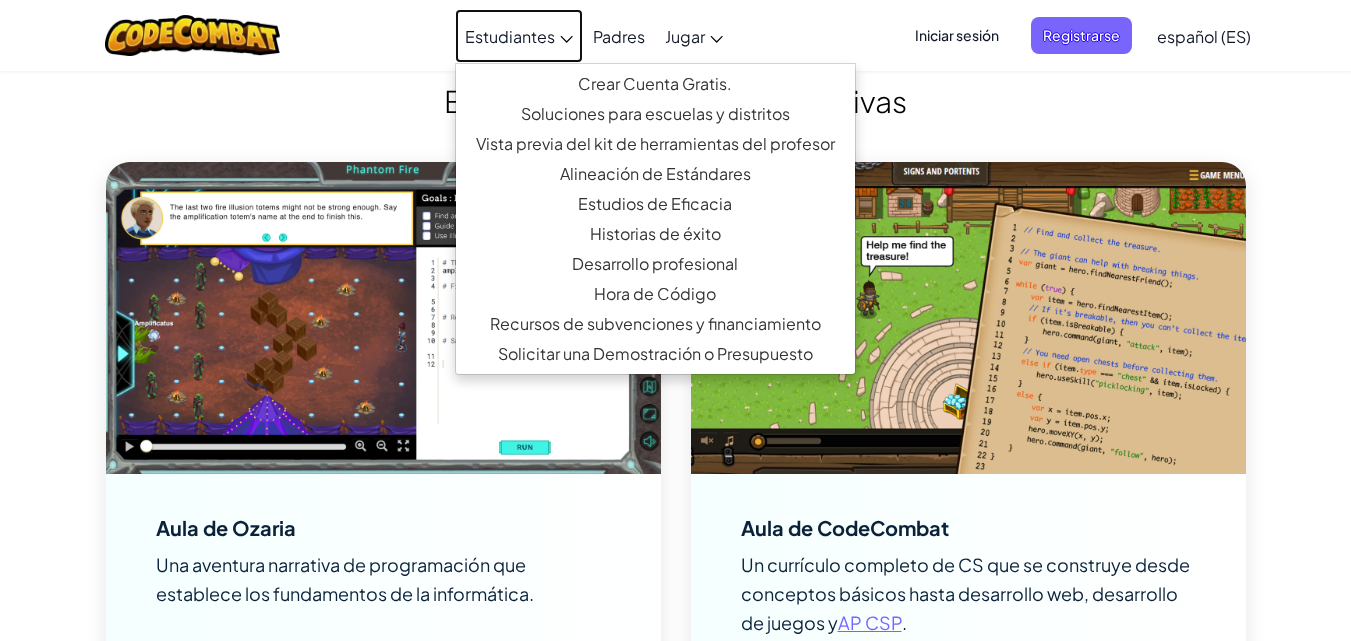 click on "Estudiantes" at bounding box center (510, 36) 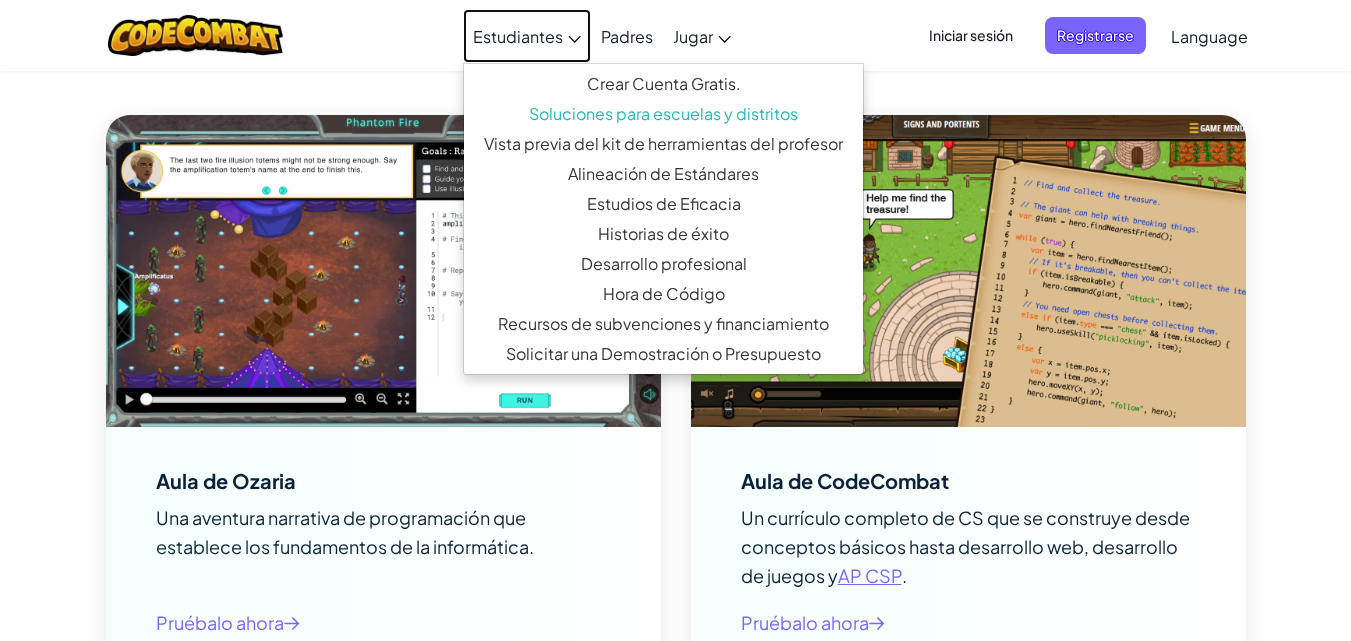 click on "Estudiantes" at bounding box center (518, 36) 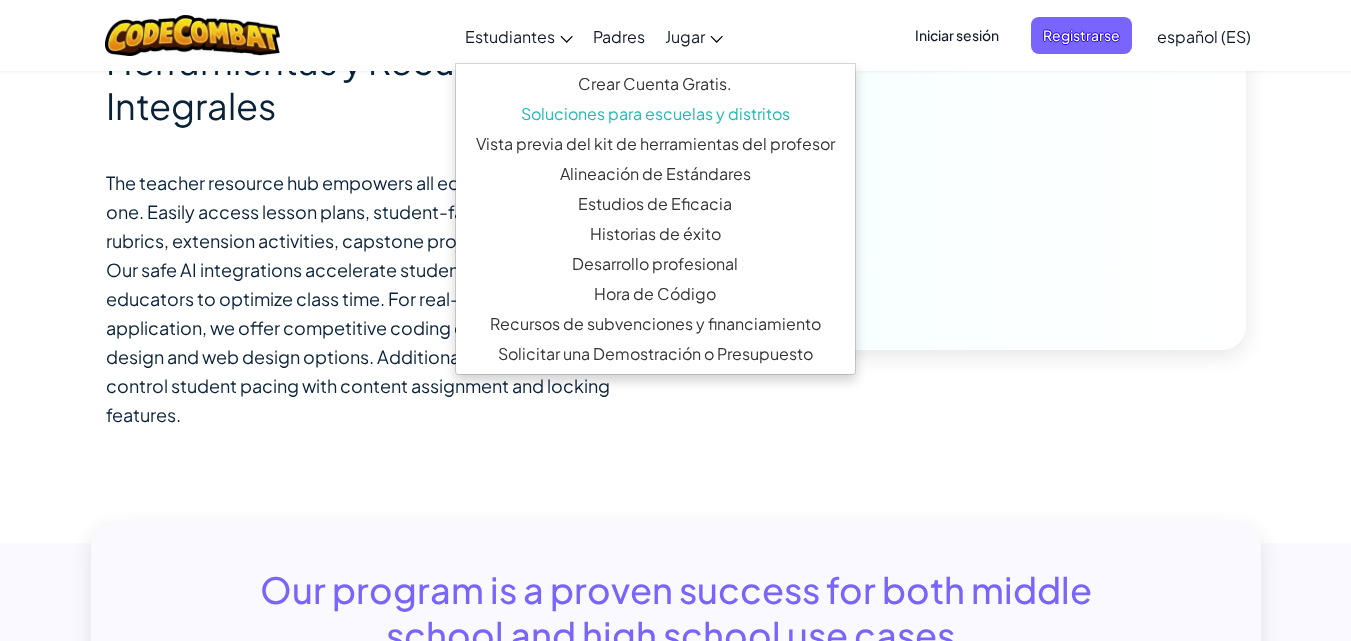 scroll, scrollTop: 0, scrollLeft: 0, axis: both 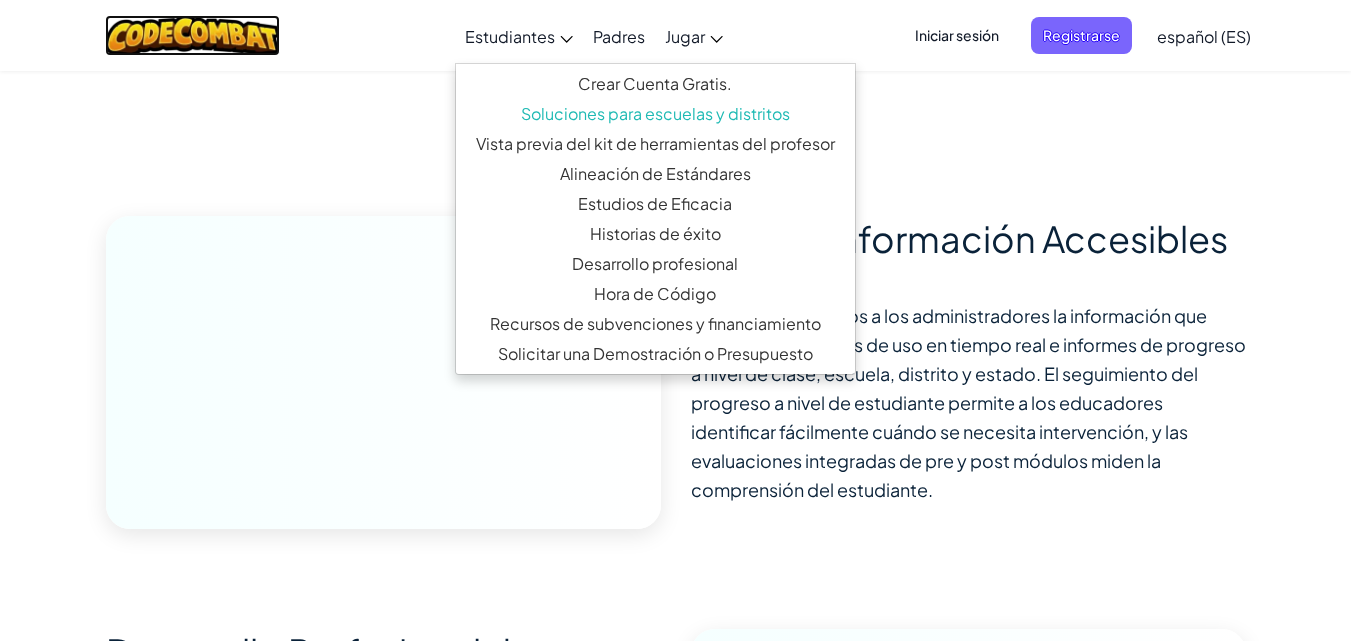 click at bounding box center (192, 35) 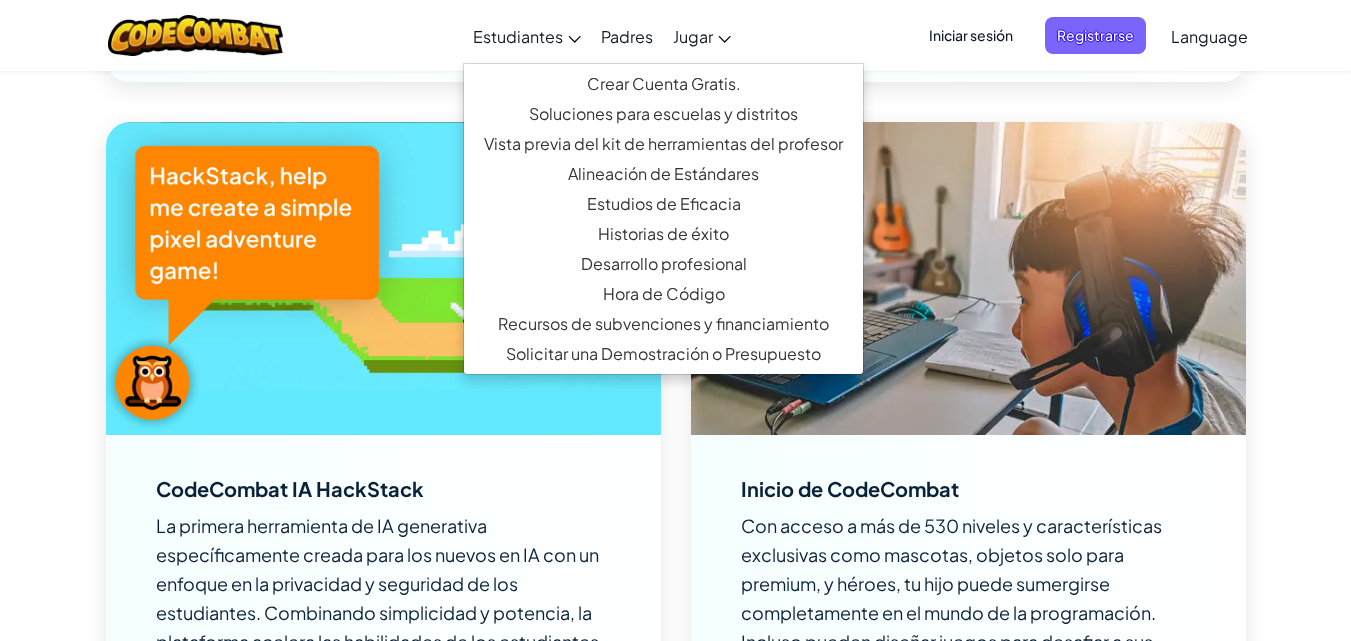 click on "Estudiantes" at bounding box center [527, 36] 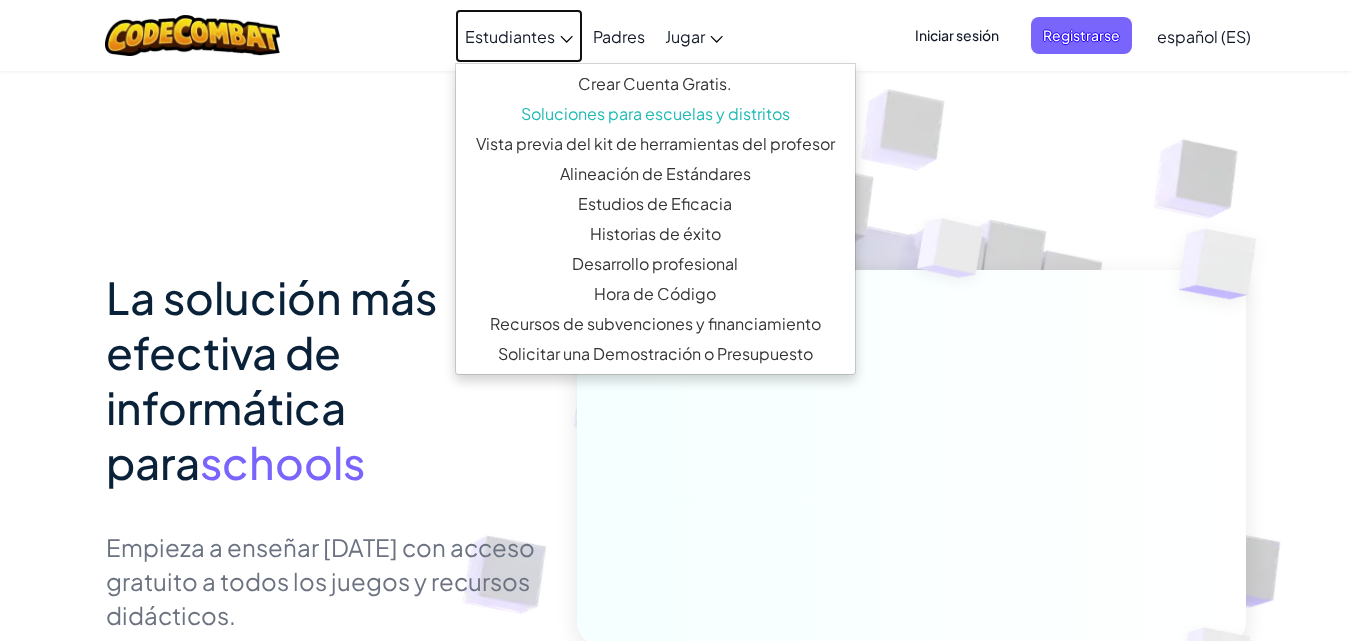 click on "Estudiantes" at bounding box center (510, 36) 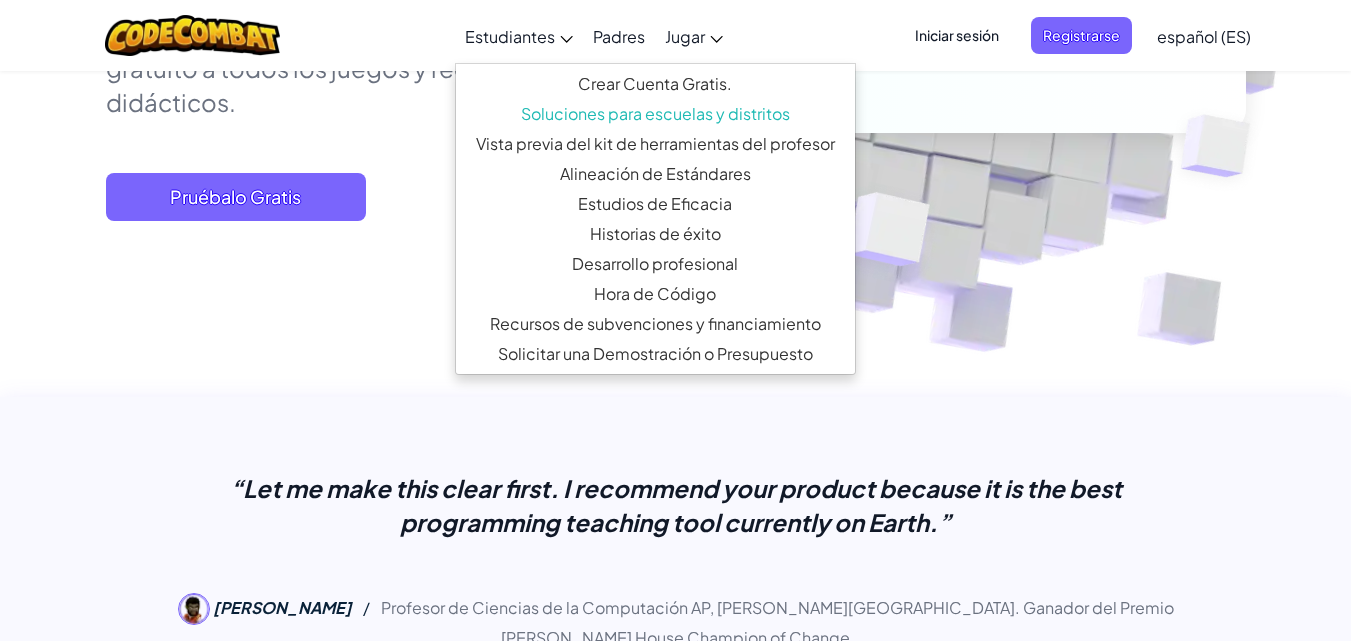 scroll, scrollTop: 747, scrollLeft: 0, axis: vertical 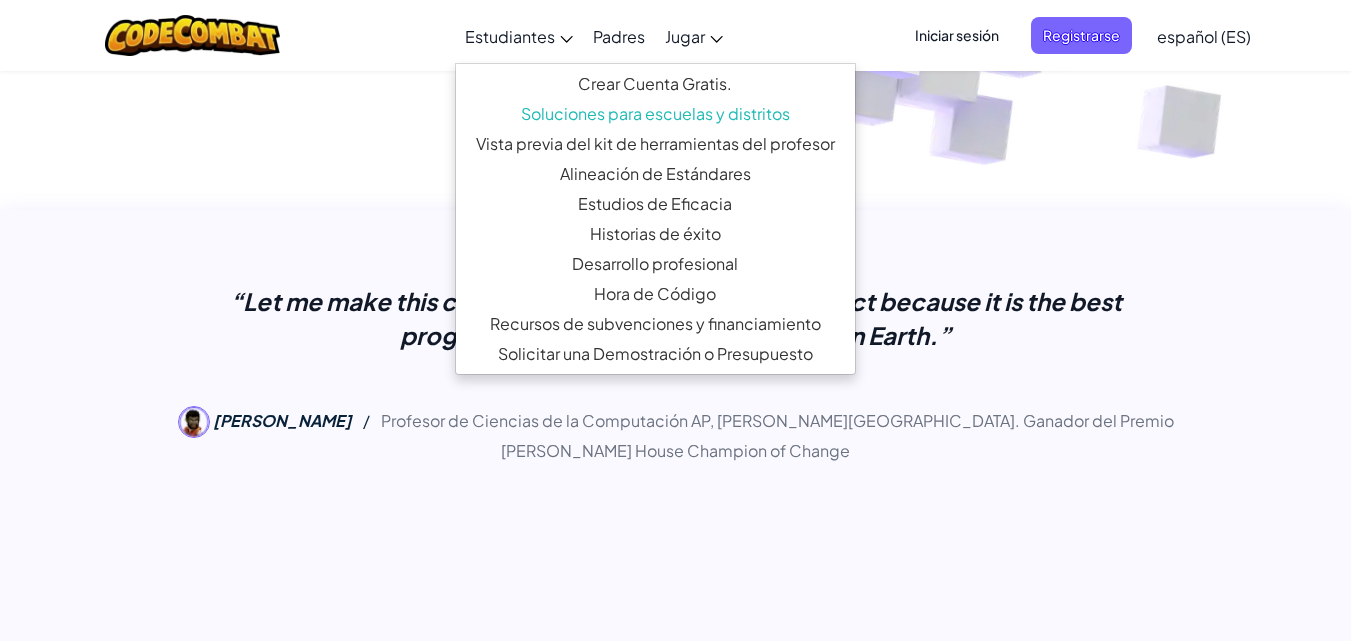 click at bounding box center [897, -230] 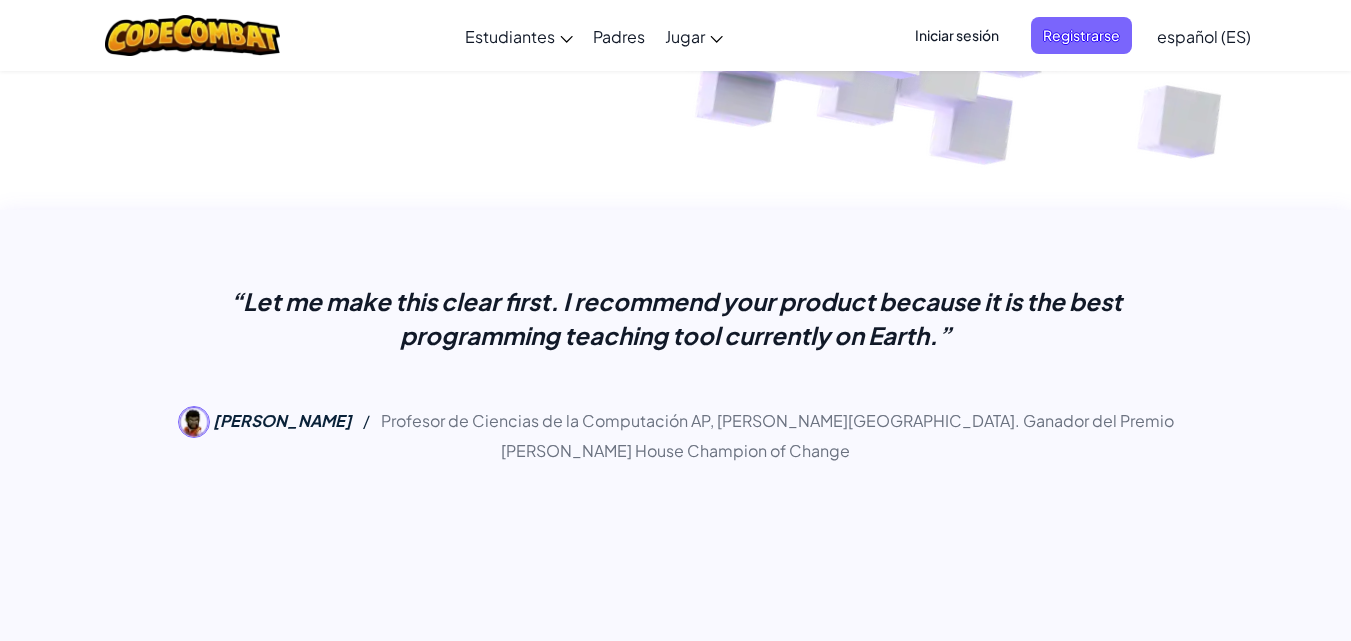 click at bounding box center [897, -230] 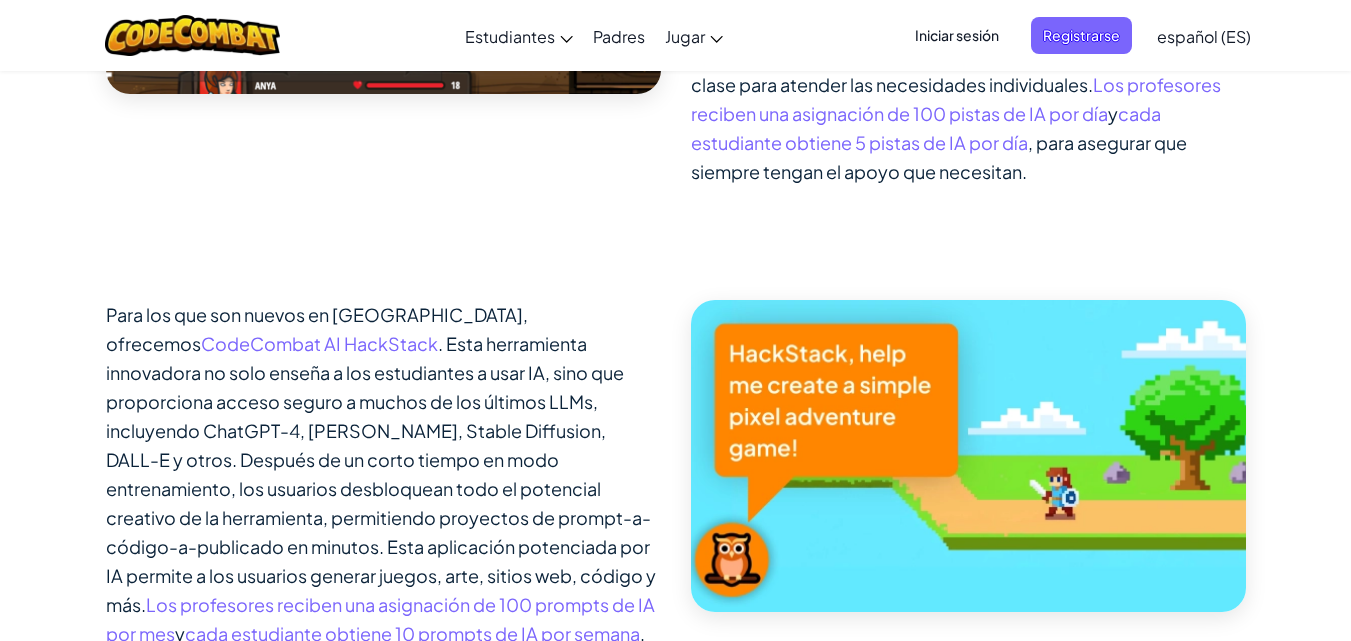 scroll, scrollTop: 10290, scrollLeft: 0, axis: vertical 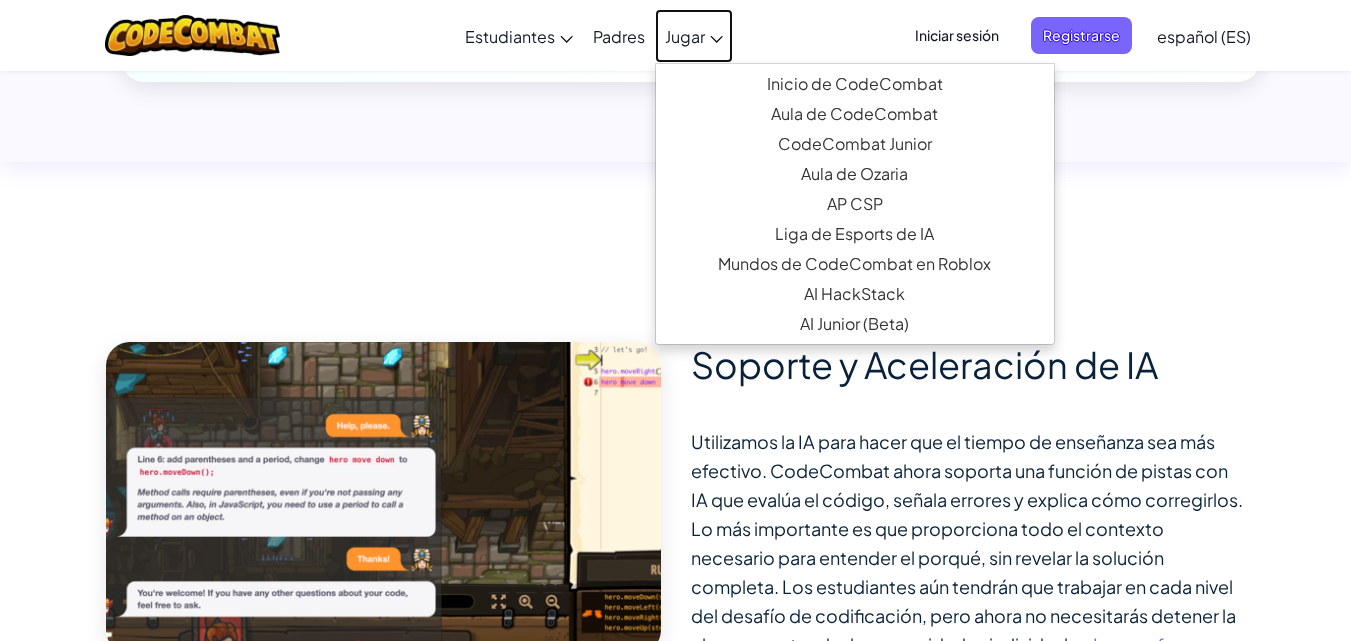 click on "Jugar" at bounding box center (685, 36) 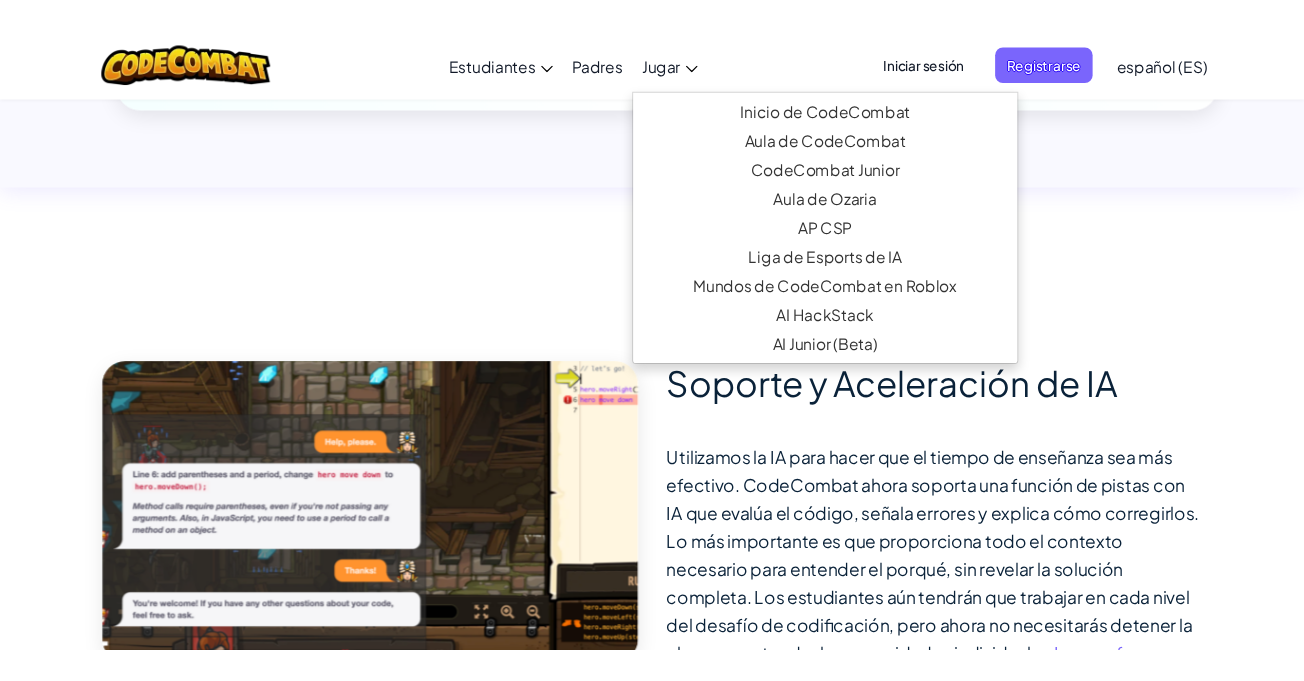 scroll, scrollTop: 0, scrollLeft: 0, axis: both 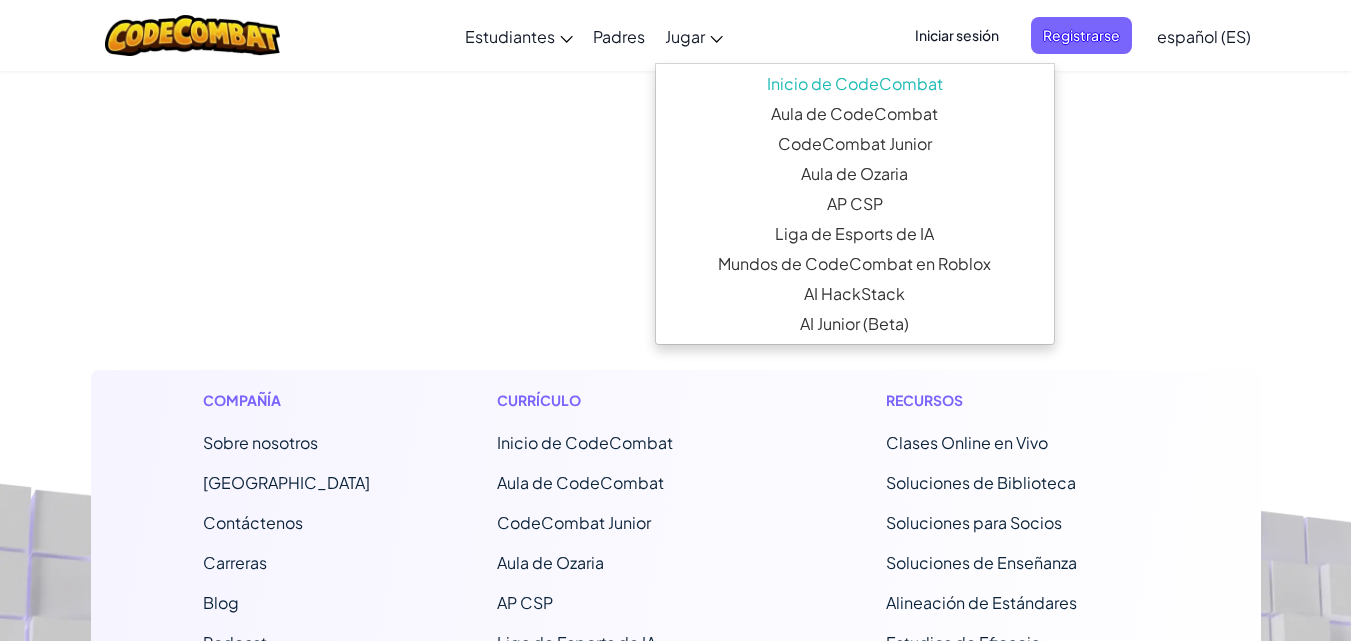 click on "Jugar" at bounding box center (685, 36) 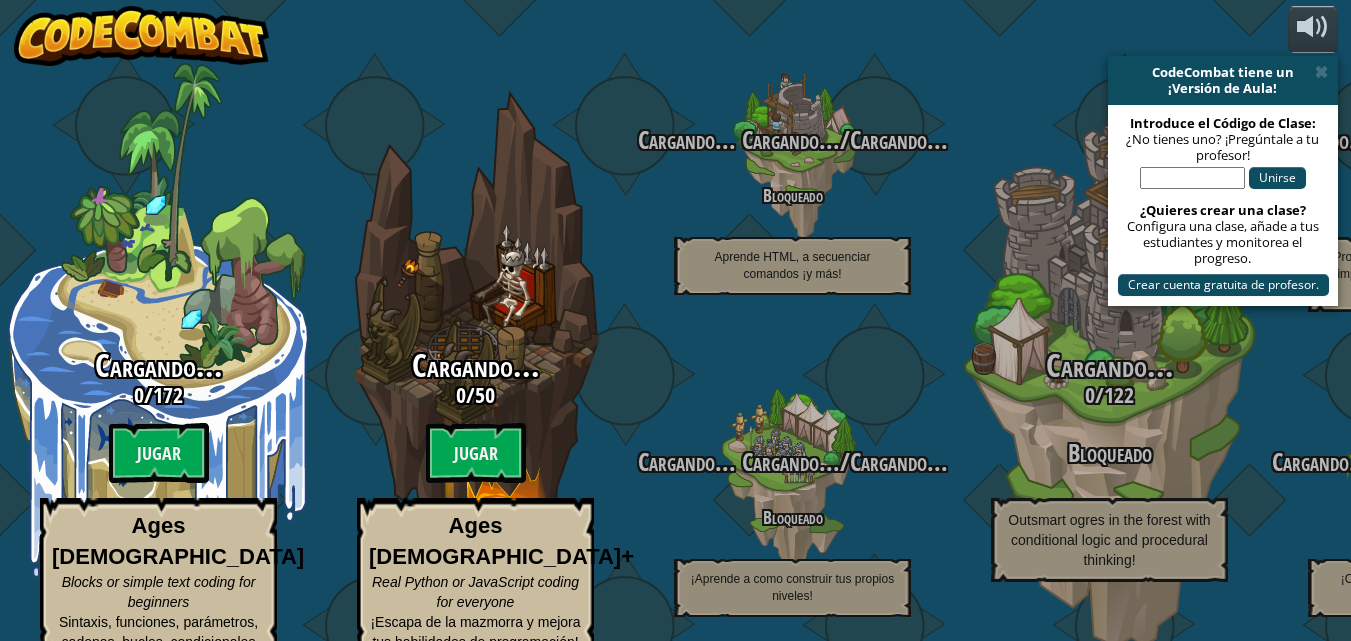 select on "es-ES" 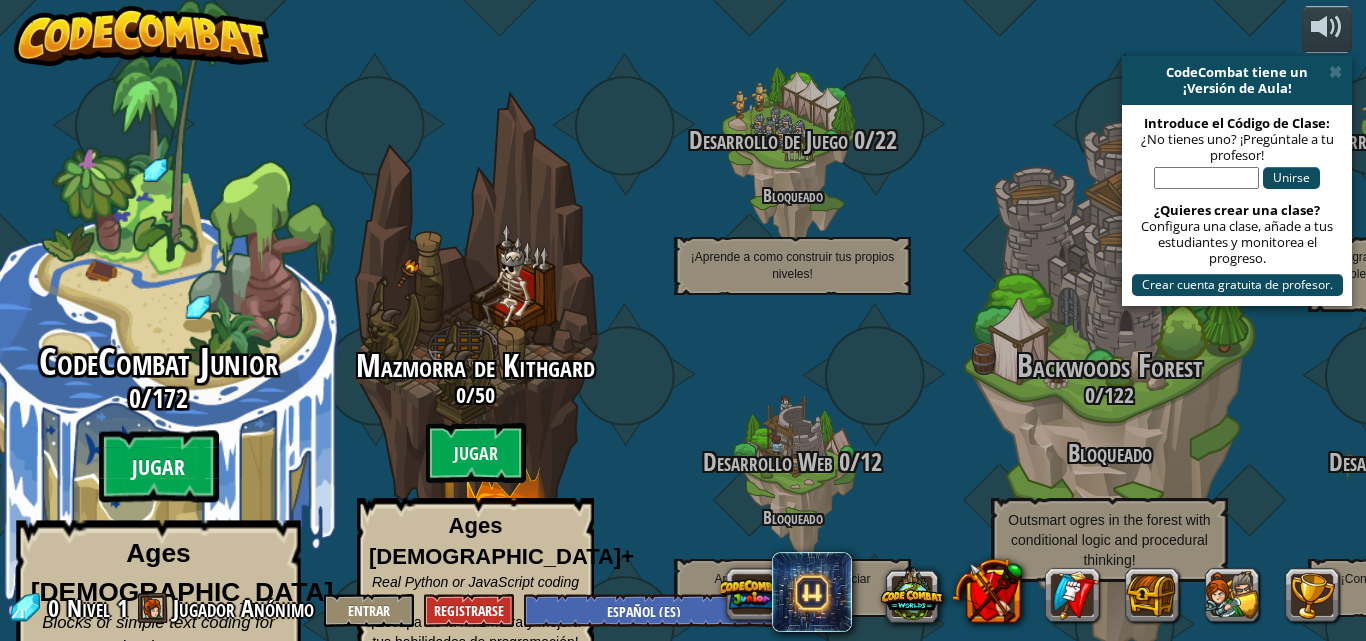 click on "Jugar" at bounding box center [159, 467] 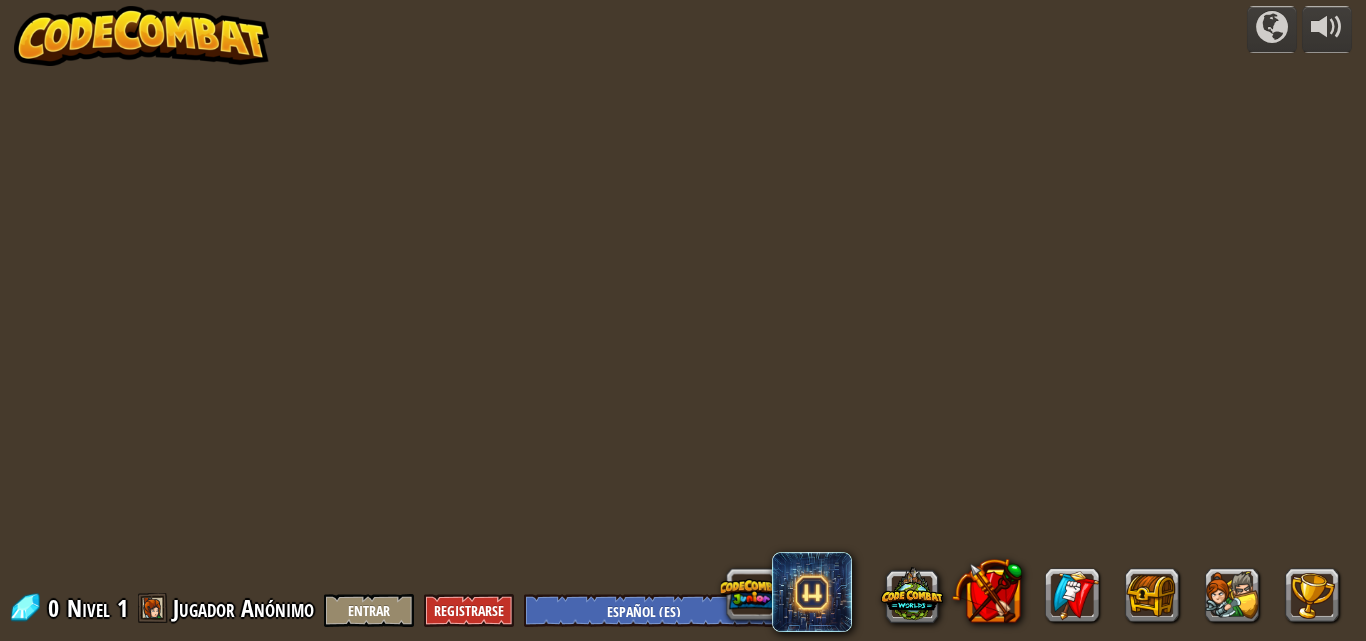 select on "es-ES" 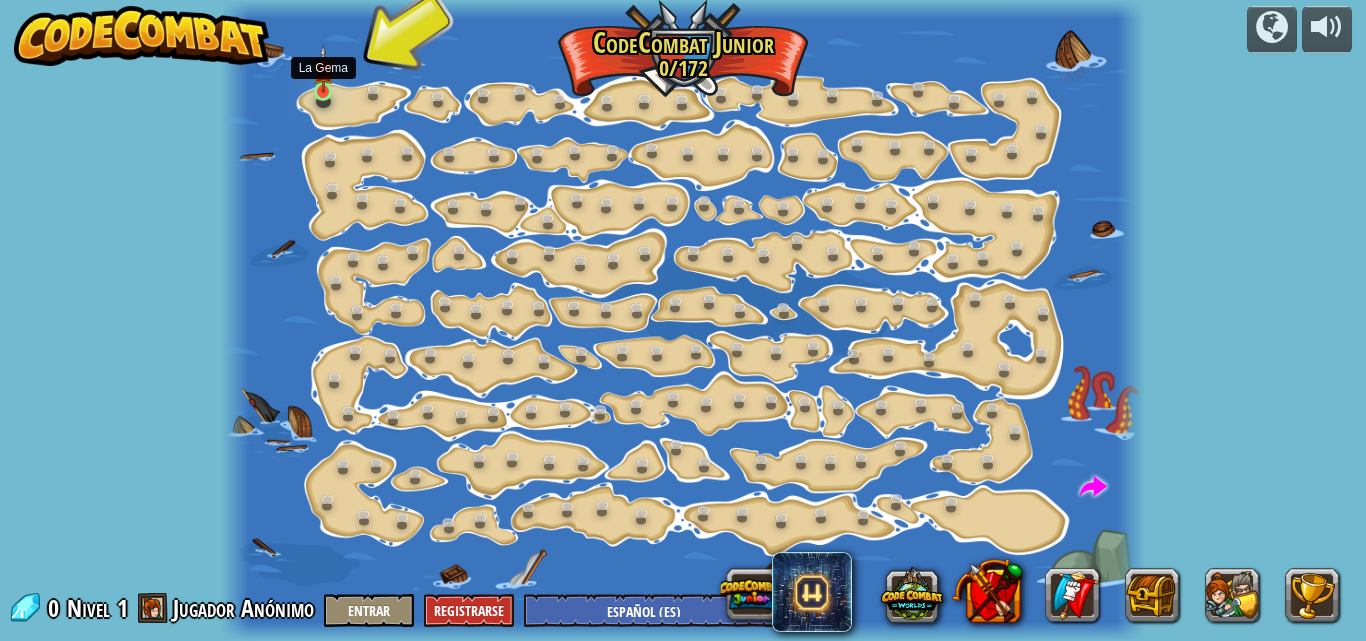 click at bounding box center [323, 69] 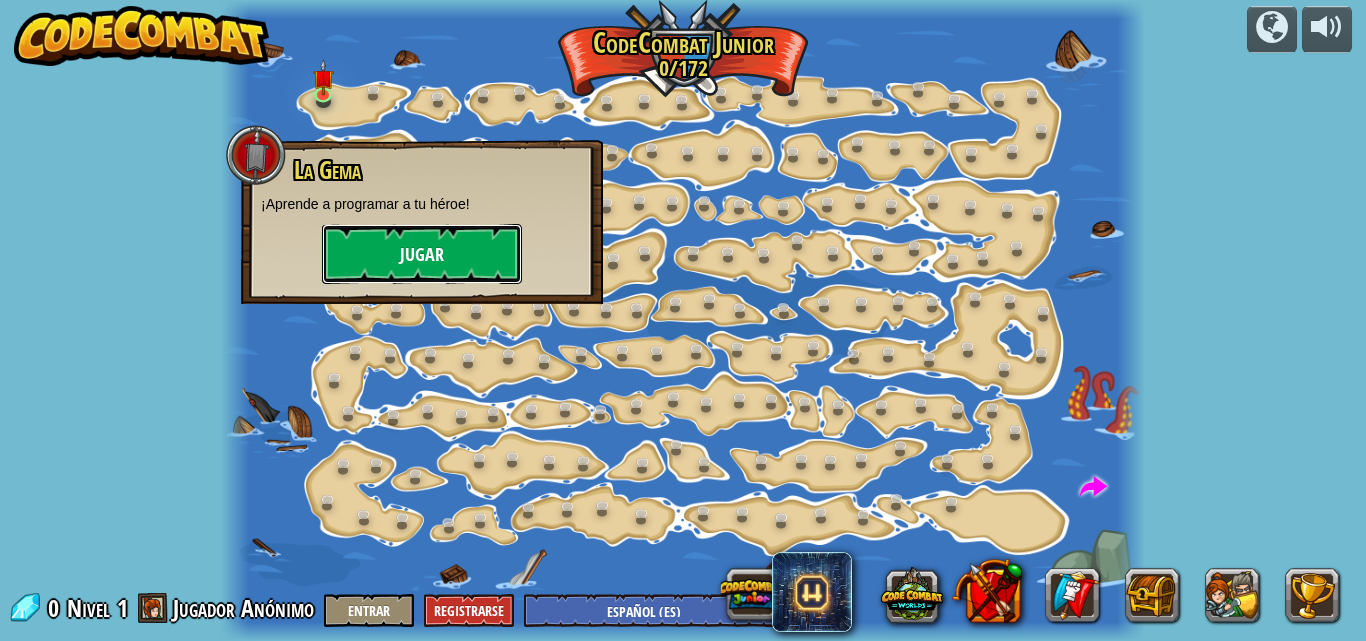 click on "Jugar" at bounding box center [422, 254] 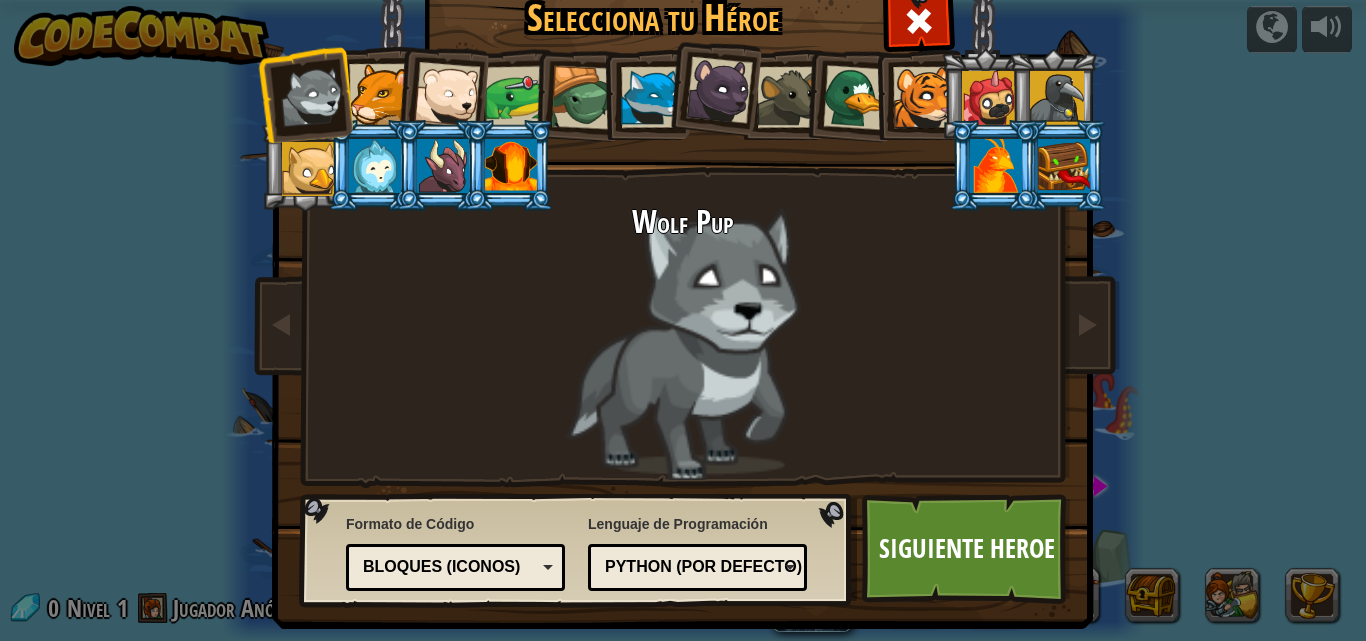click at bounding box center (447, 95) 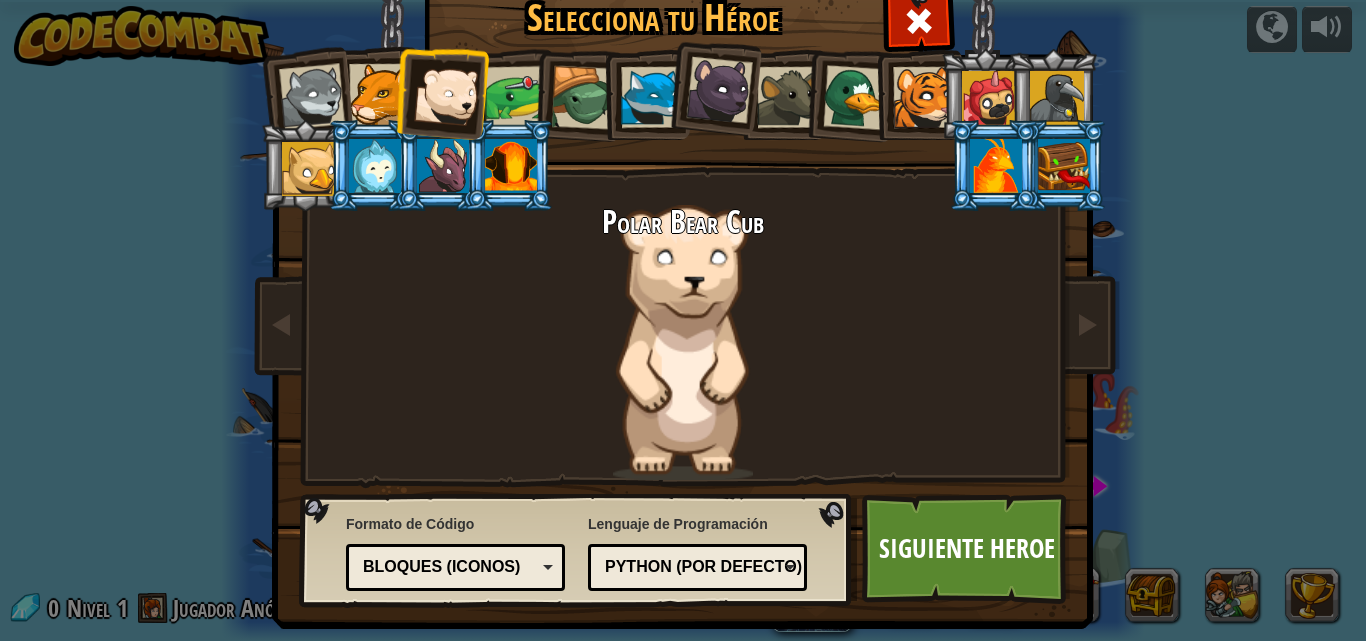 click at bounding box center [917, 94] 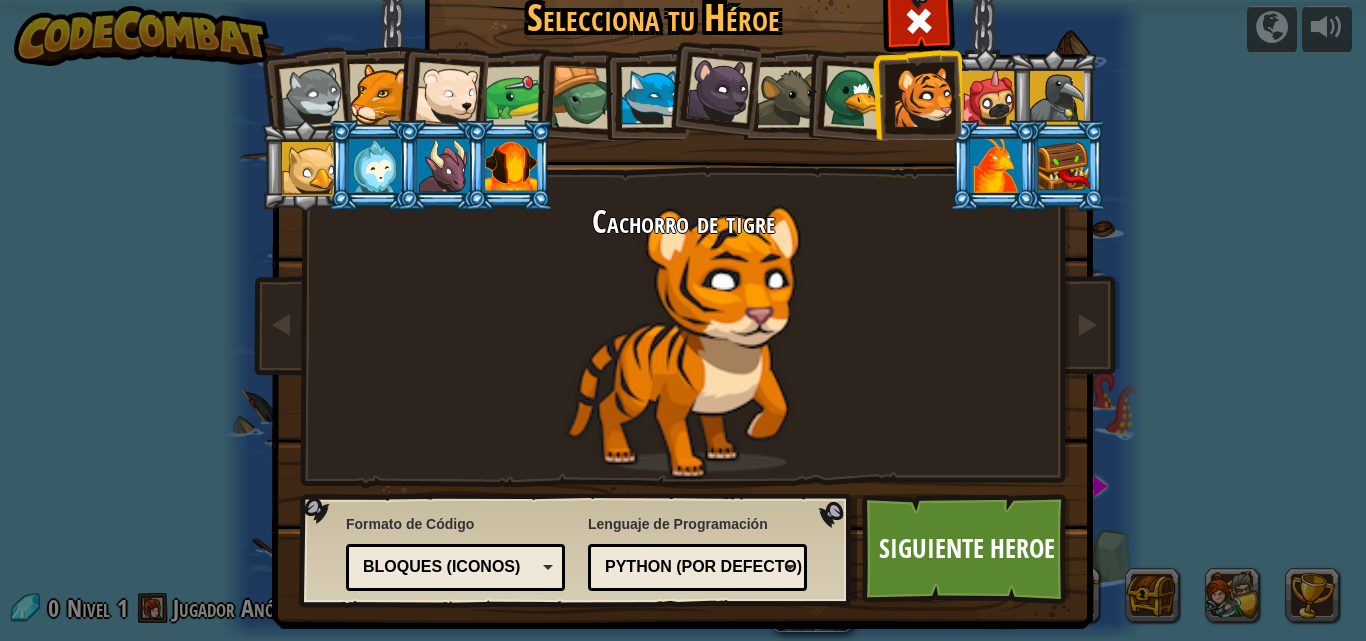 click at bounding box center [855, 97] 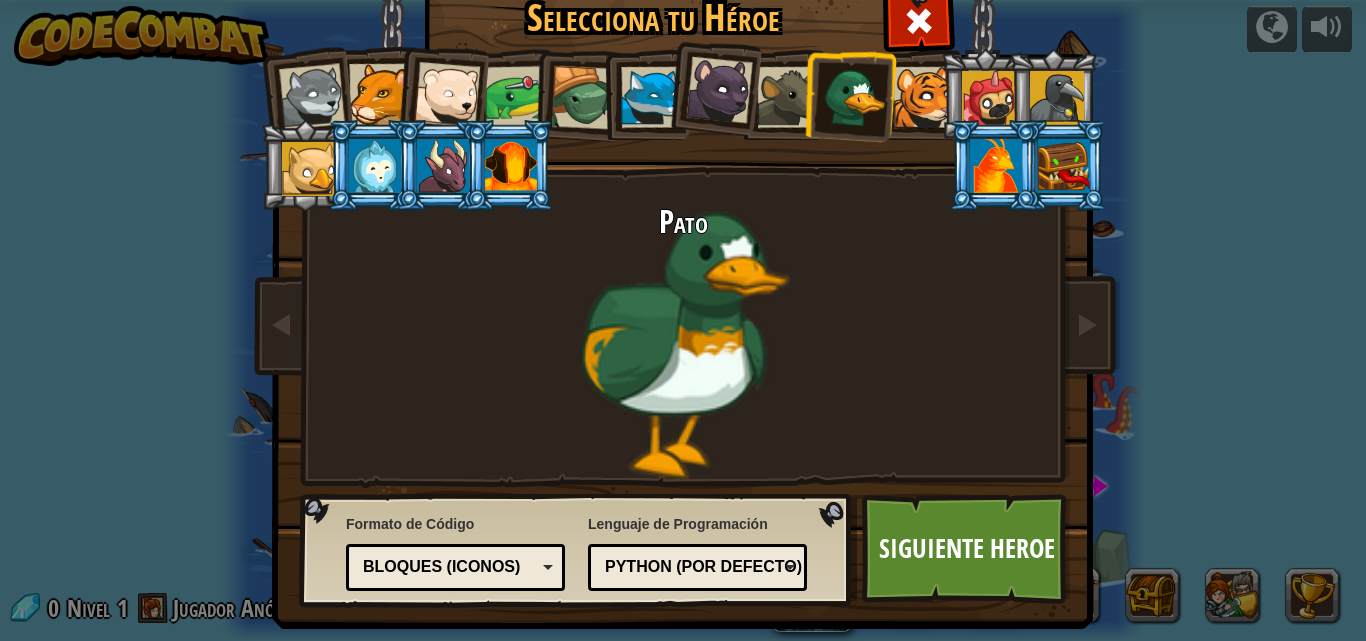 click at bounding box center (583, 98) 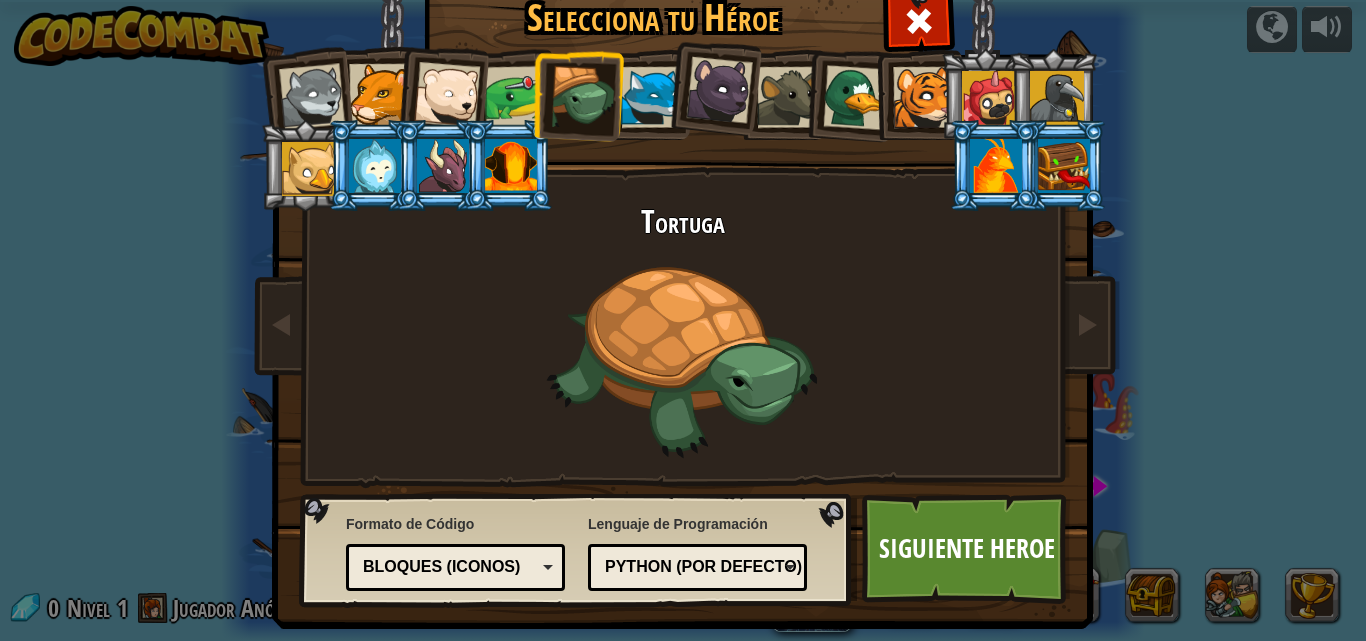 click at bounding box center (516, 97) 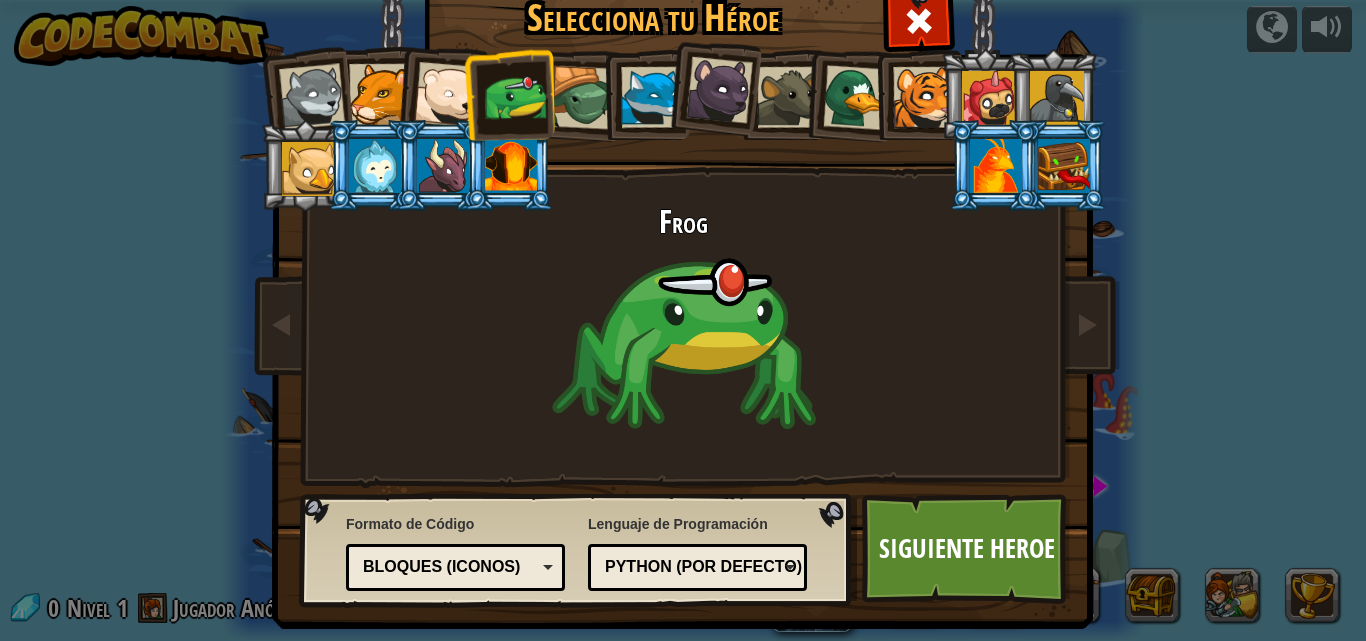 click at bounding box center [447, 95] 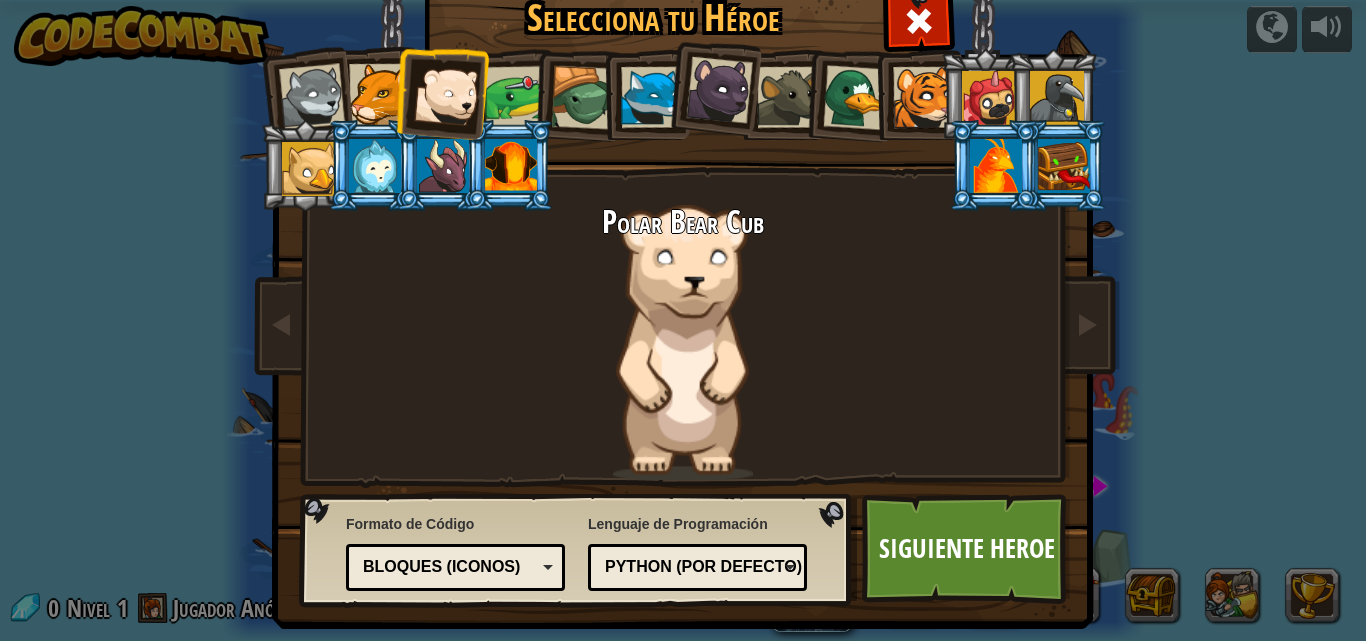 click at bounding box center (651, 97) 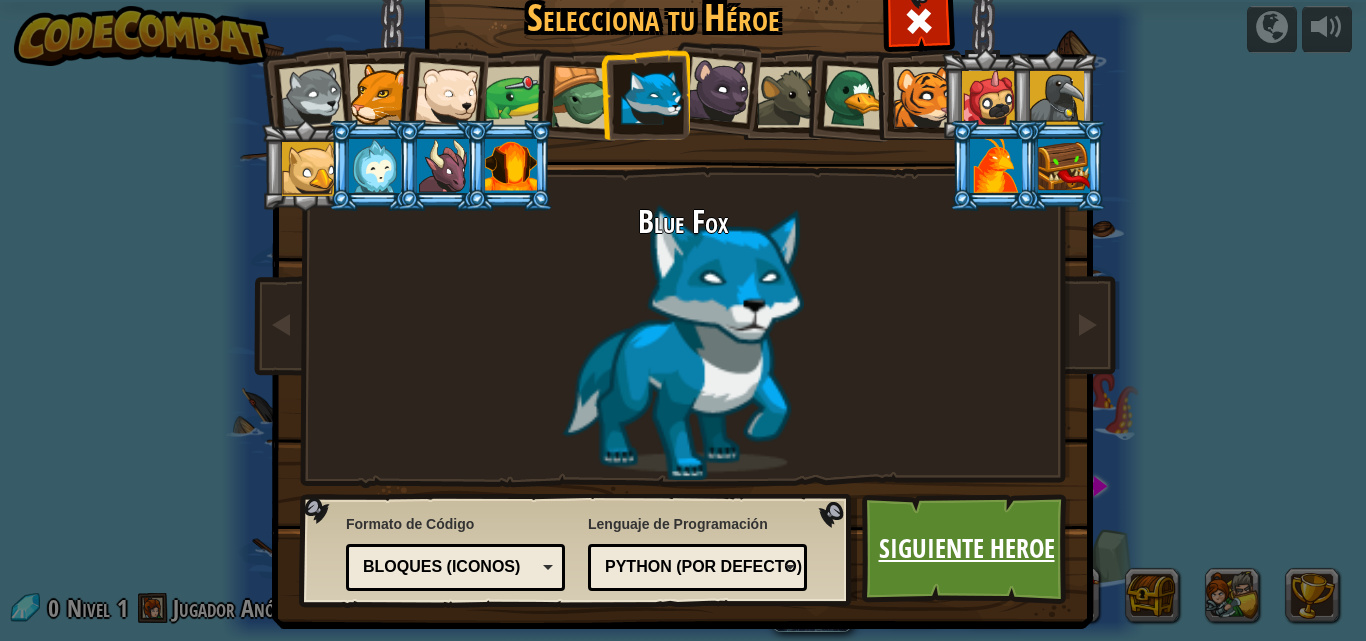 click on "Siguiente Heroe" at bounding box center [966, 549] 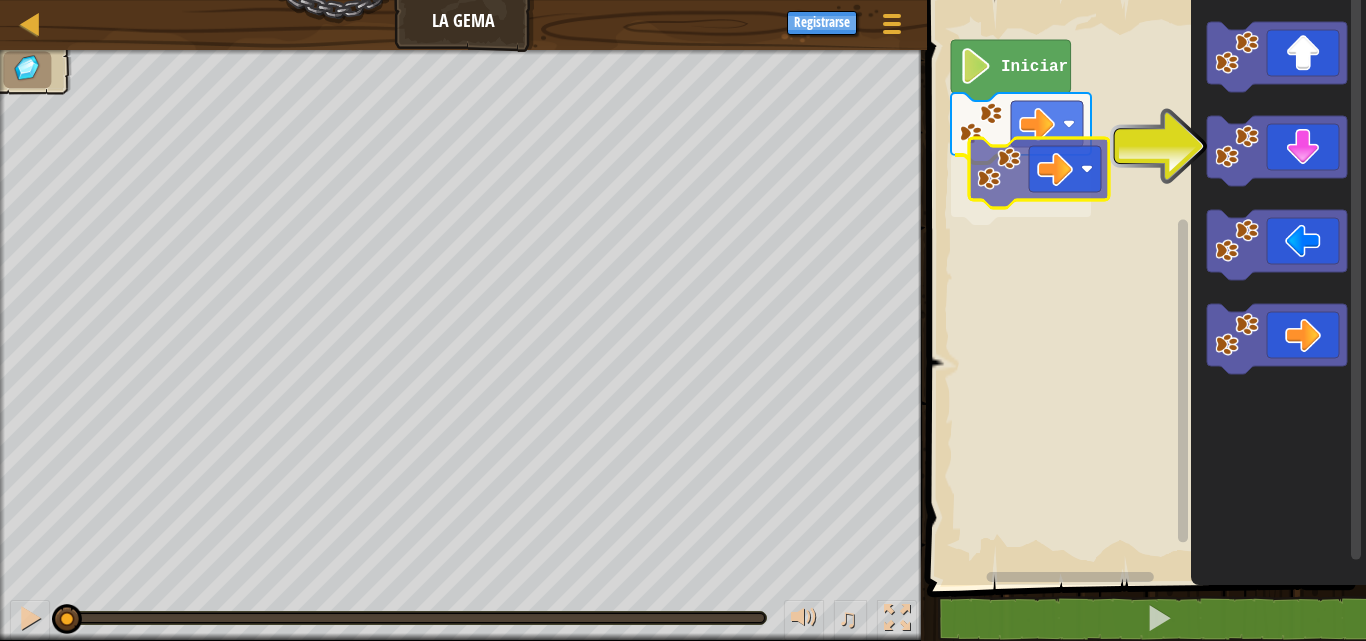 click on "Iniciar" at bounding box center (1143, 287) 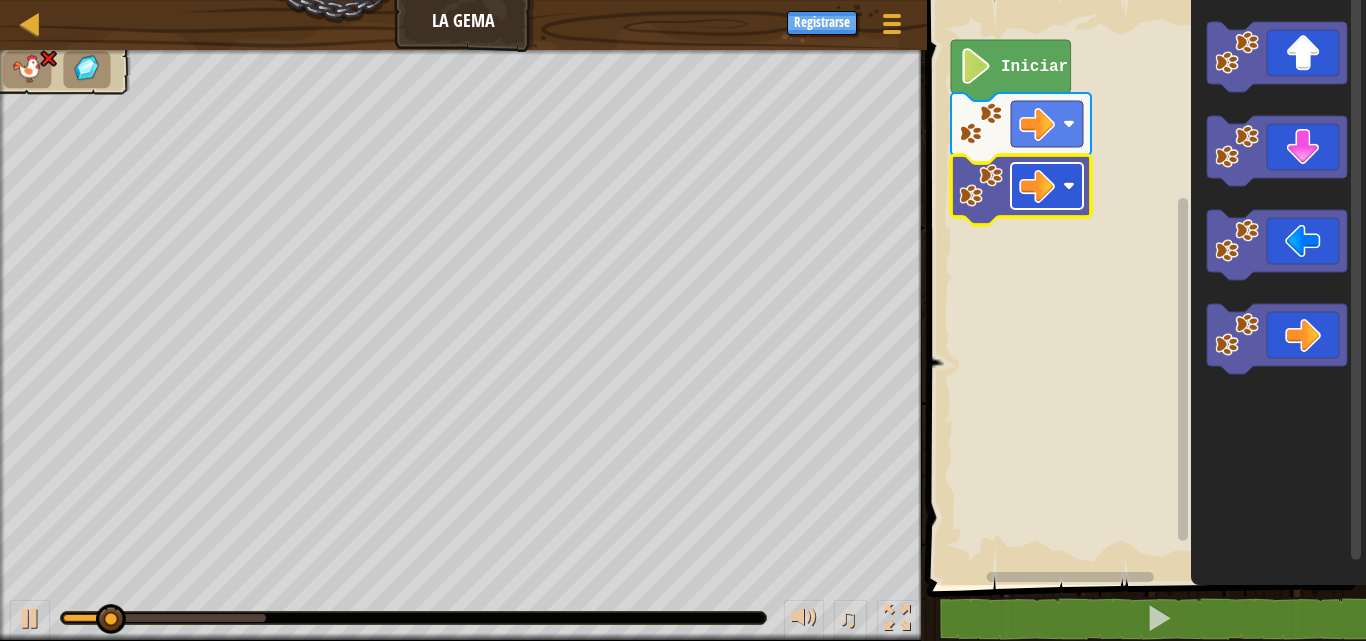 click 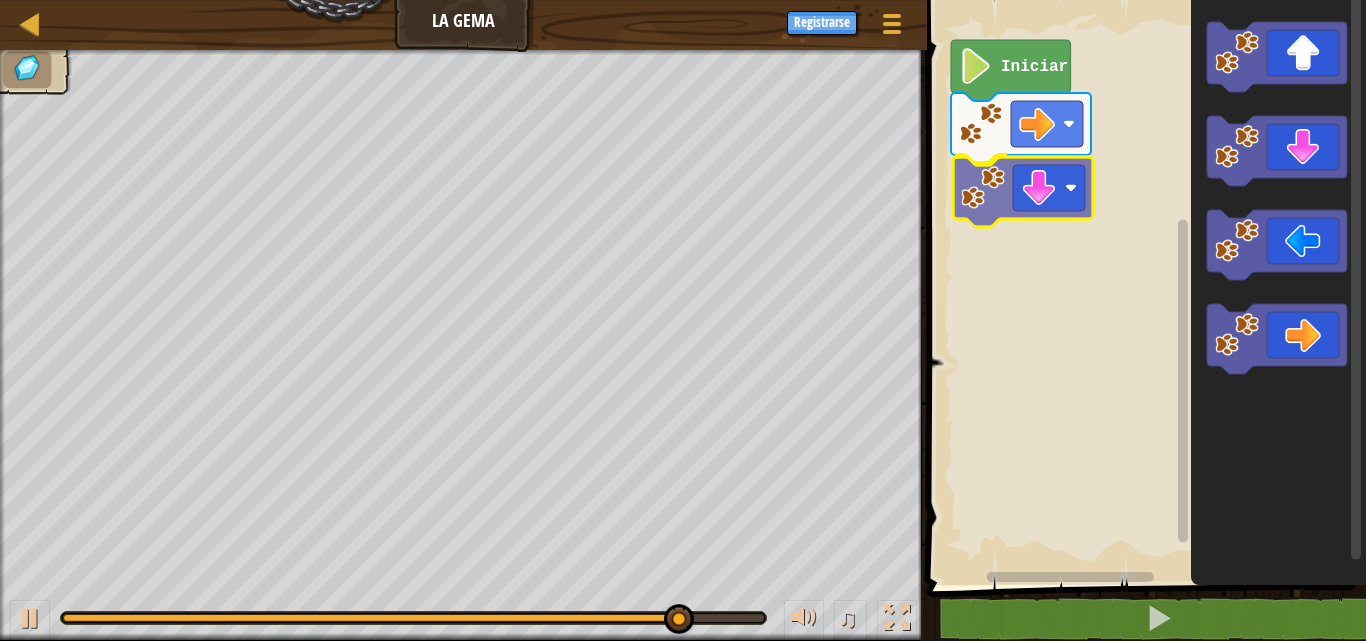 click on "Iniciar" at bounding box center [1143, 287] 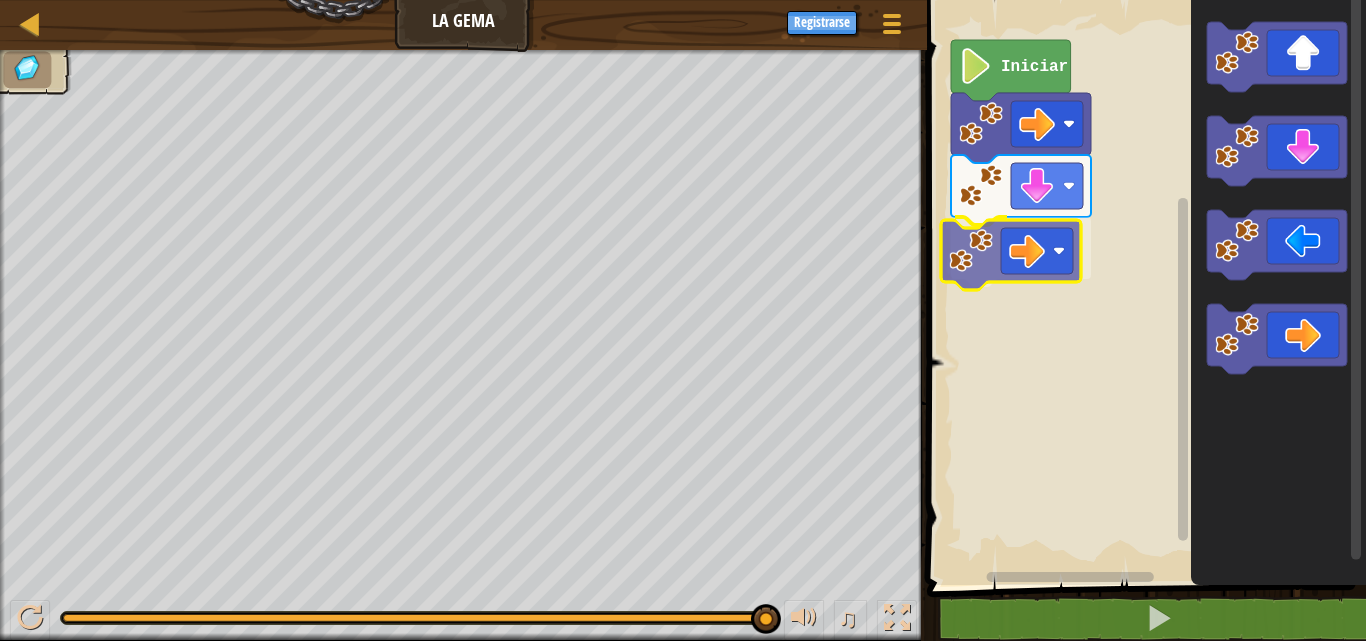 click on "Iniciar" at bounding box center [1143, 287] 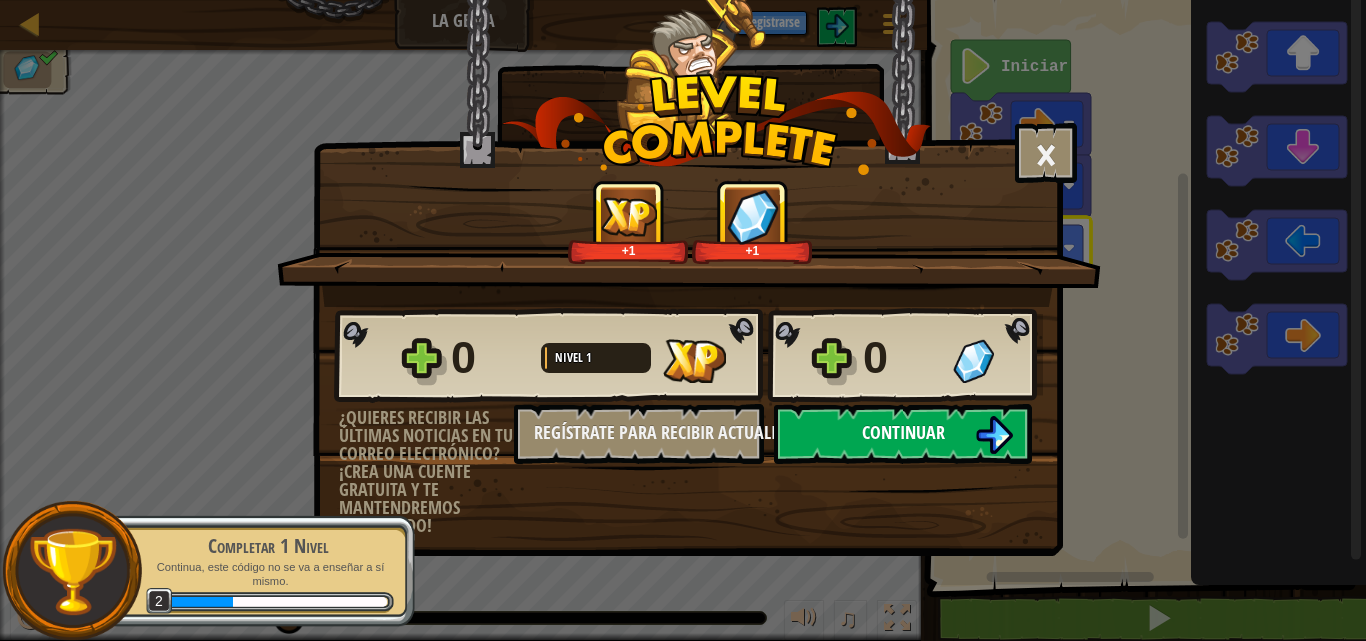 click on "Continuar" at bounding box center (903, 434) 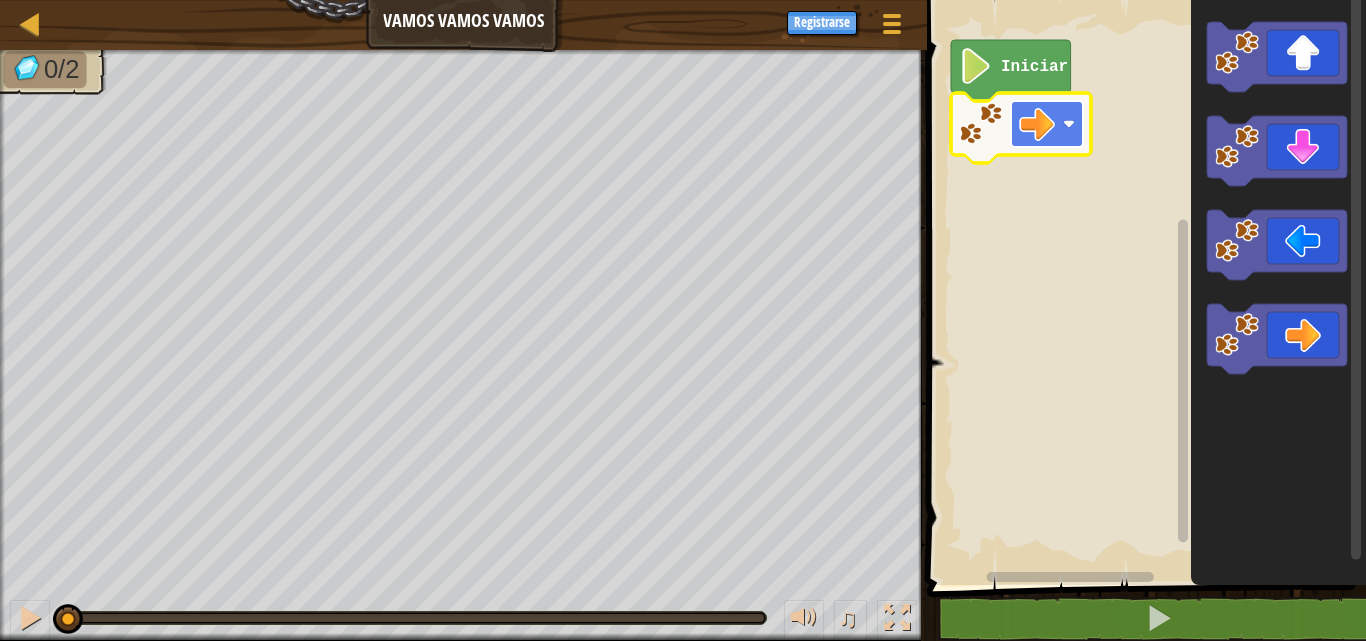 click 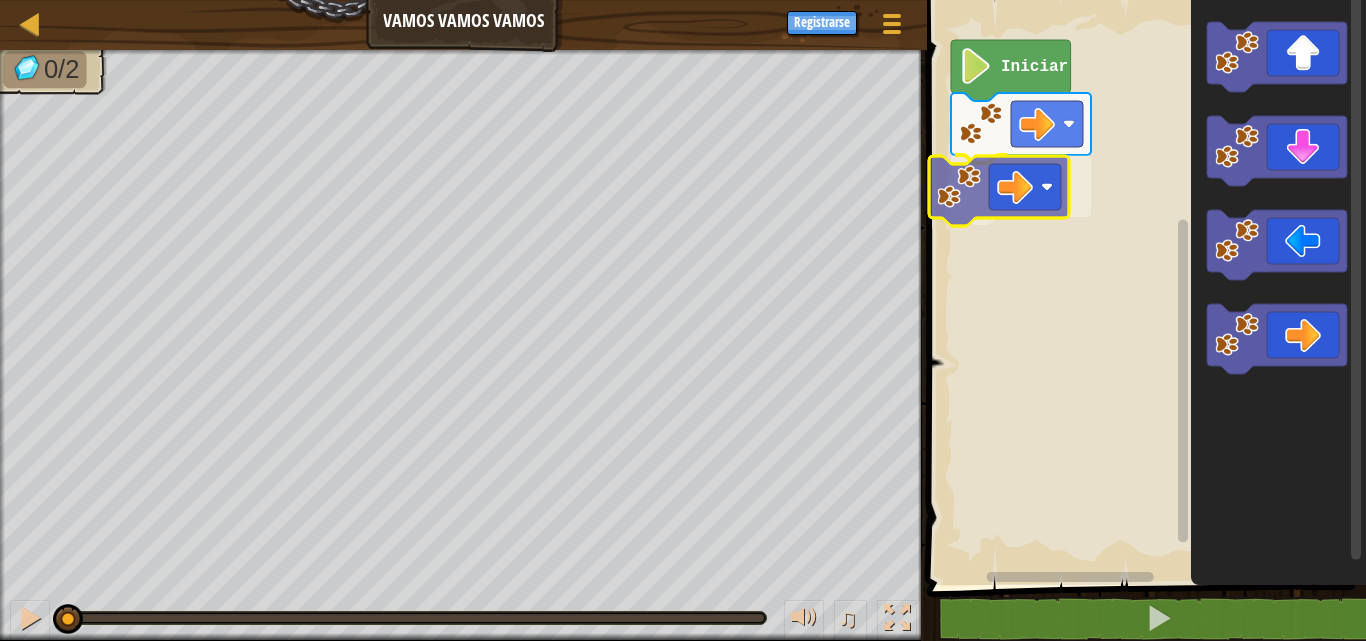 click on "Iniciar" at bounding box center [1143, 287] 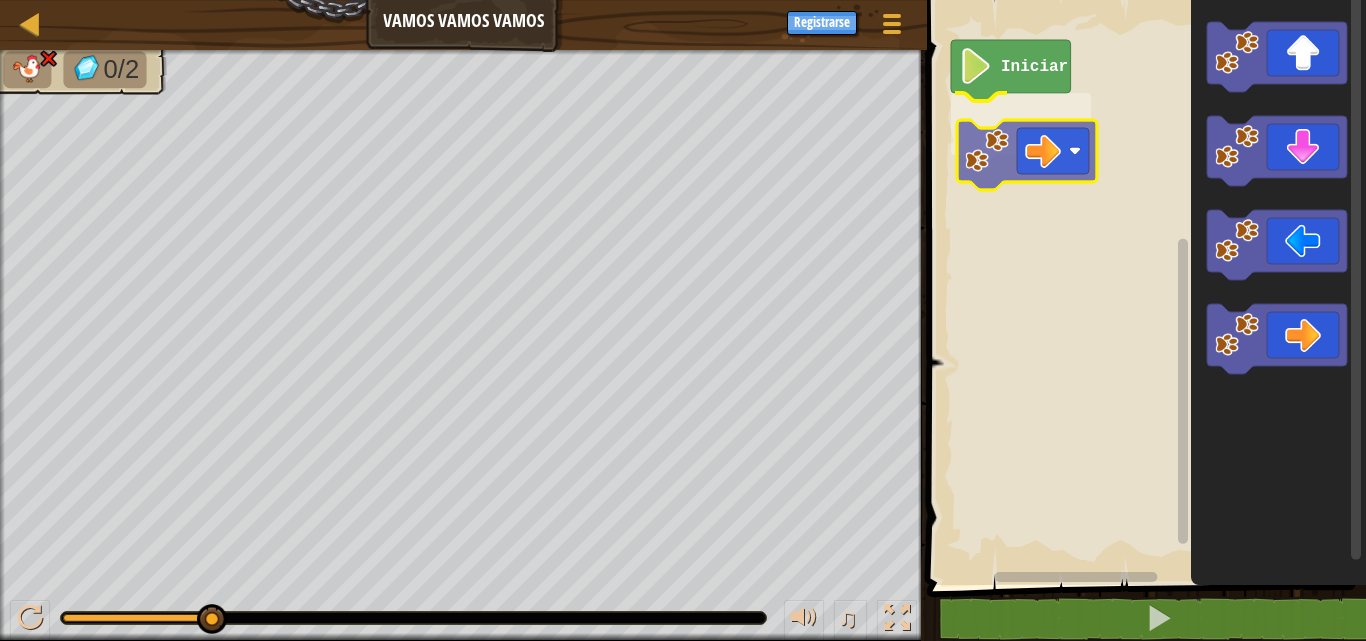 click on "Iniciar" at bounding box center (1143, 287) 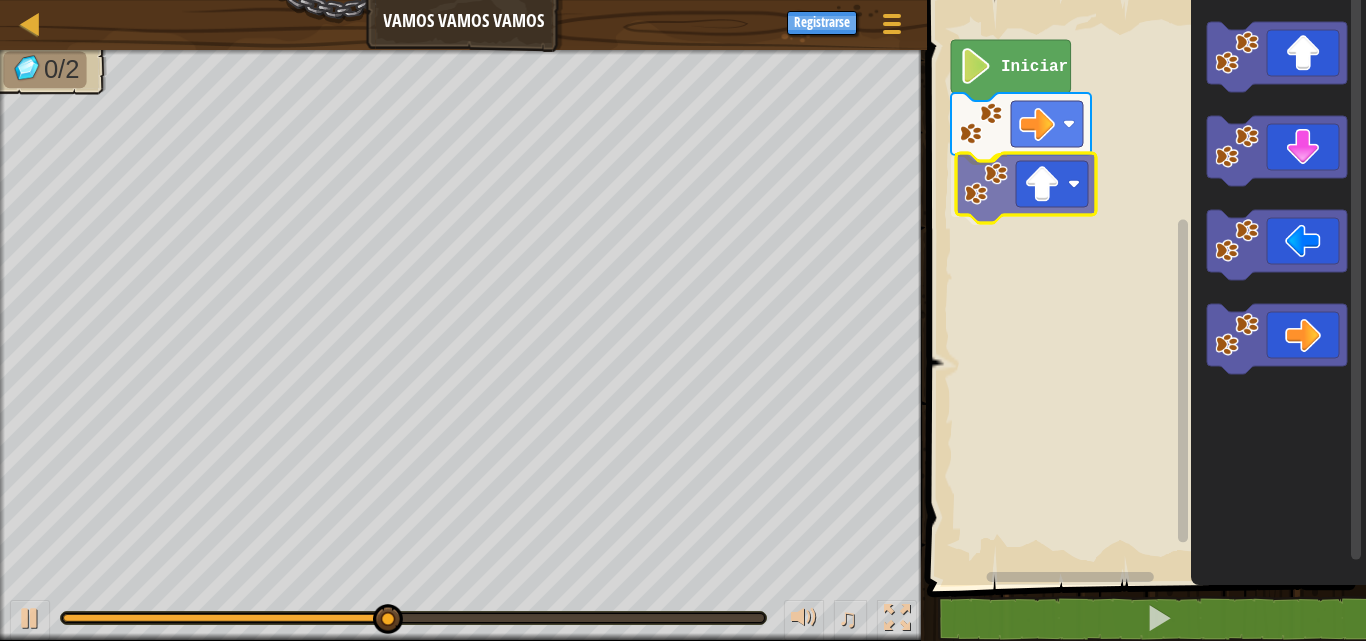 click on "Iniciar" at bounding box center (1143, 287) 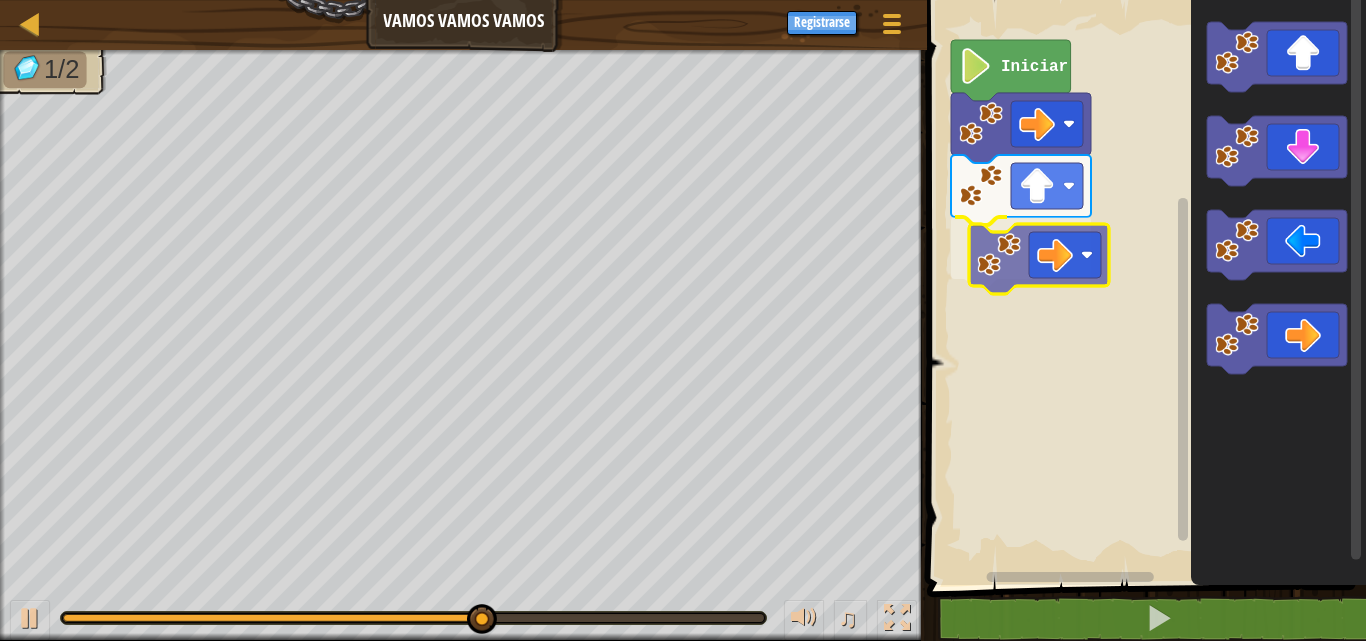 click on "Iniciar" at bounding box center (1143, 287) 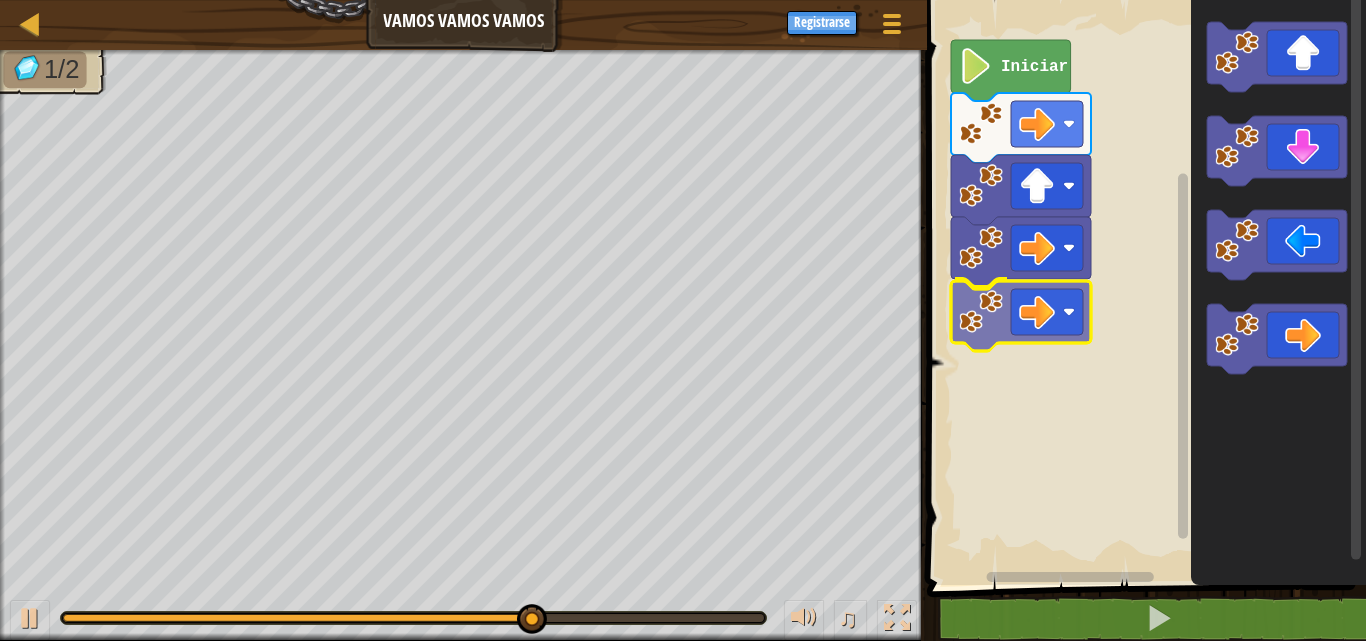click on "Iniciar" at bounding box center (1143, 287) 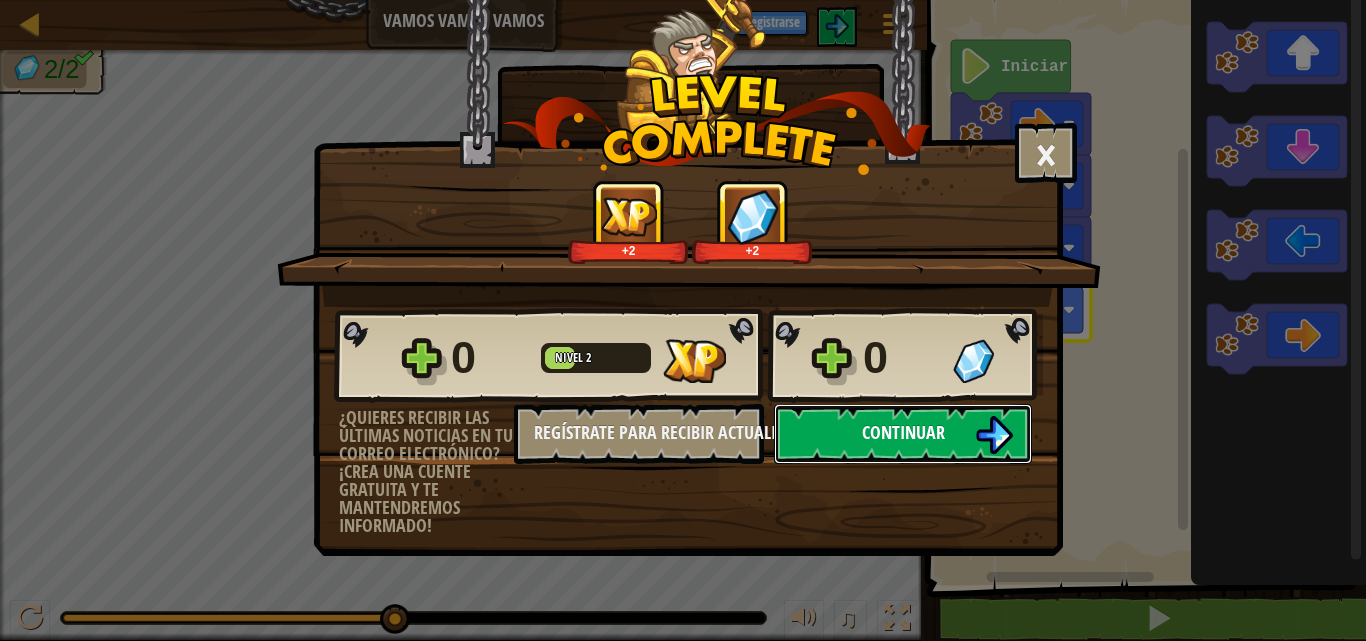 click on "Continuar" at bounding box center [903, 434] 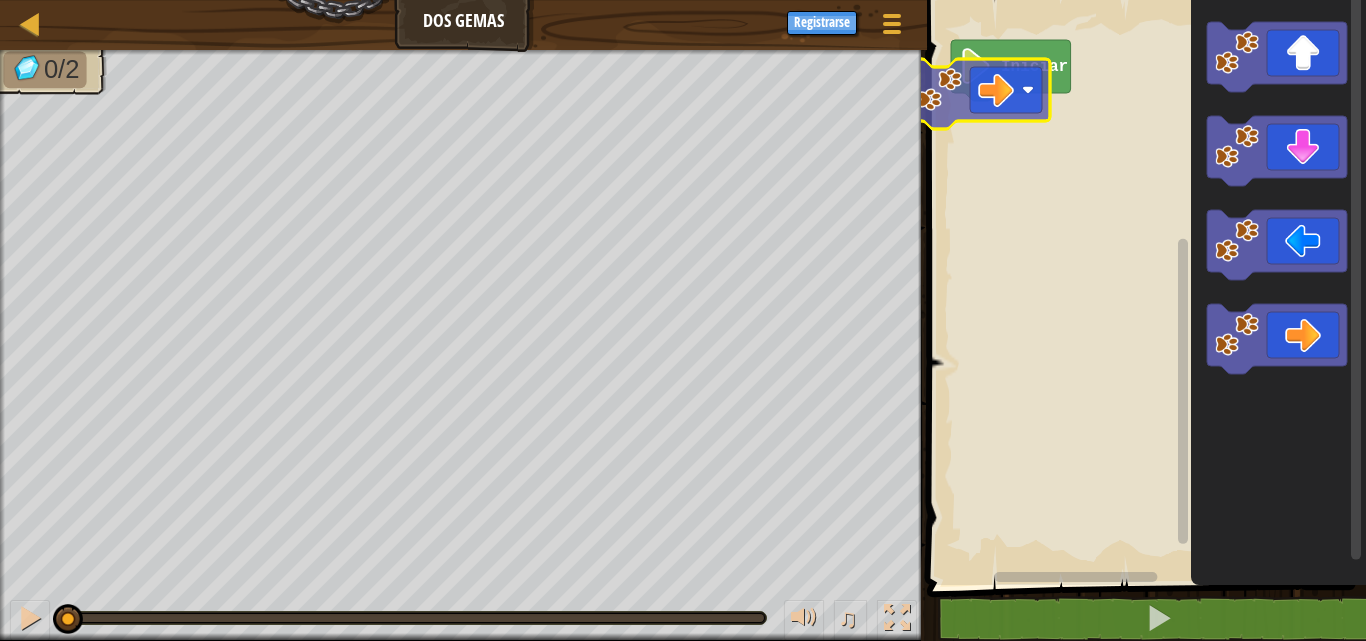 click on "Iniciar" at bounding box center [1143, 287] 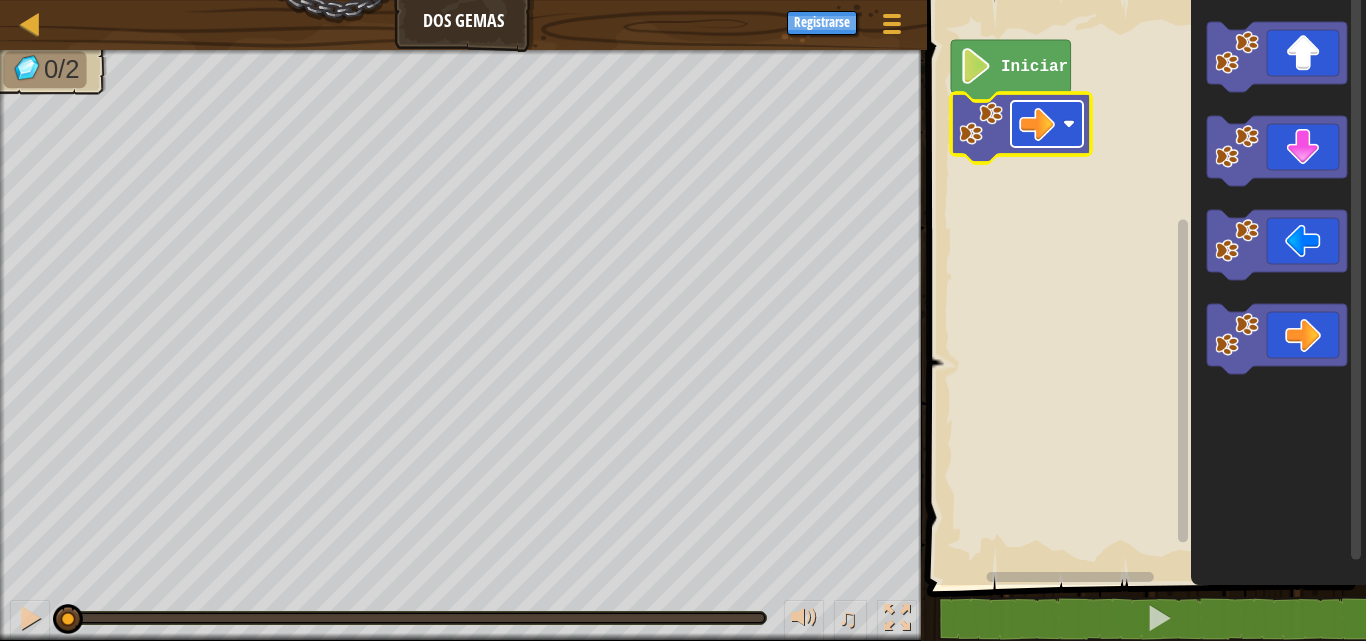 click 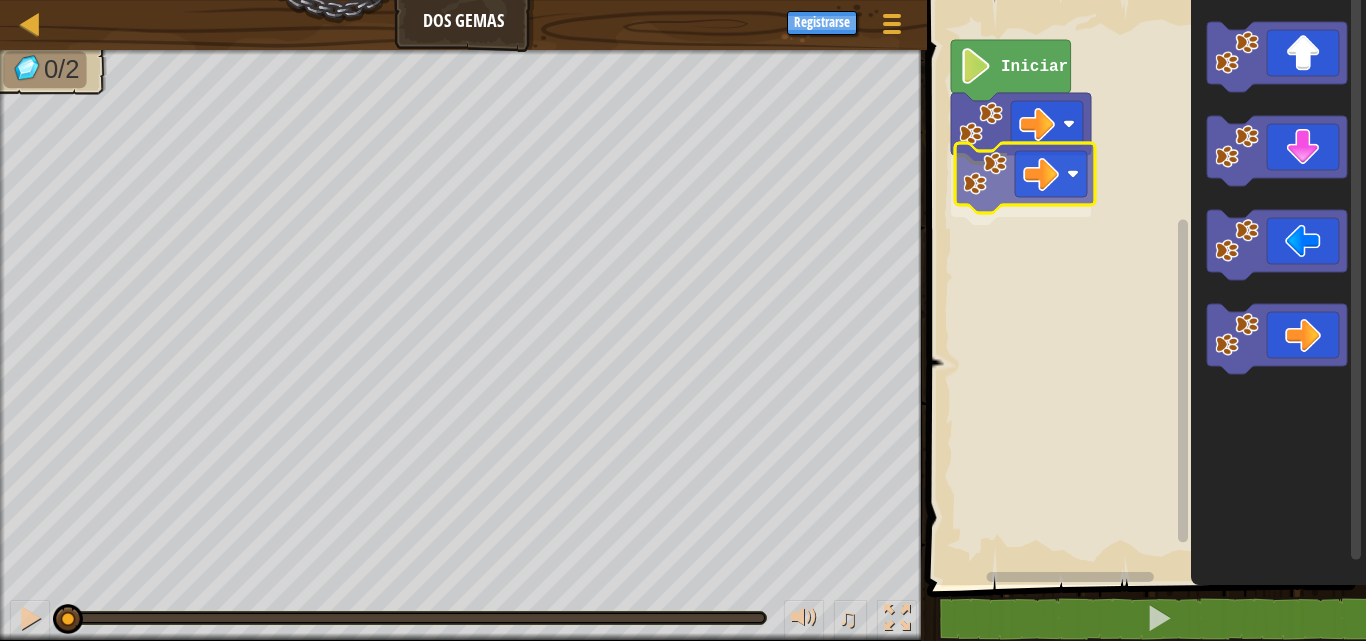 click on "Iniciar" at bounding box center [1143, 287] 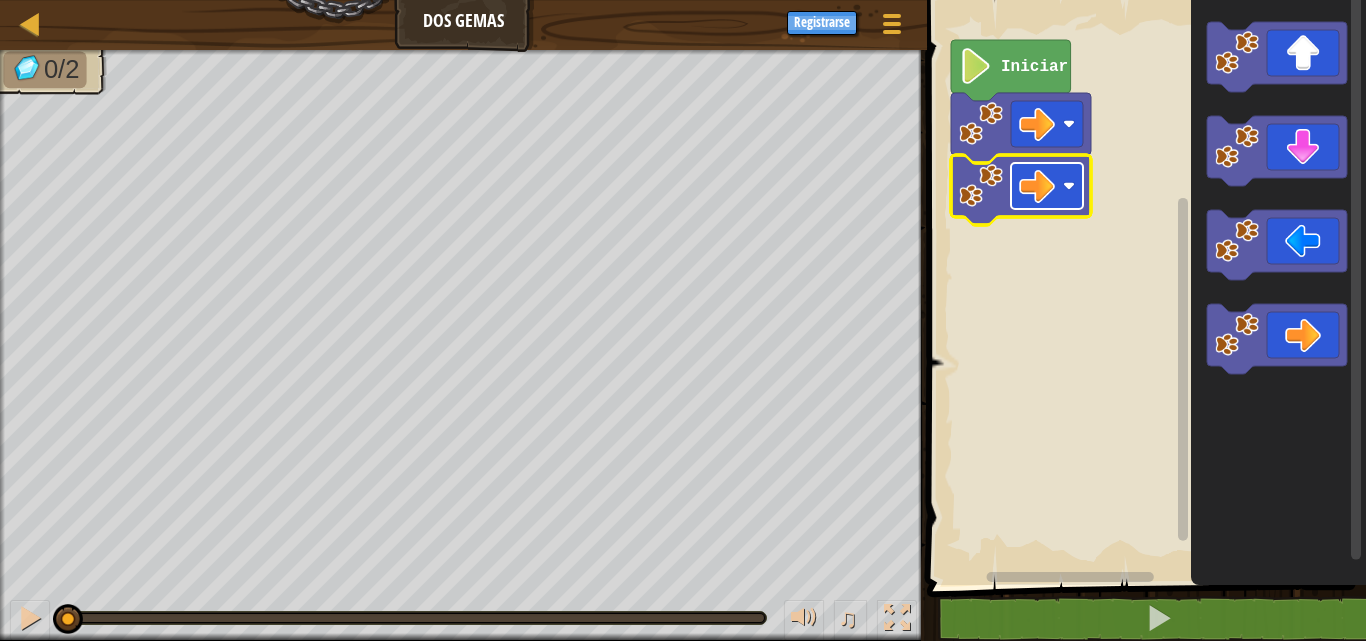 click 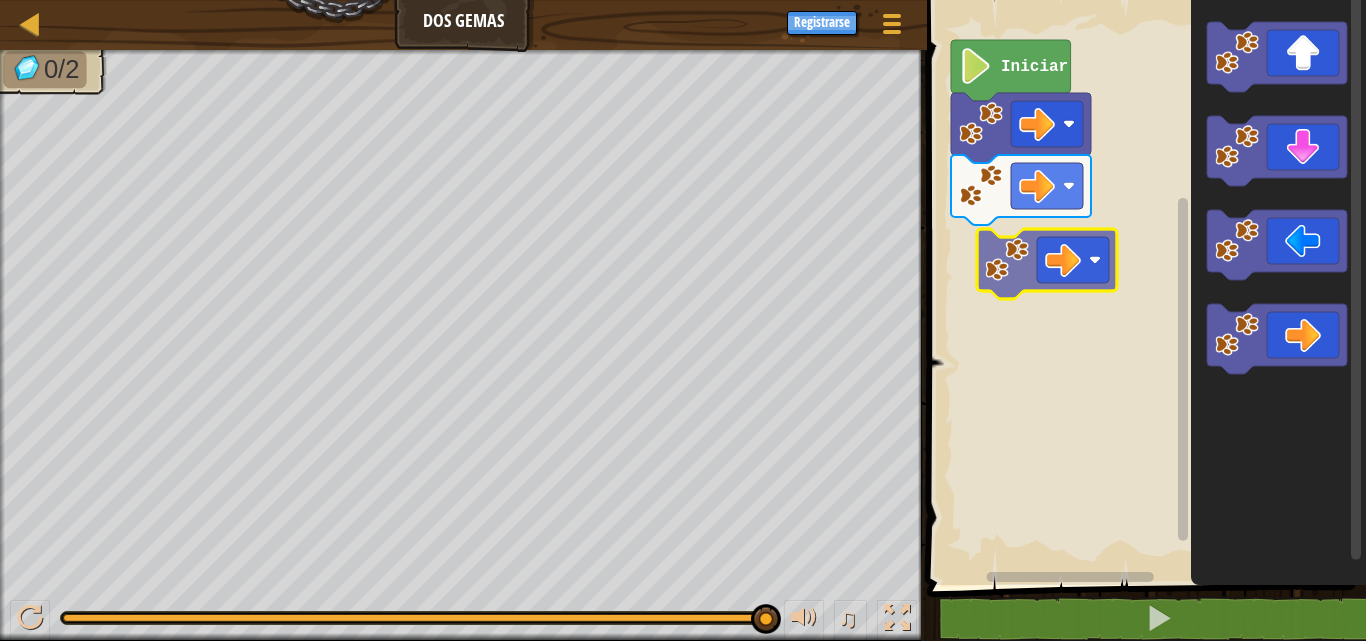 click on "Iniciar" at bounding box center [1143, 287] 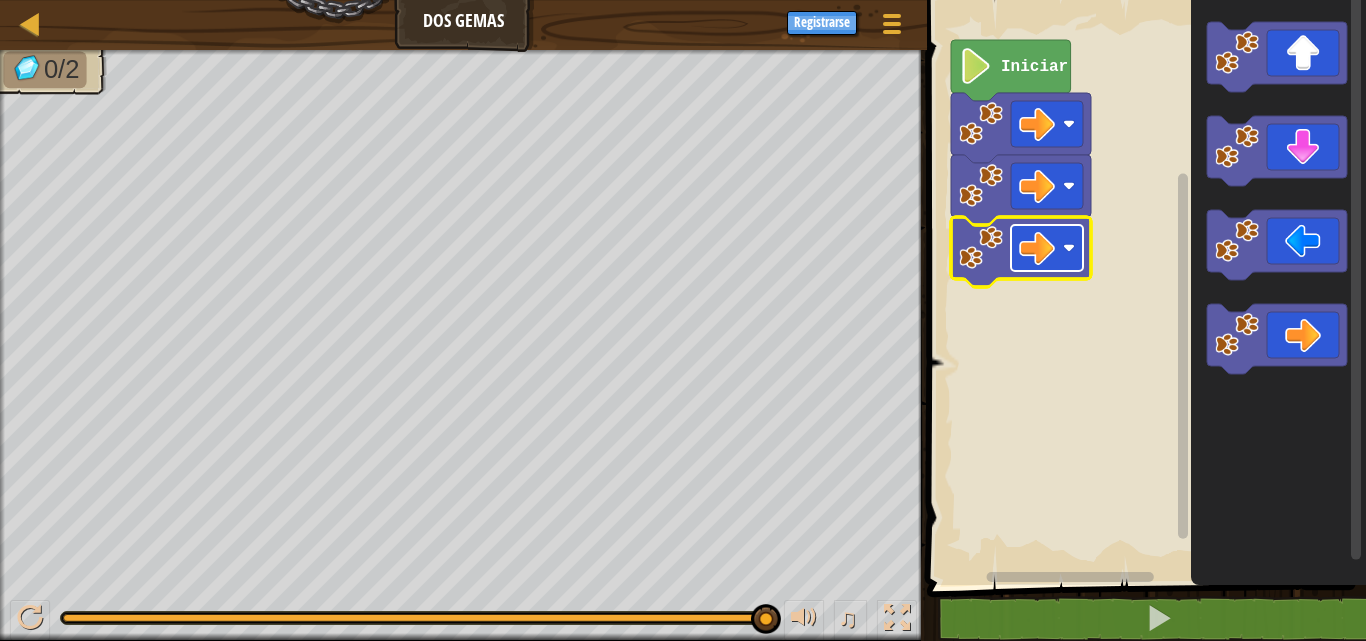 click 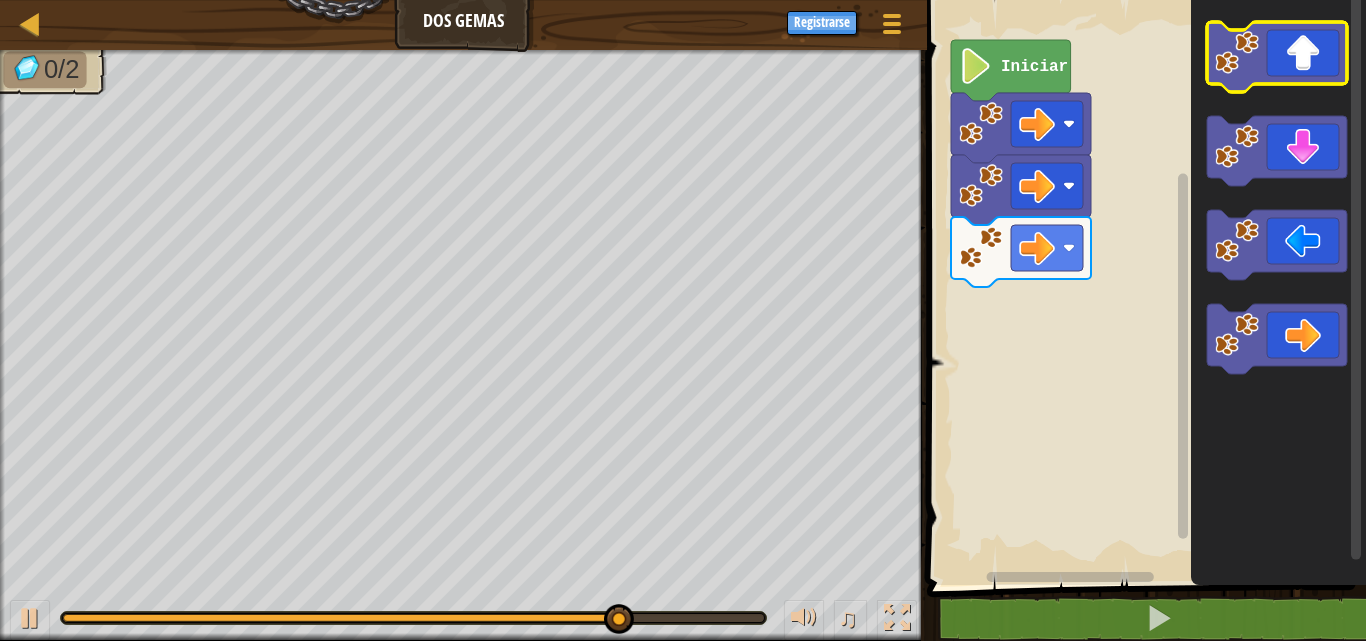 click 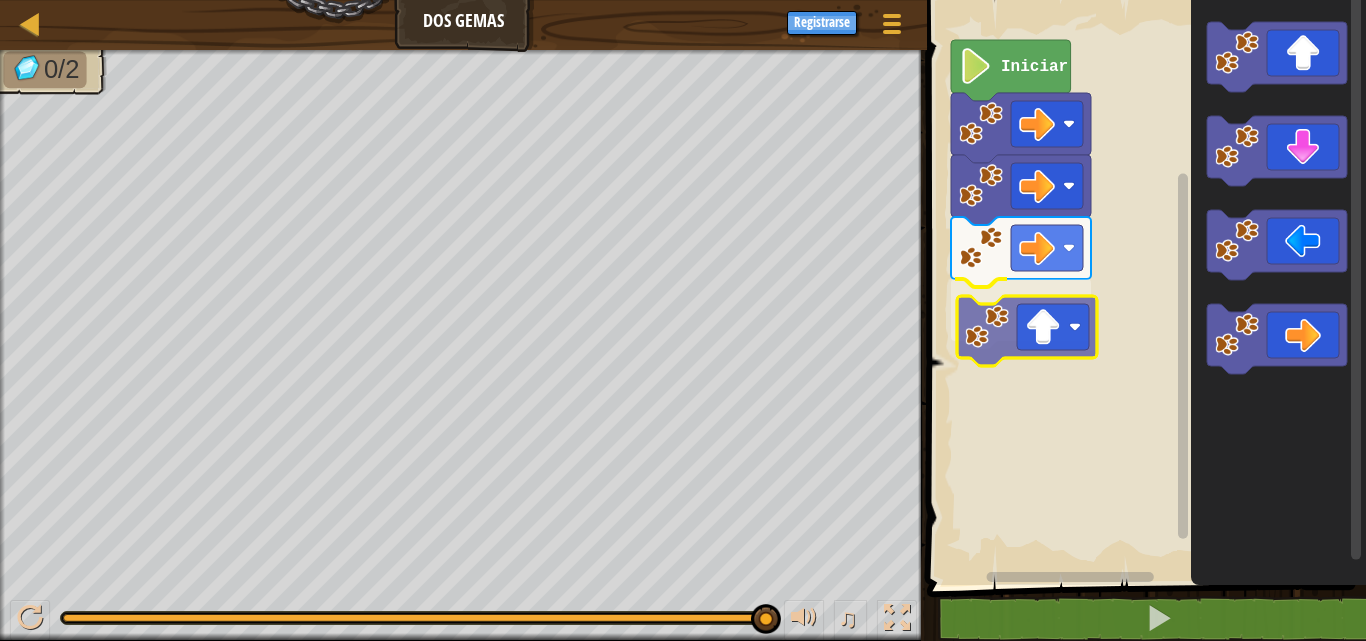 click on "Iniciar" at bounding box center (1143, 287) 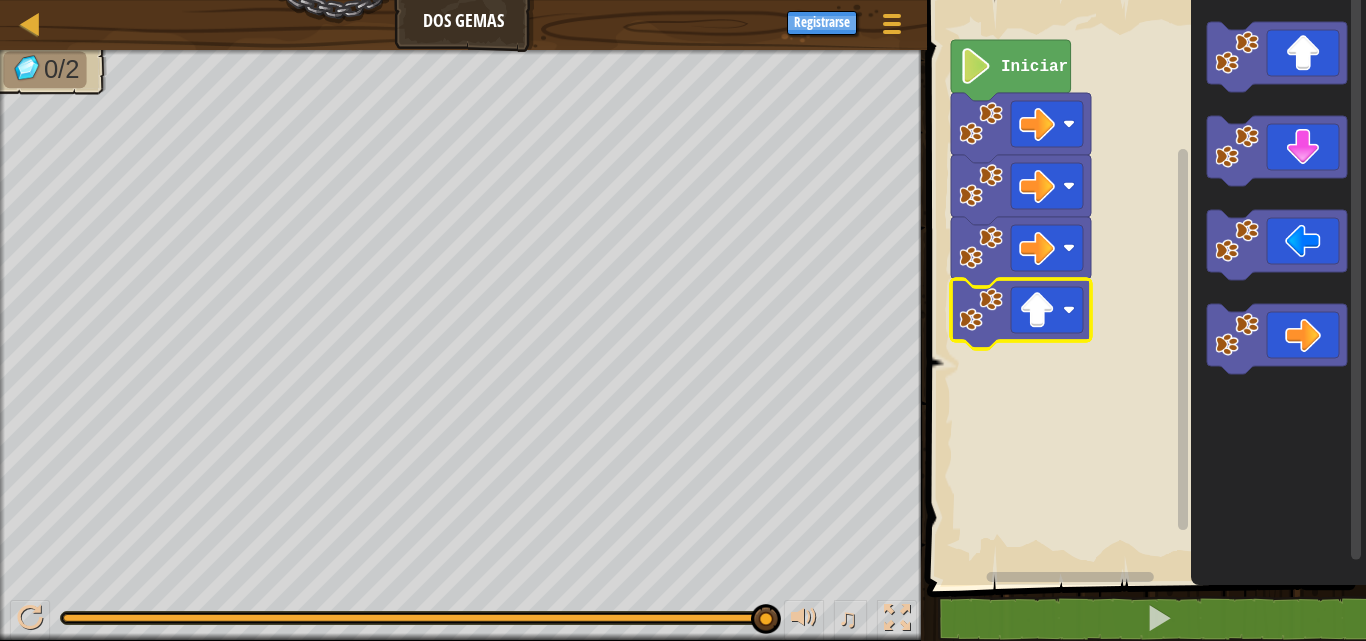 click 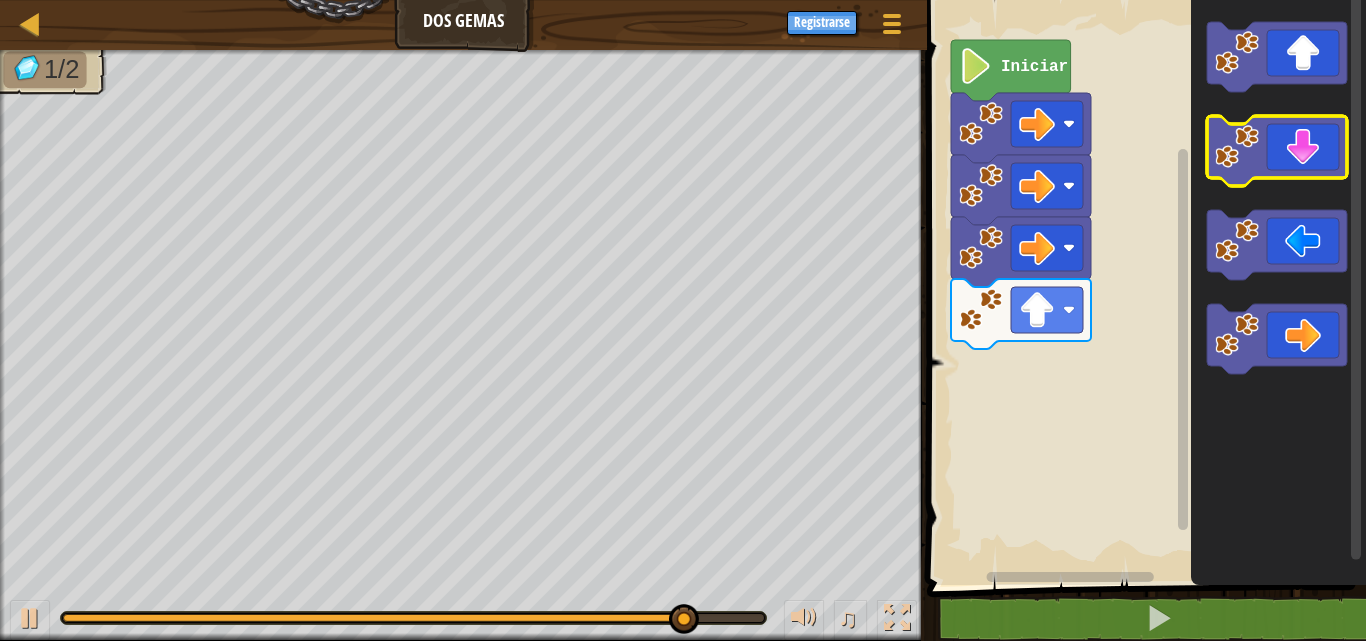 click 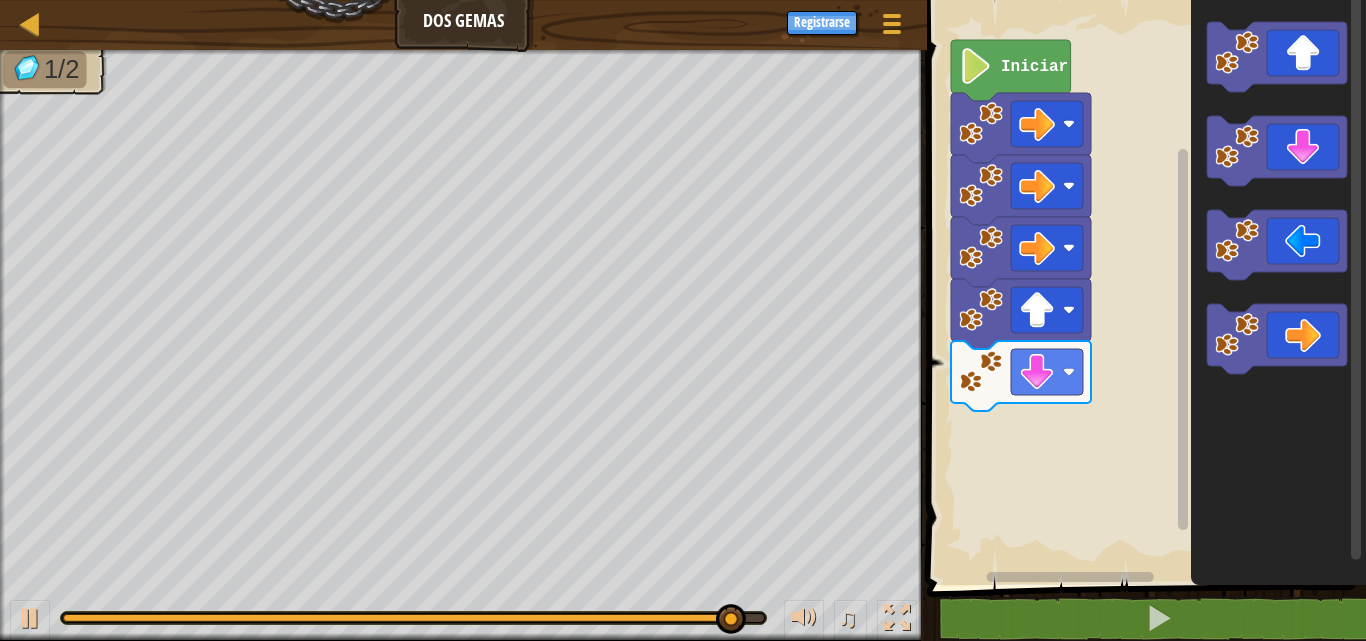 click on "Iniciar" at bounding box center [1143, 287] 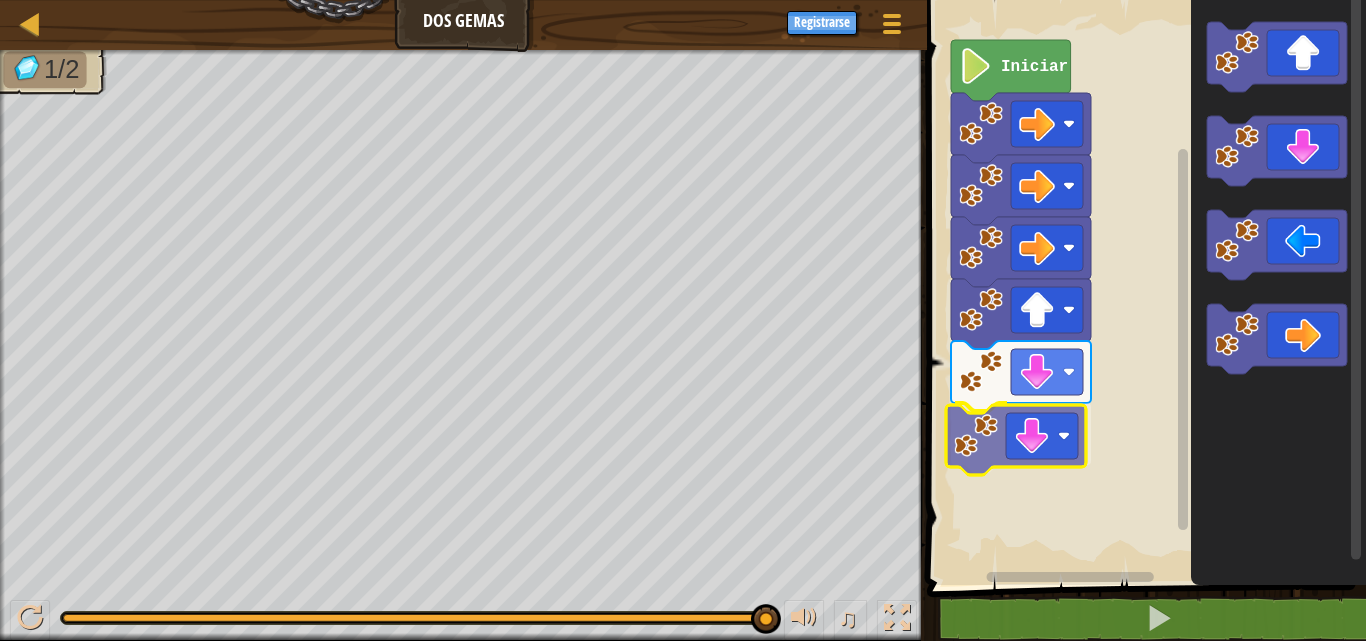 click on "Iniciar" at bounding box center [1143, 287] 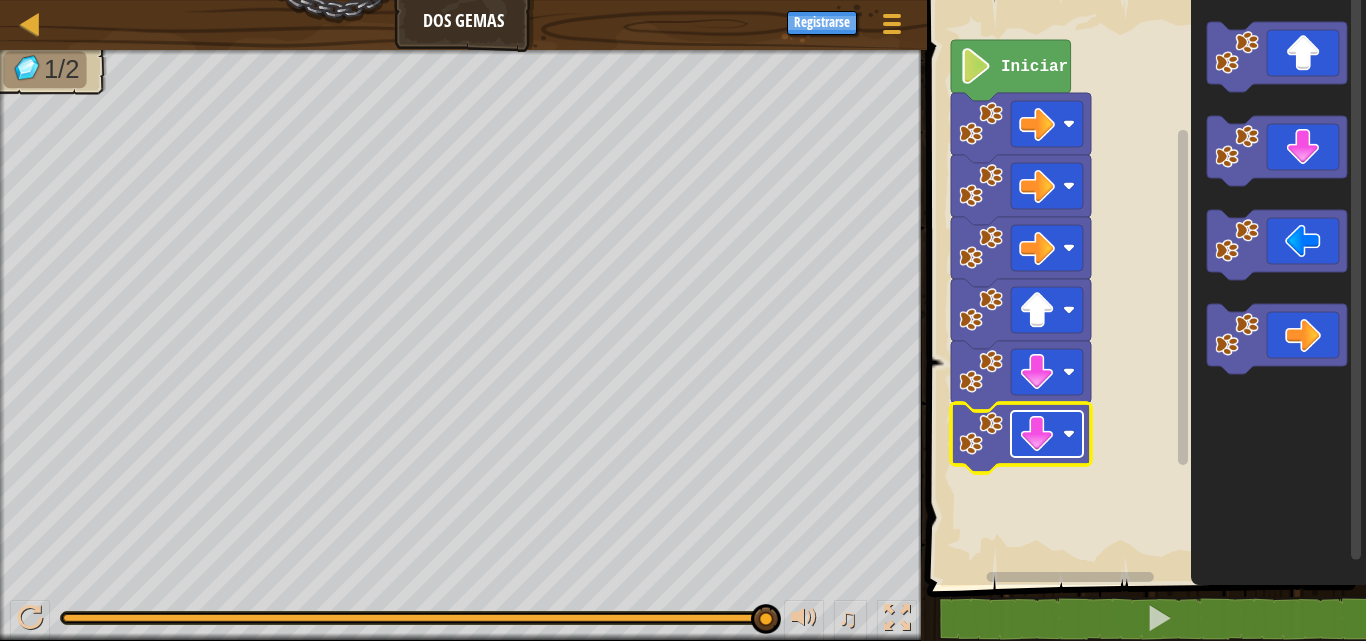 click 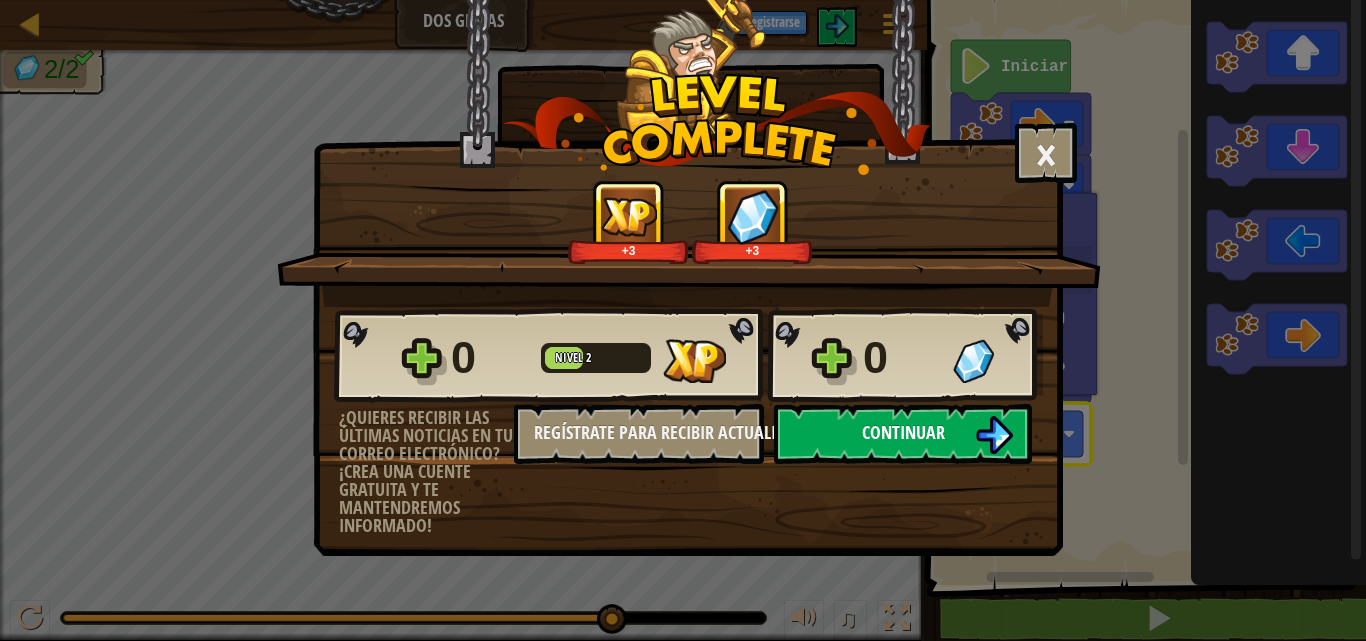click on "Continuar" at bounding box center [903, 434] 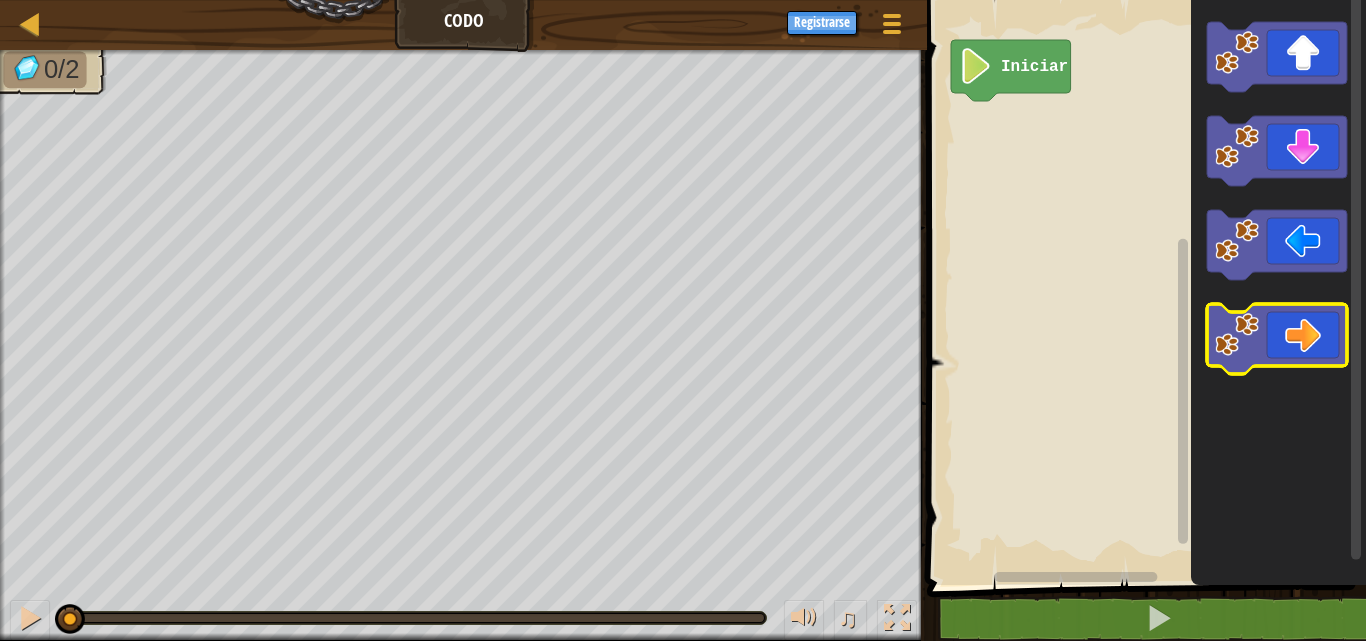 click 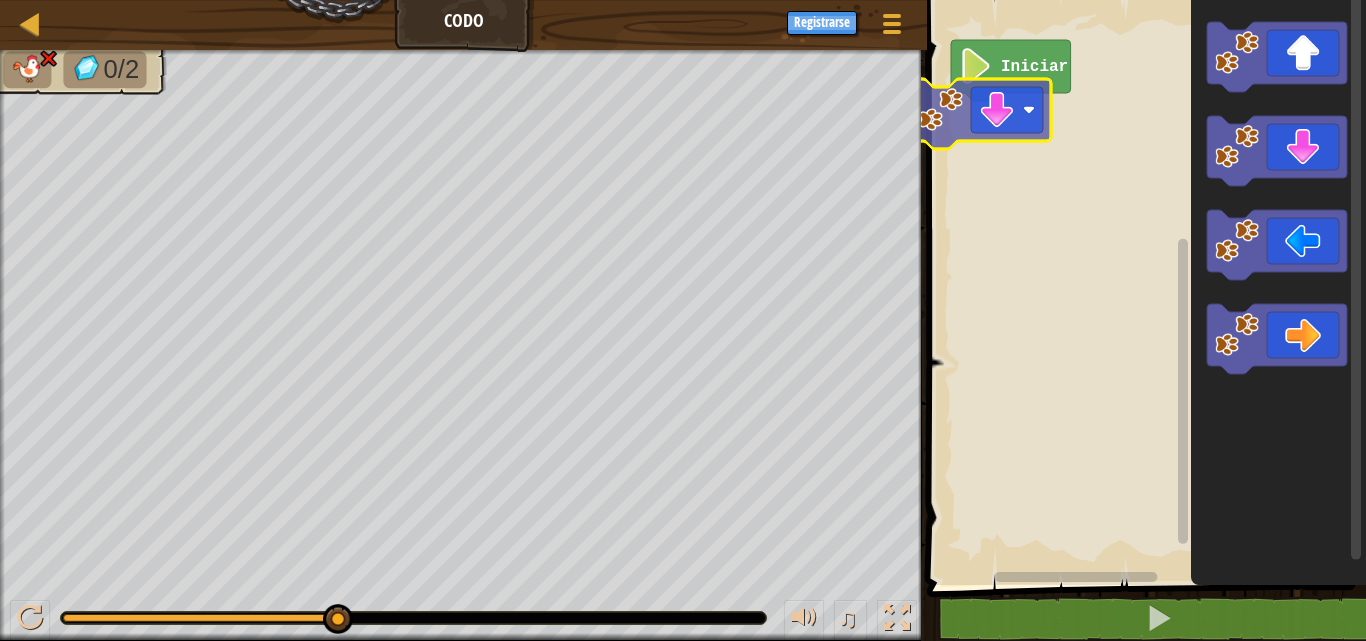 click on "Iniciar" at bounding box center [1143, 287] 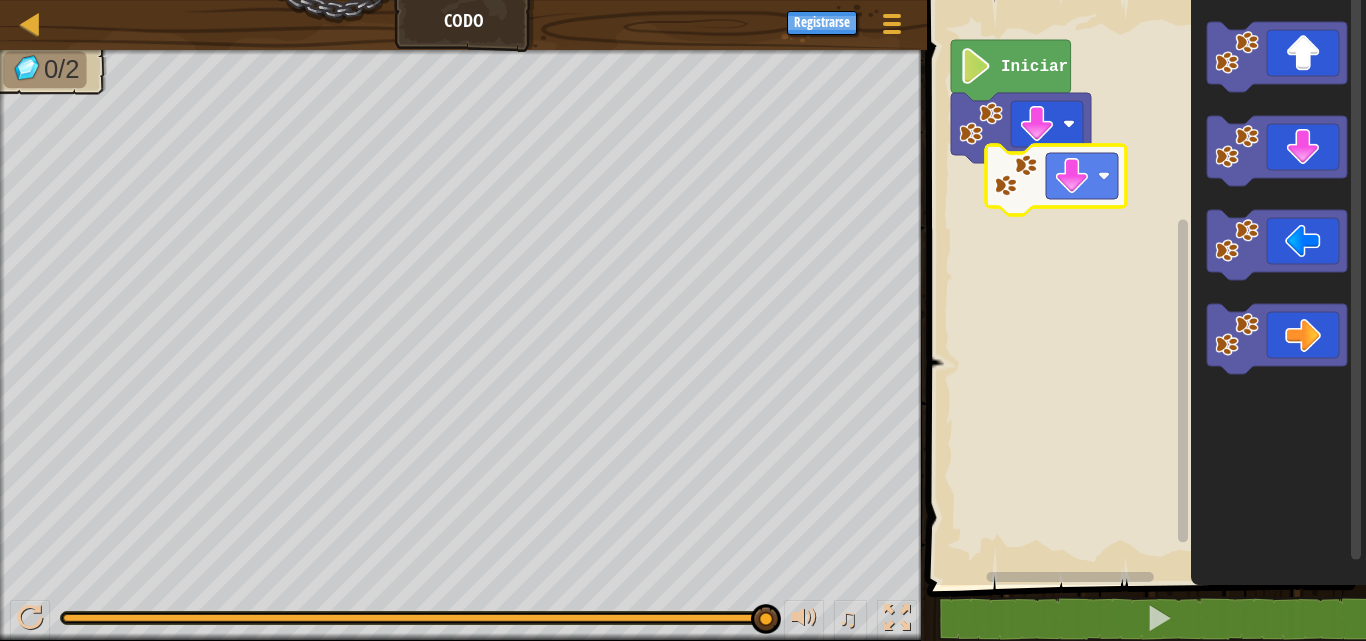 click on "Iniciar" at bounding box center (1143, 287) 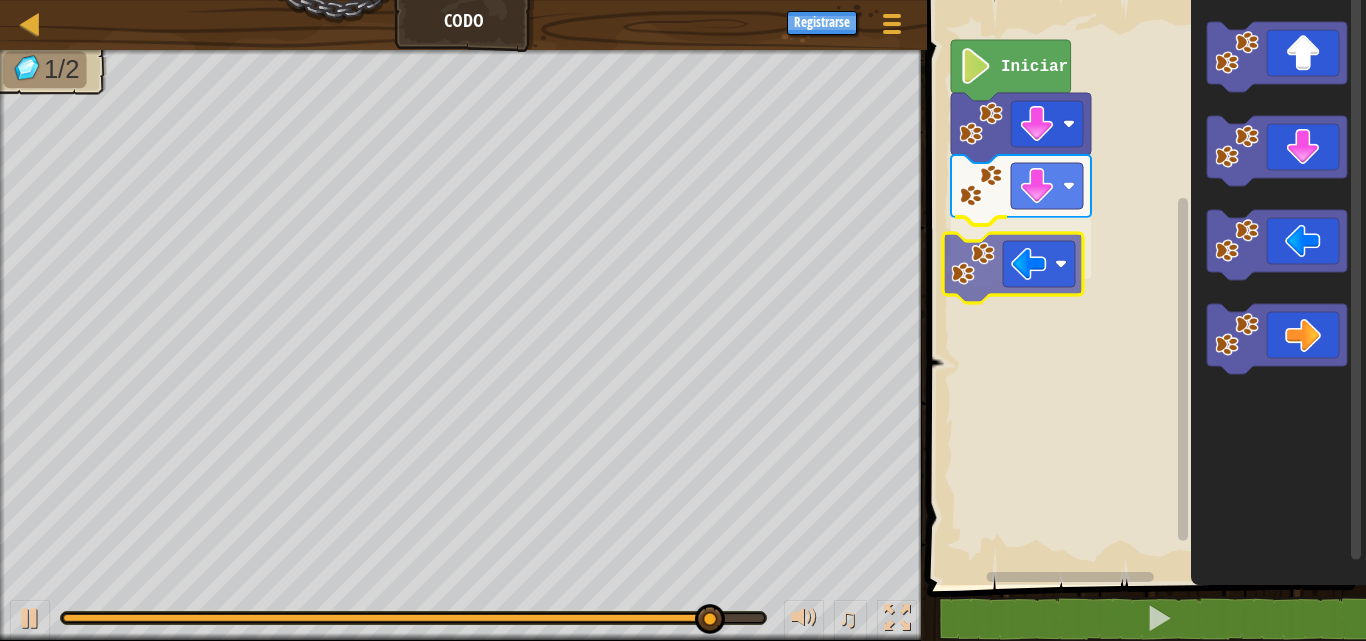 click on "Iniciar" at bounding box center [1143, 287] 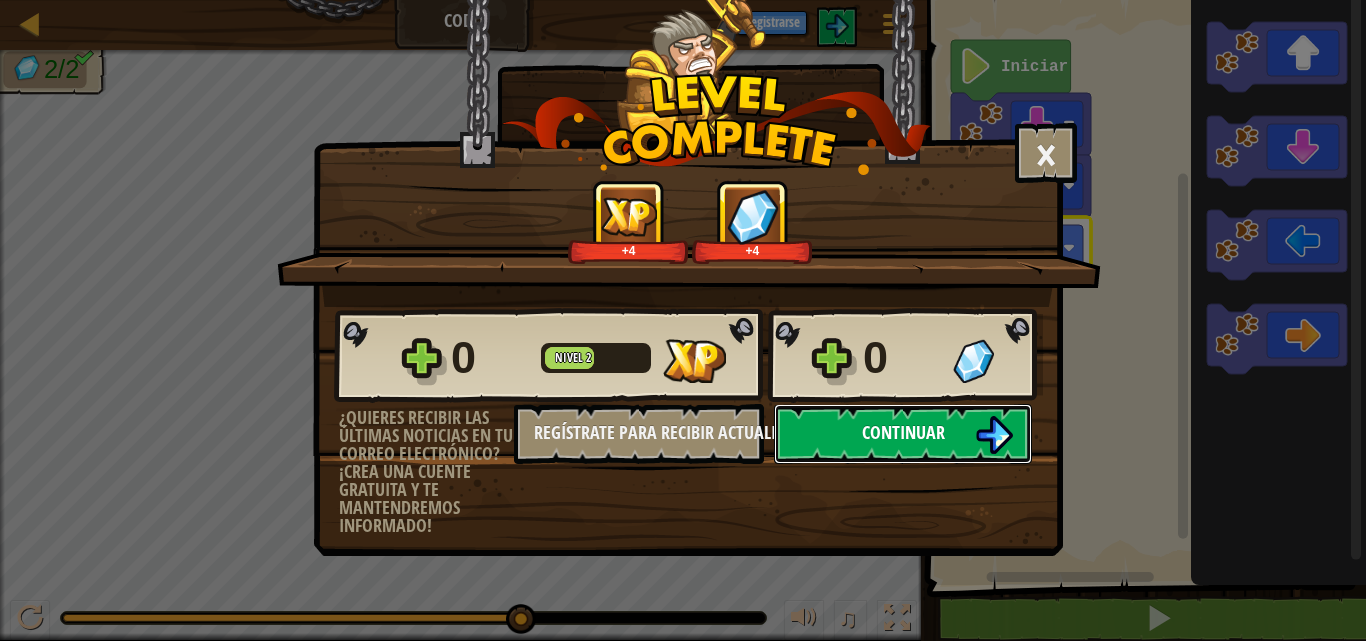 click on "Continuar" at bounding box center [903, 432] 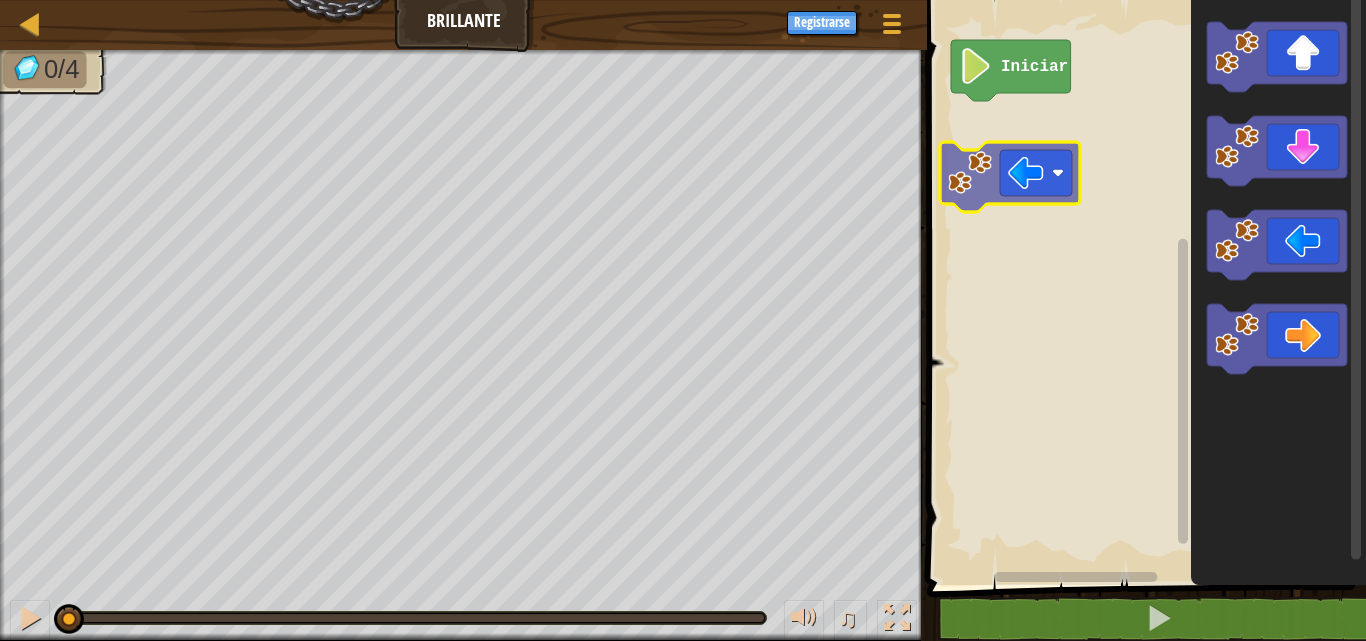 click on "Iniciar" at bounding box center (1143, 287) 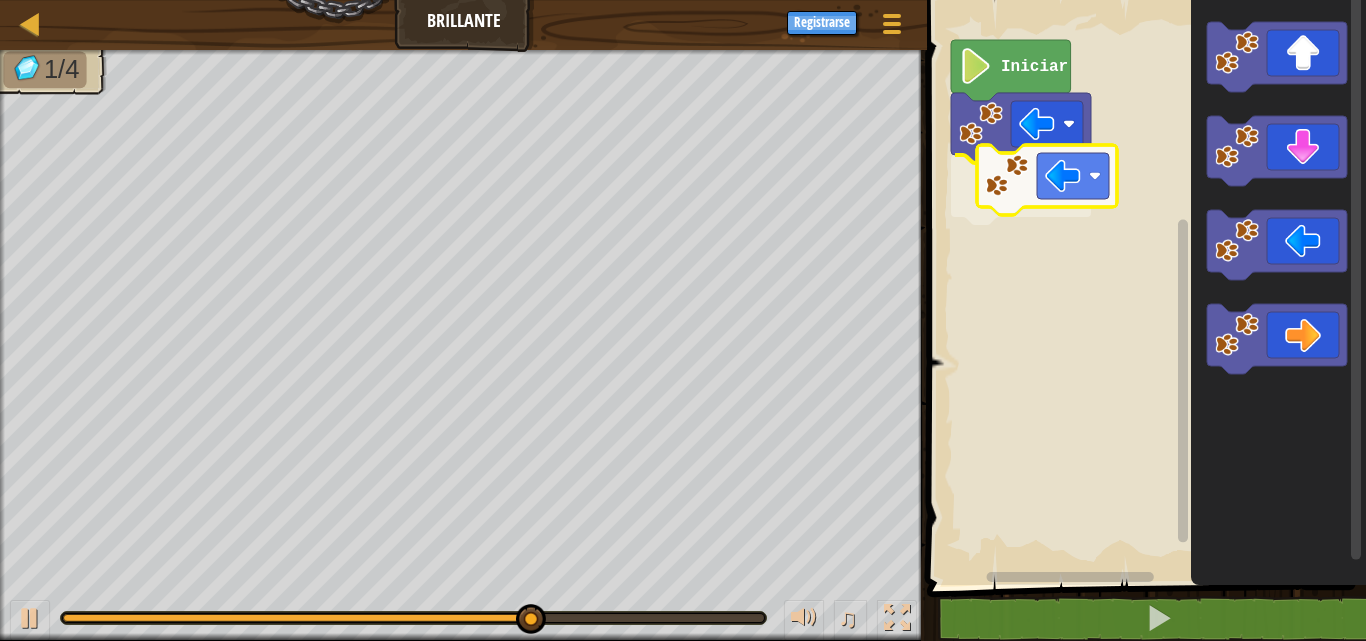 click on "Iniciar" at bounding box center [1143, 287] 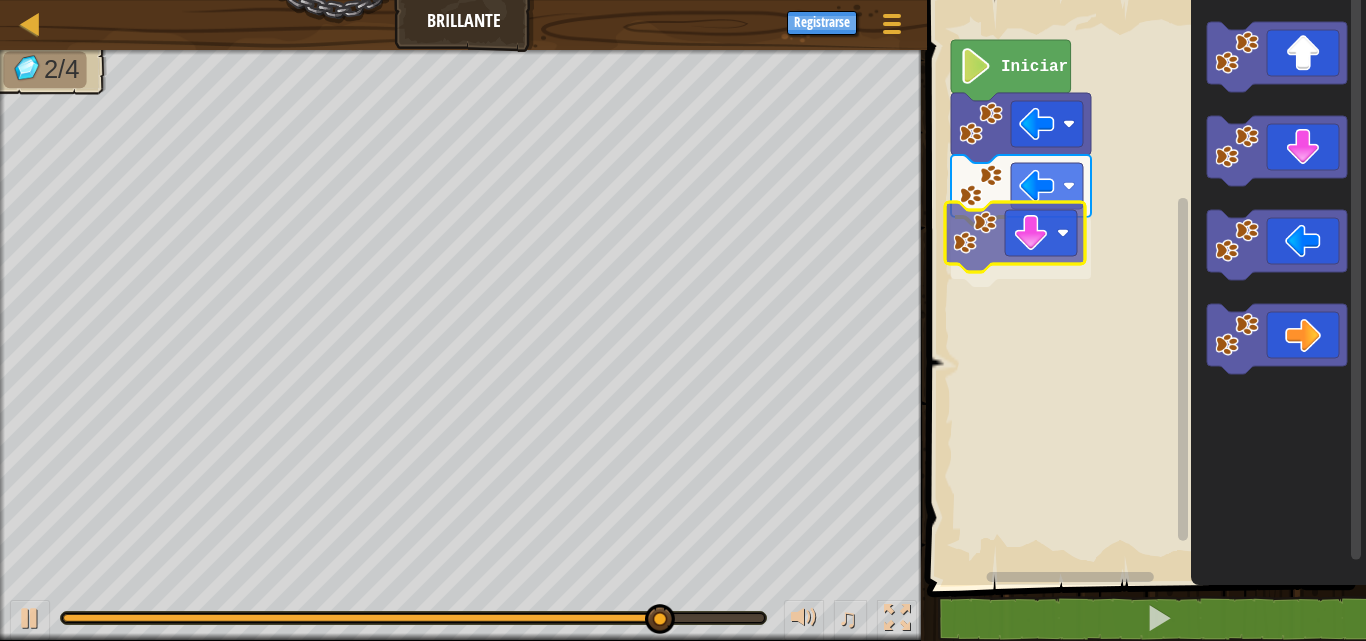click on "Iniciar" at bounding box center [1143, 287] 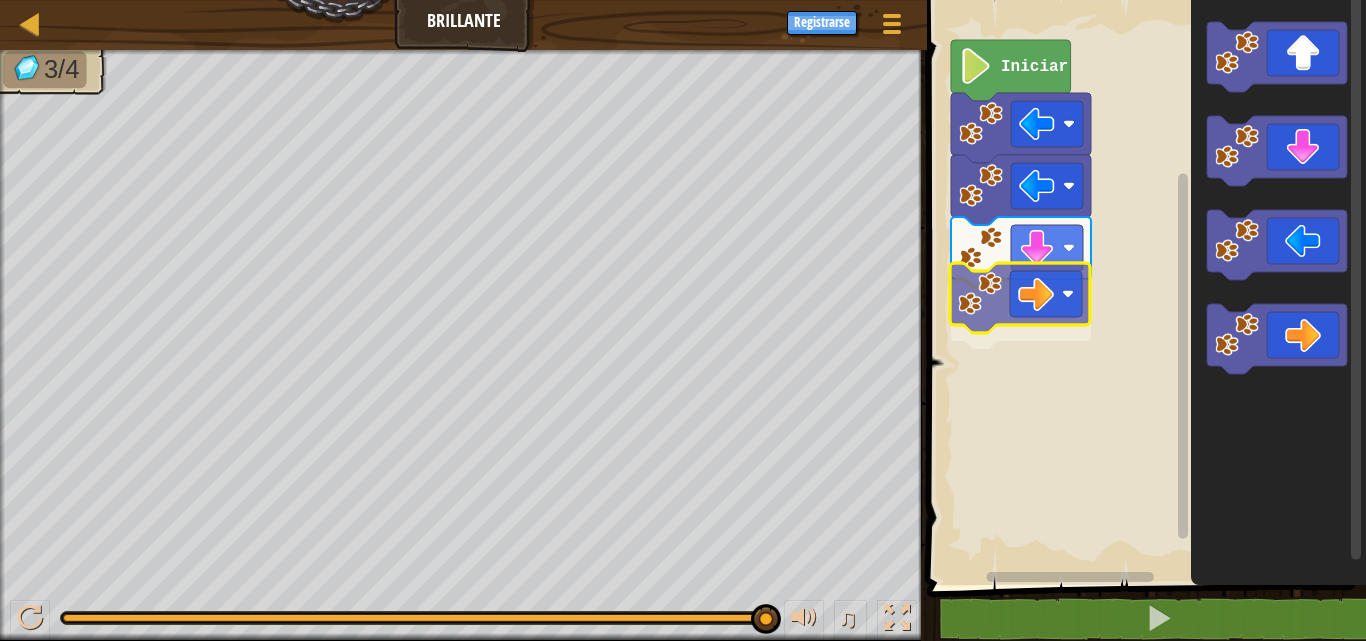 click on "Iniciar" at bounding box center (1143, 287) 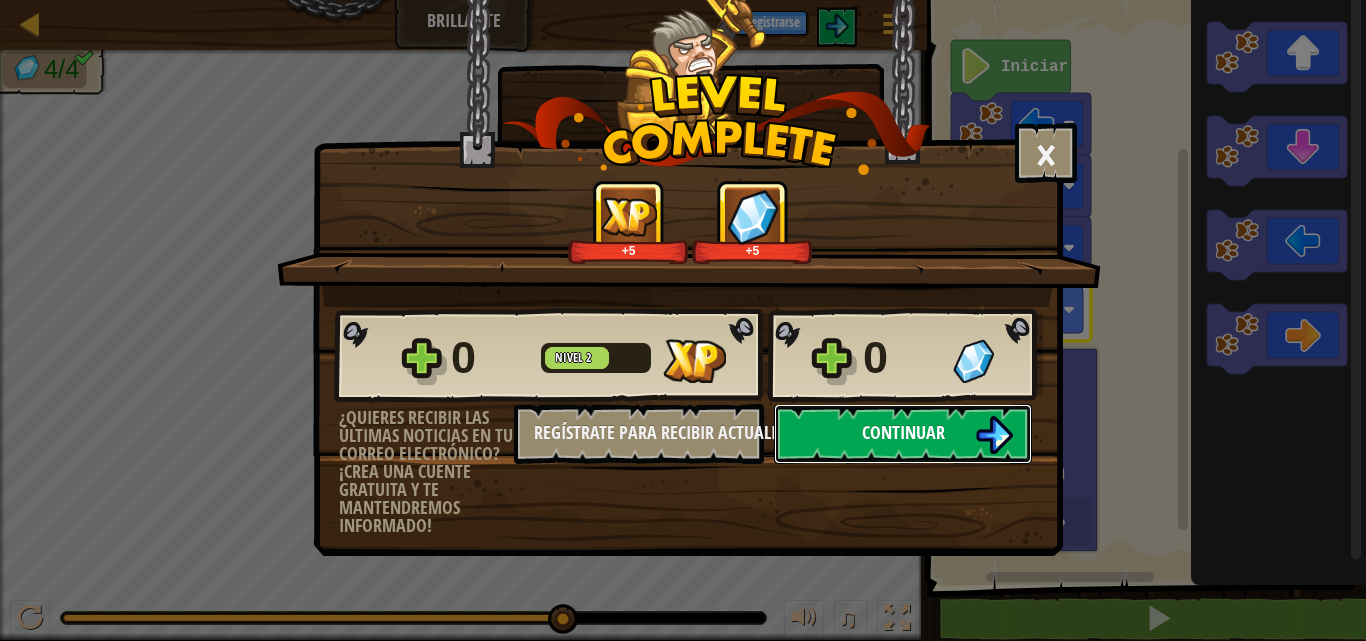 click on "Continuar" at bounding box center [903, 432] 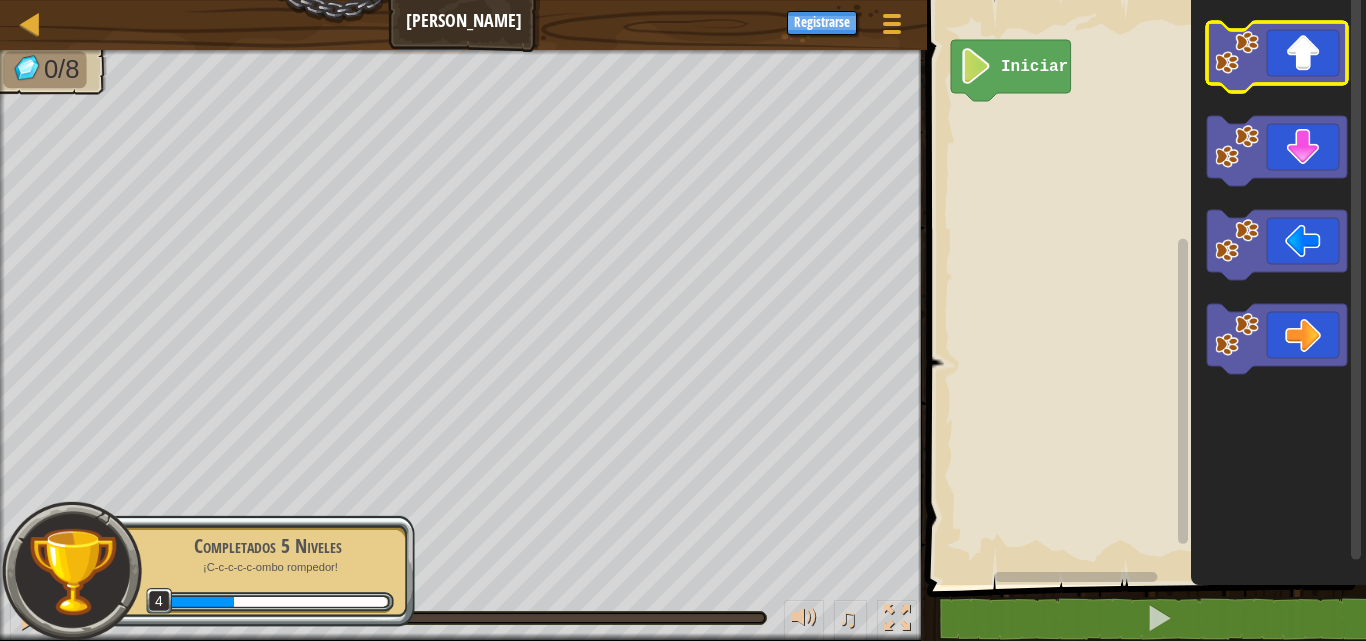 click 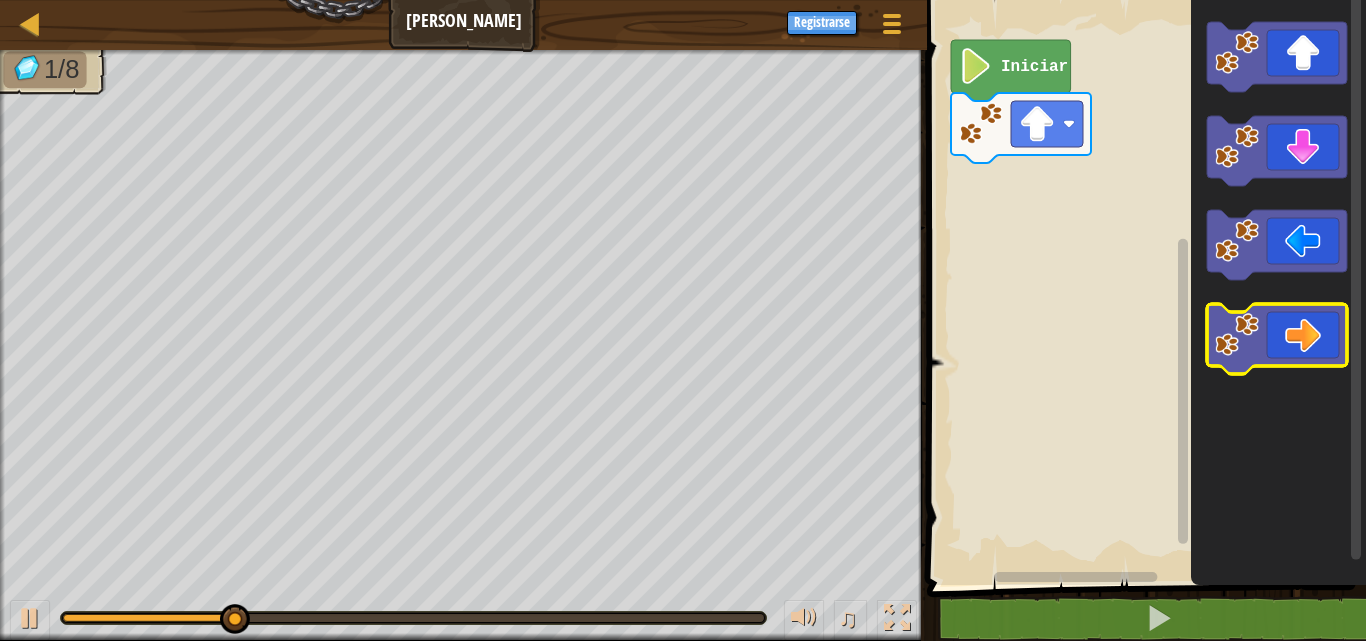 click 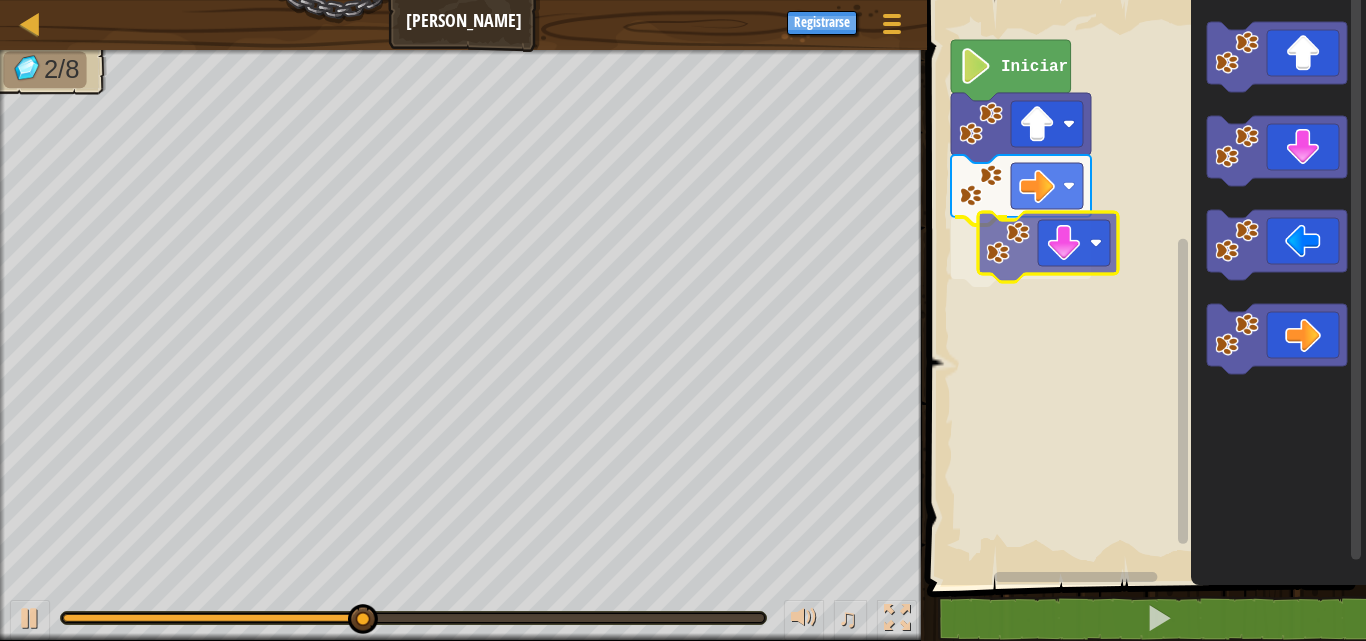 click on "Iniciar" at bounding box center (1143, 287) 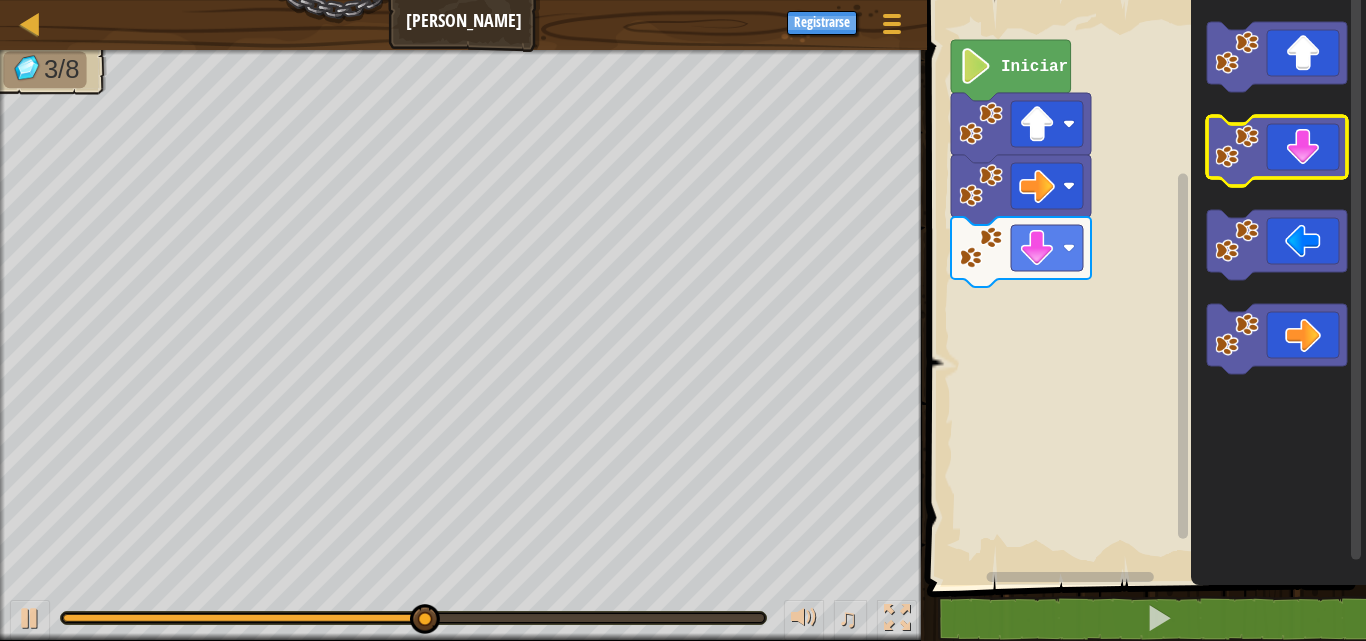 click 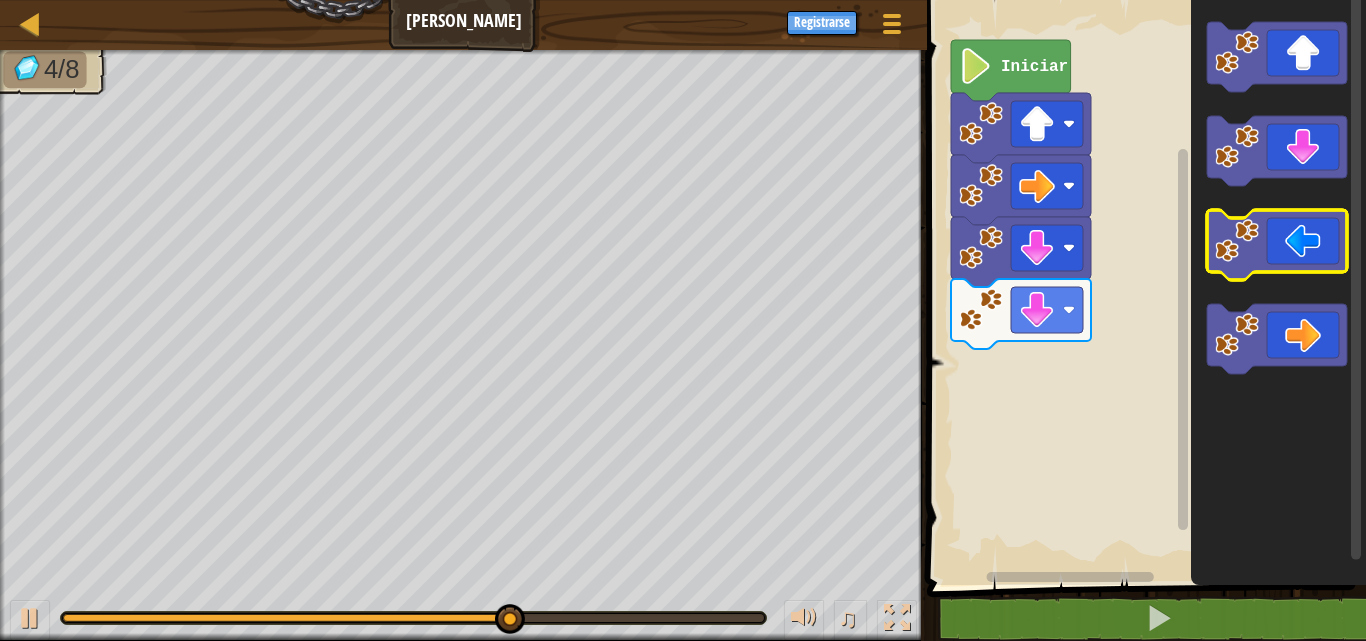 click 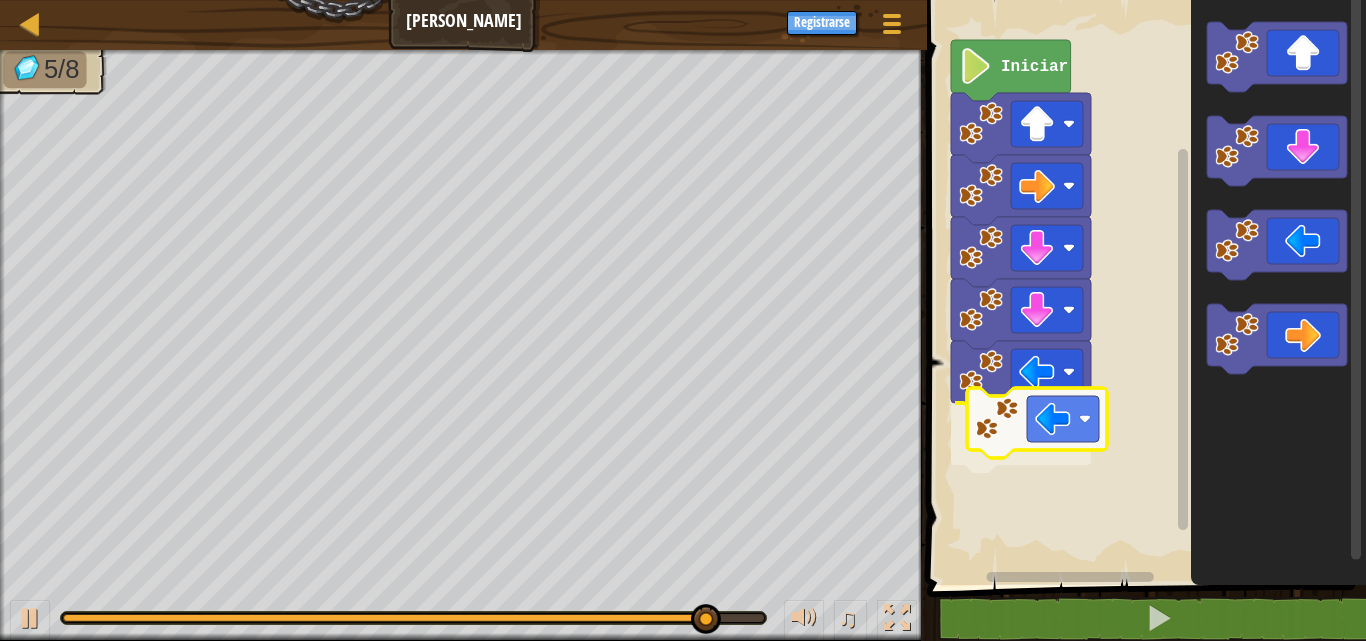 click on "Iniciar" at bounding box center (1143, 287) 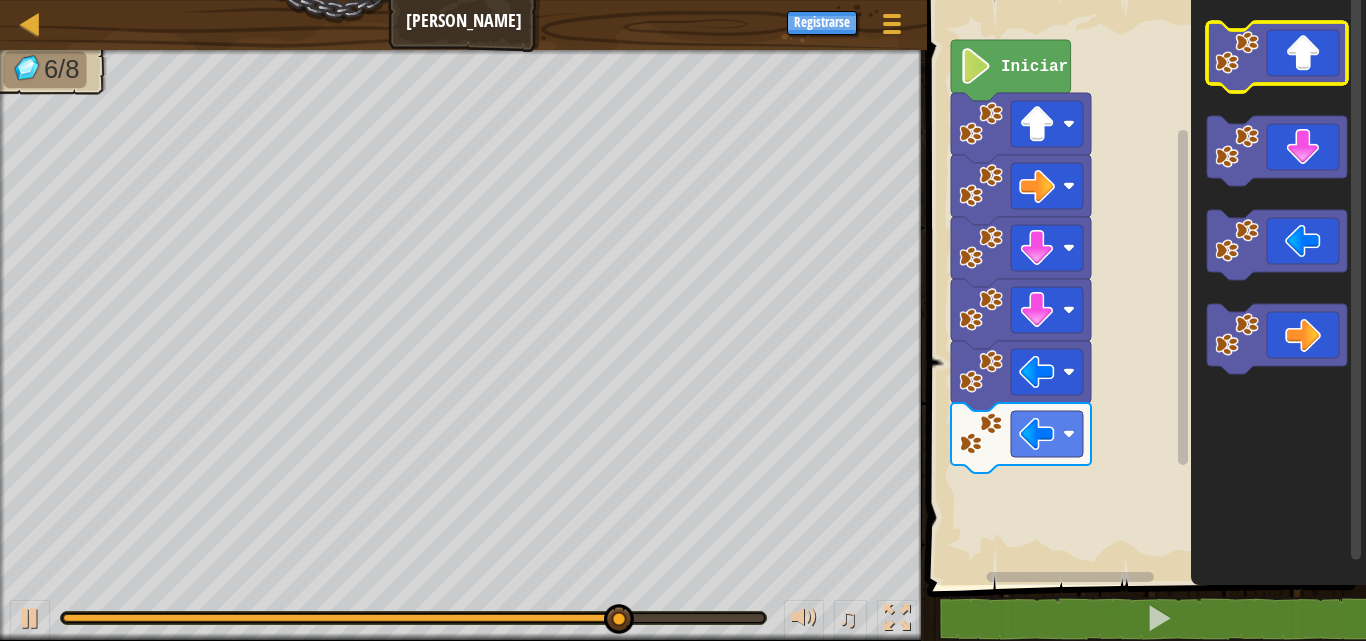 click 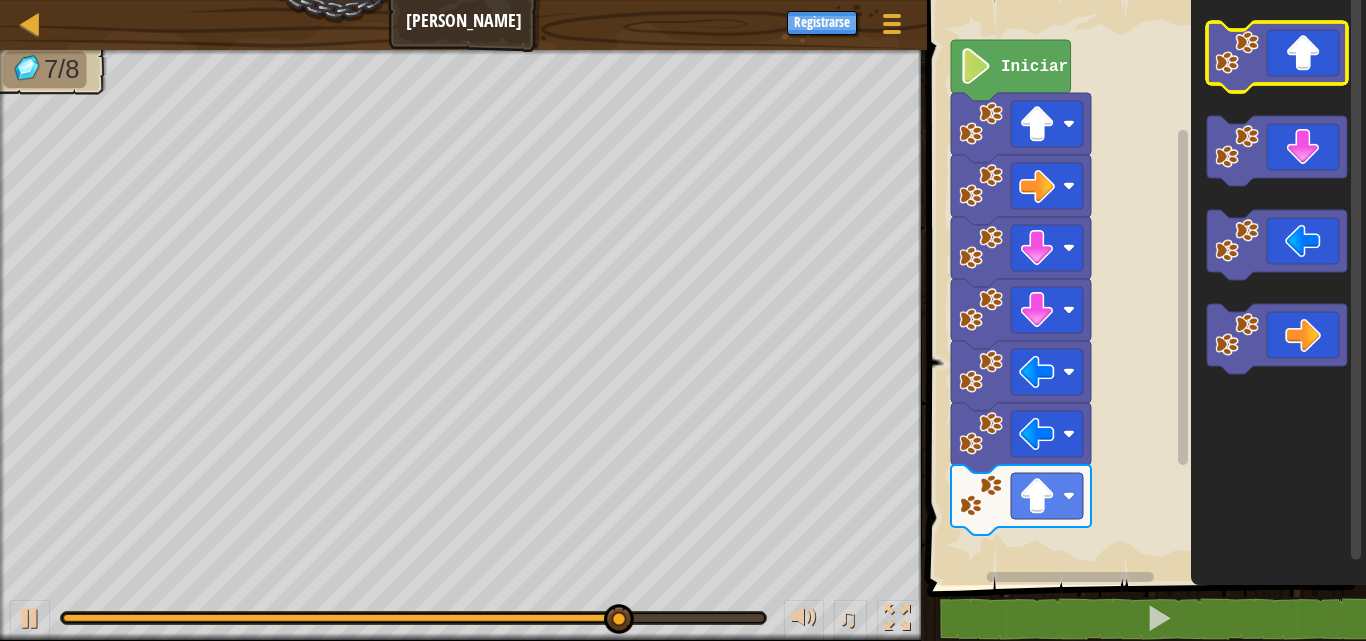 click 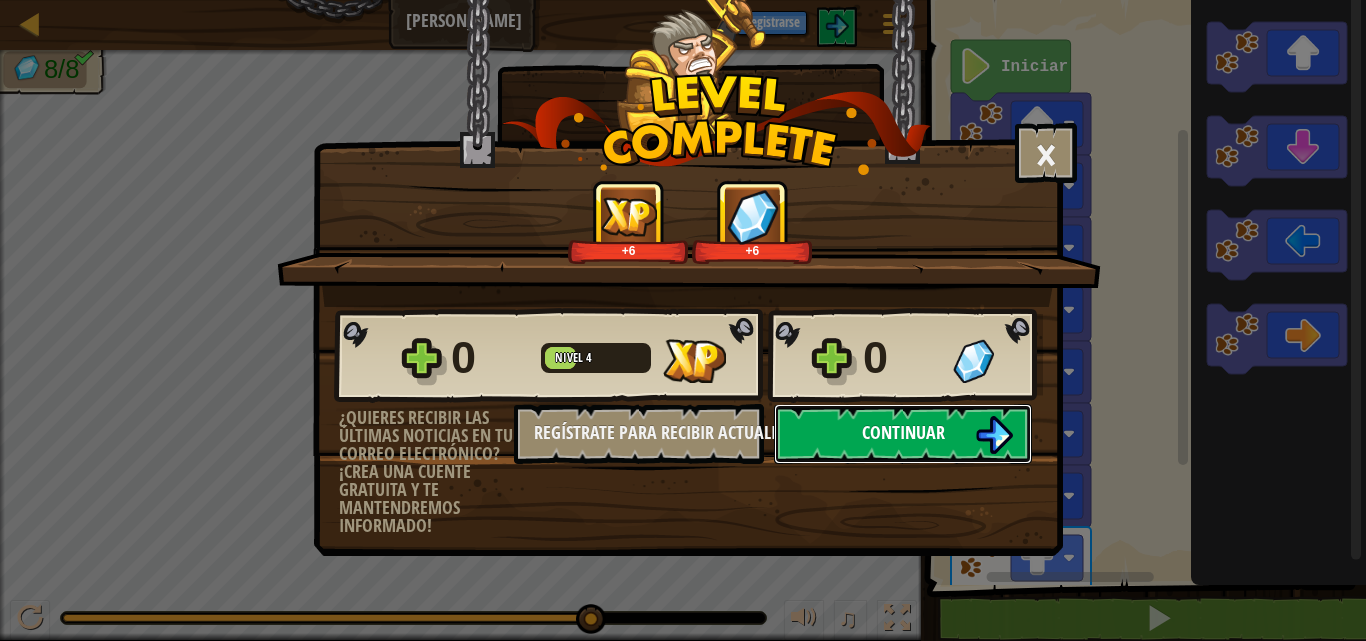 click on "Continuar" at bounding box center [903, 434] 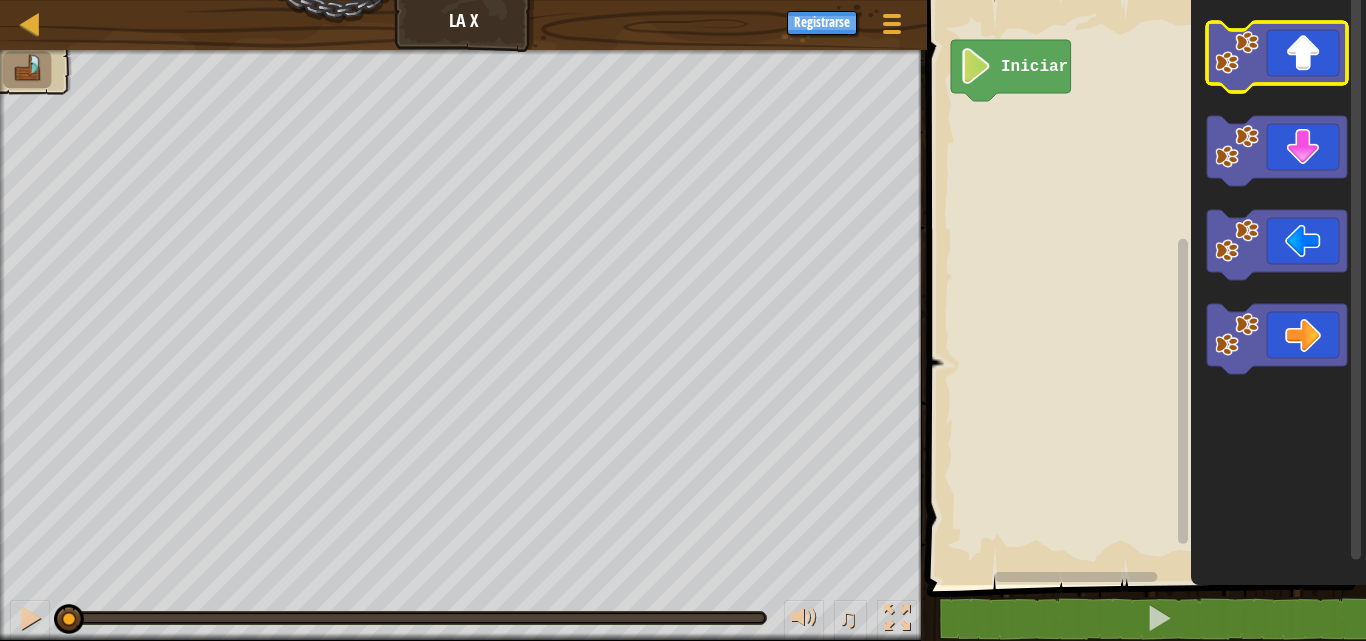 click 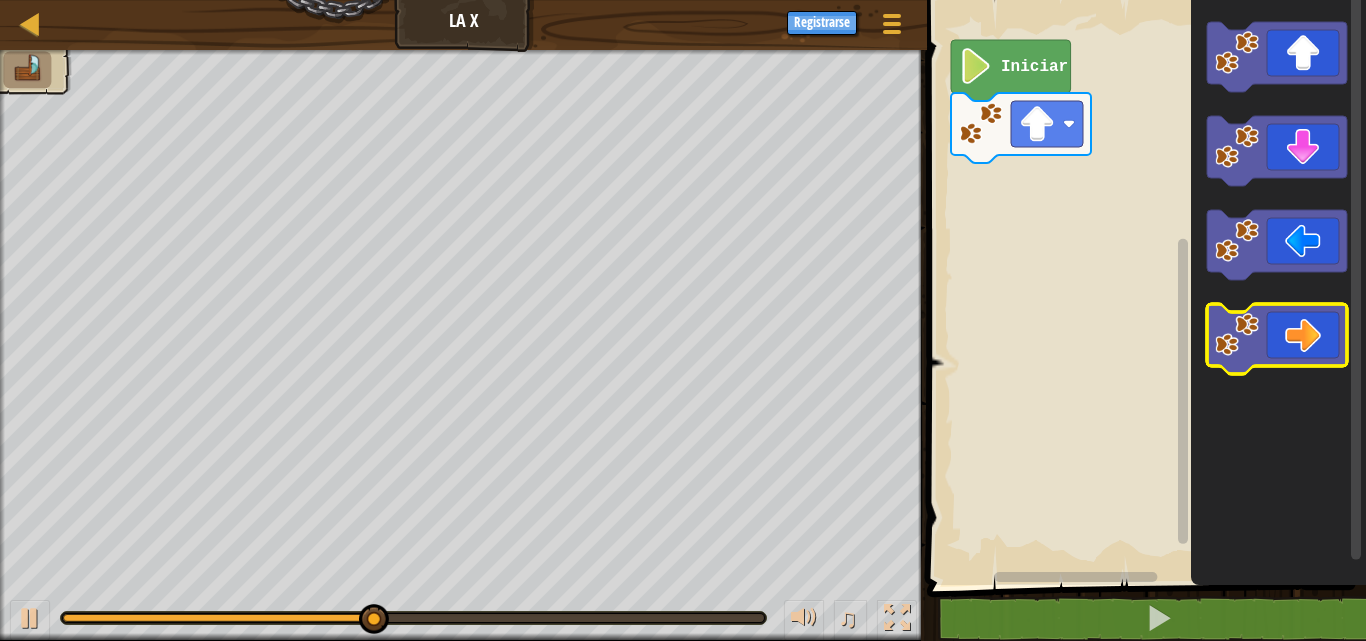 click 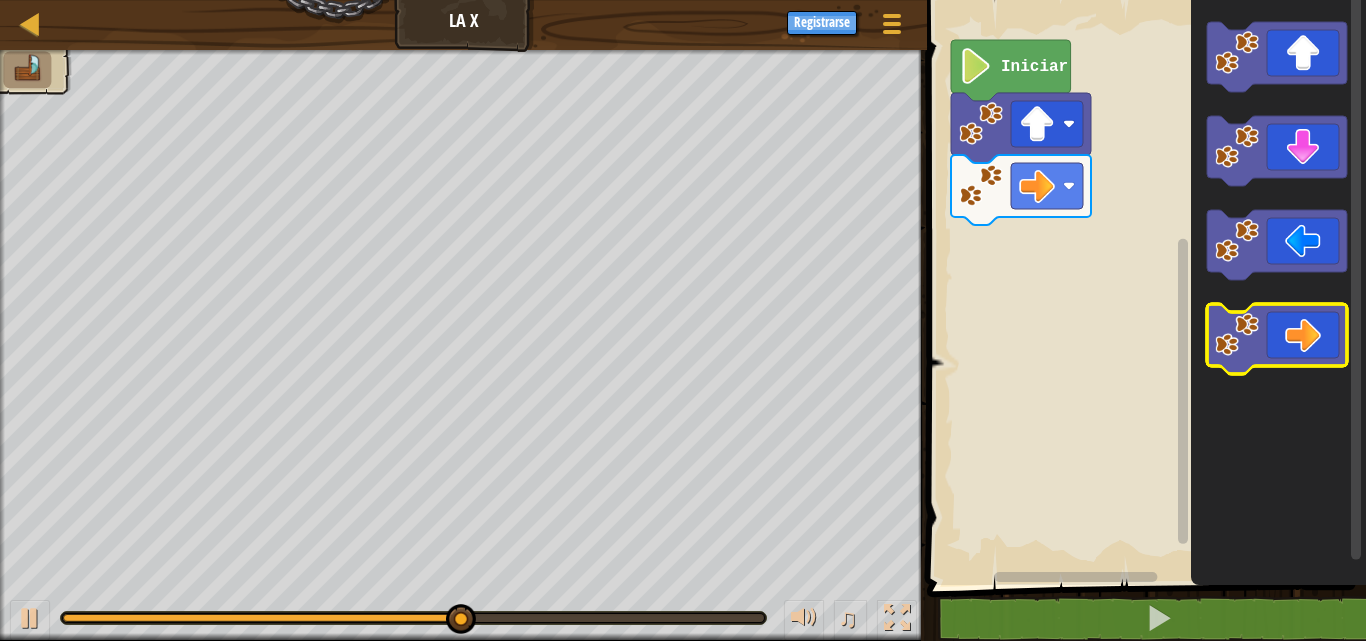 click 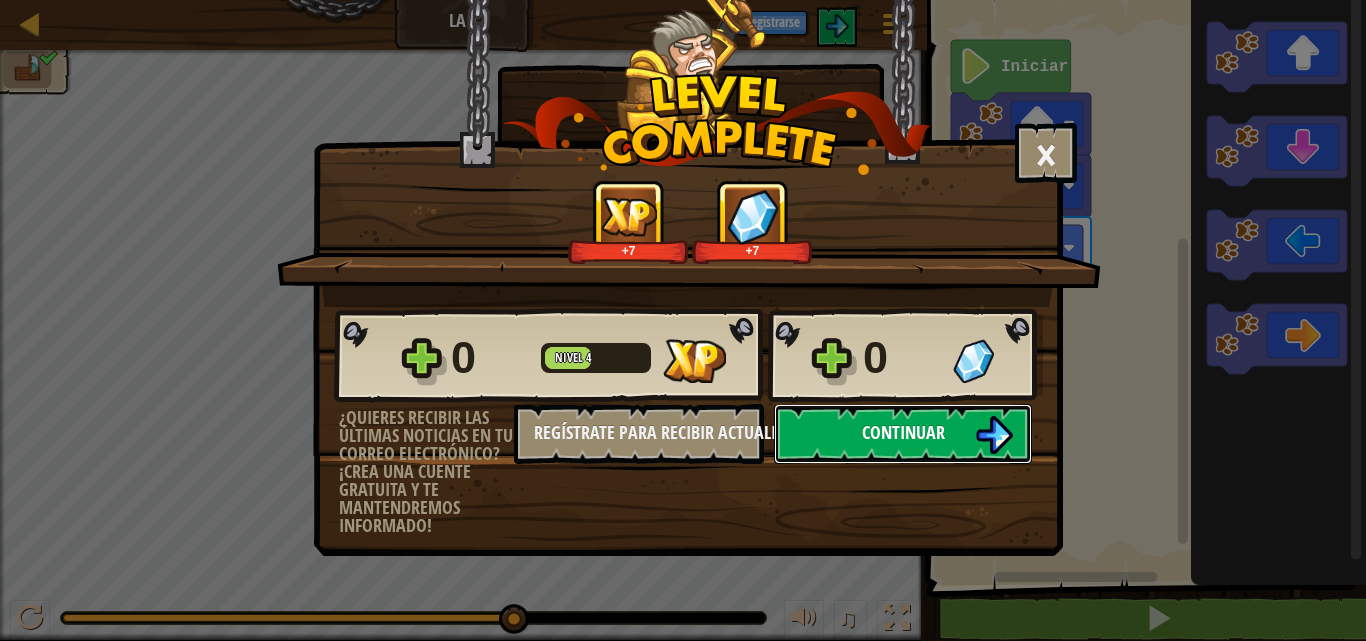 click on "Continuar" at bounding box center [903, 434] 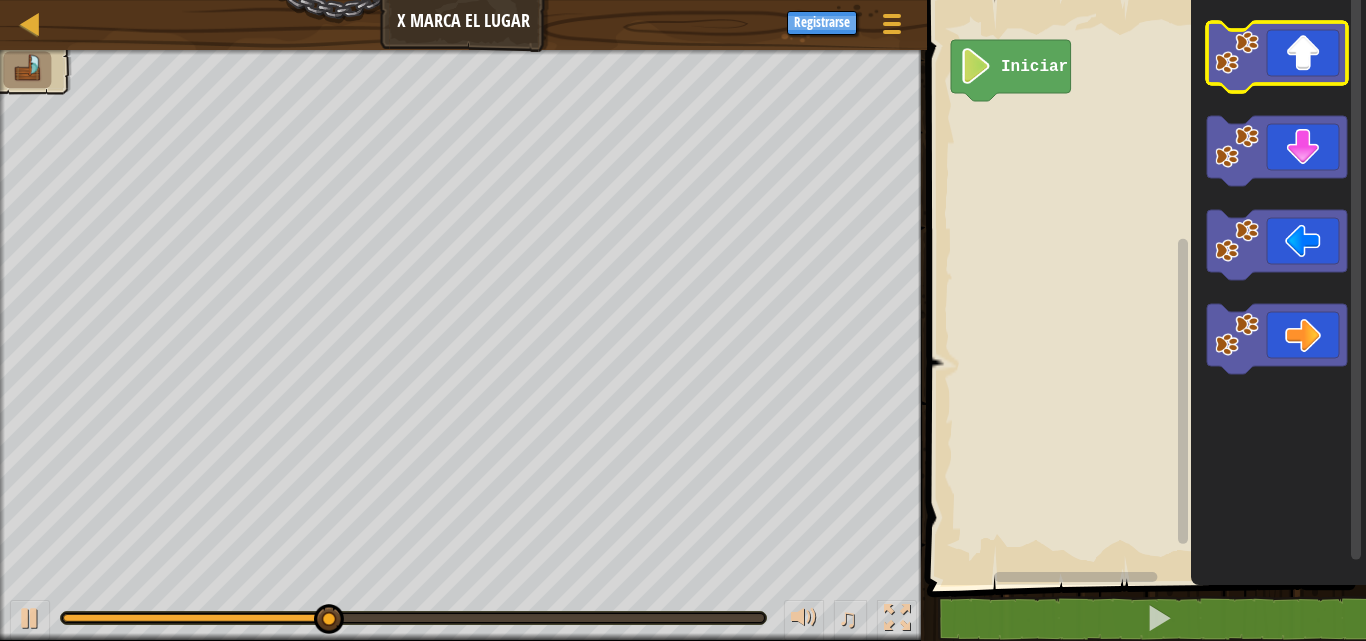 click 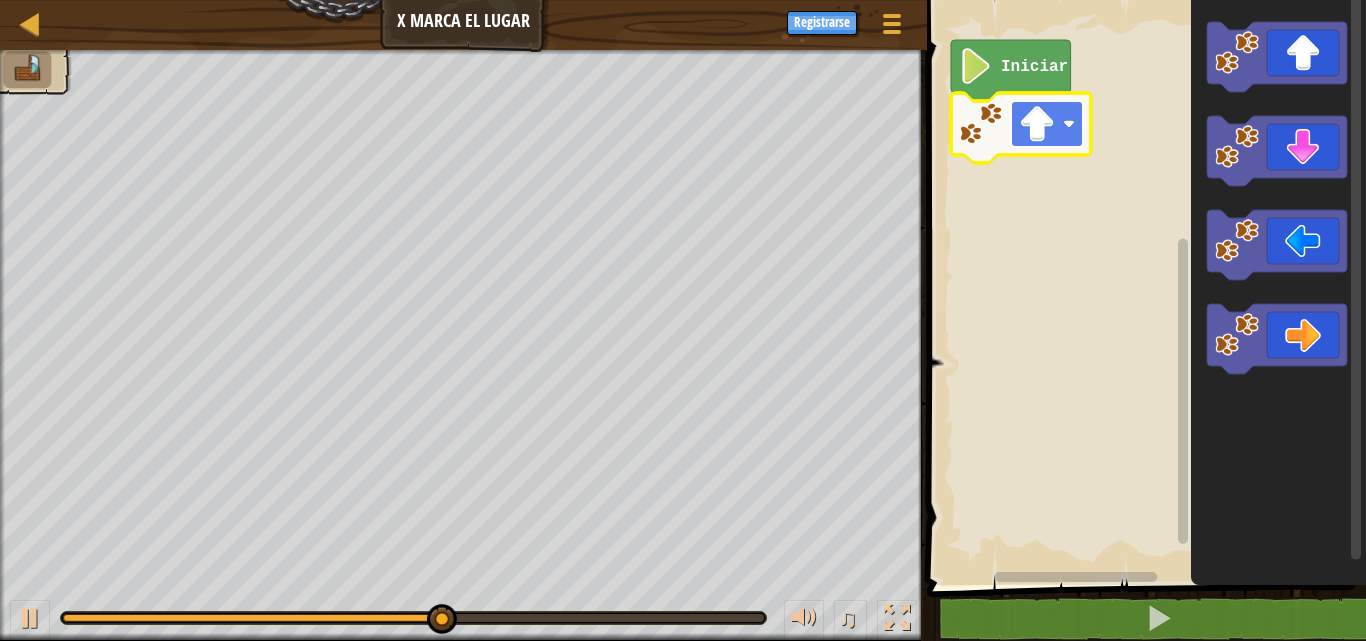 click 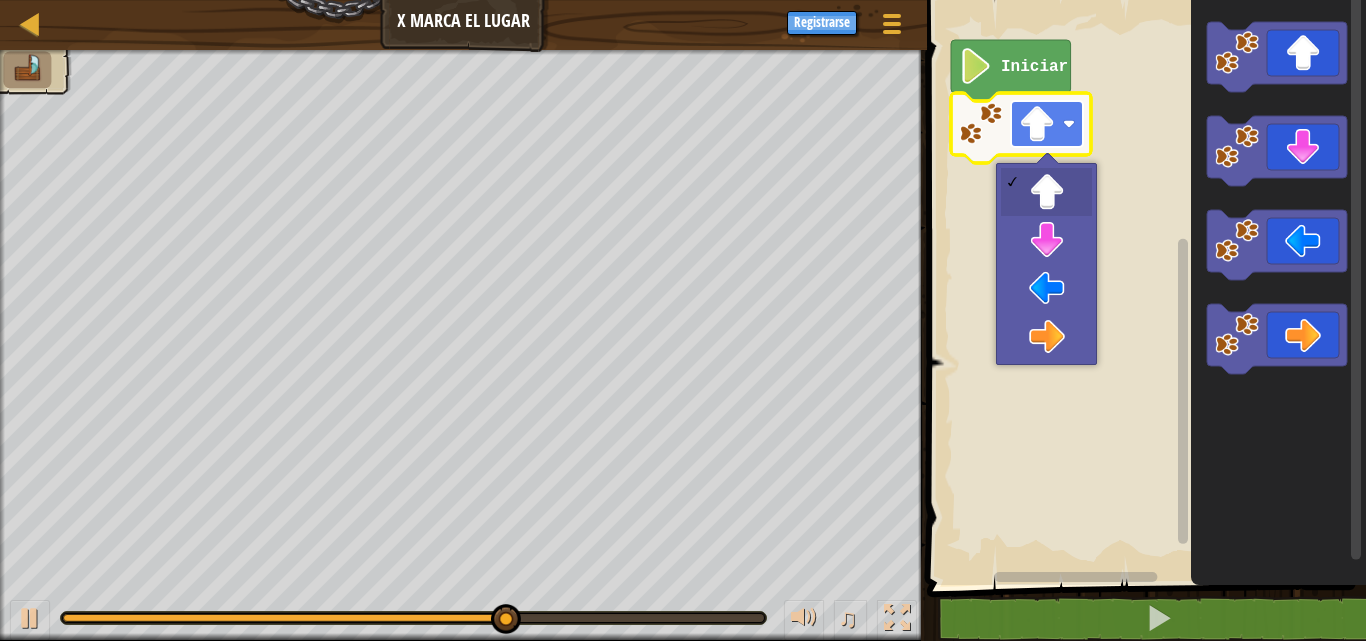 click 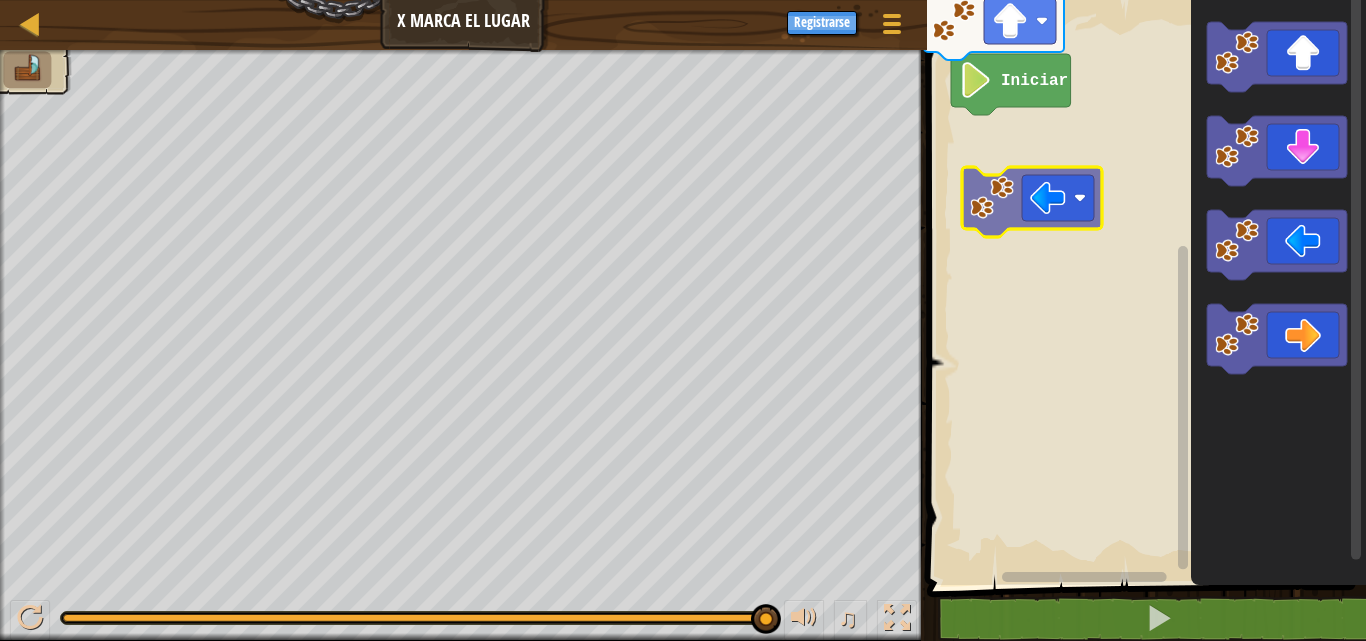 click on "Iniciar" at bounding box center (1143, 287) 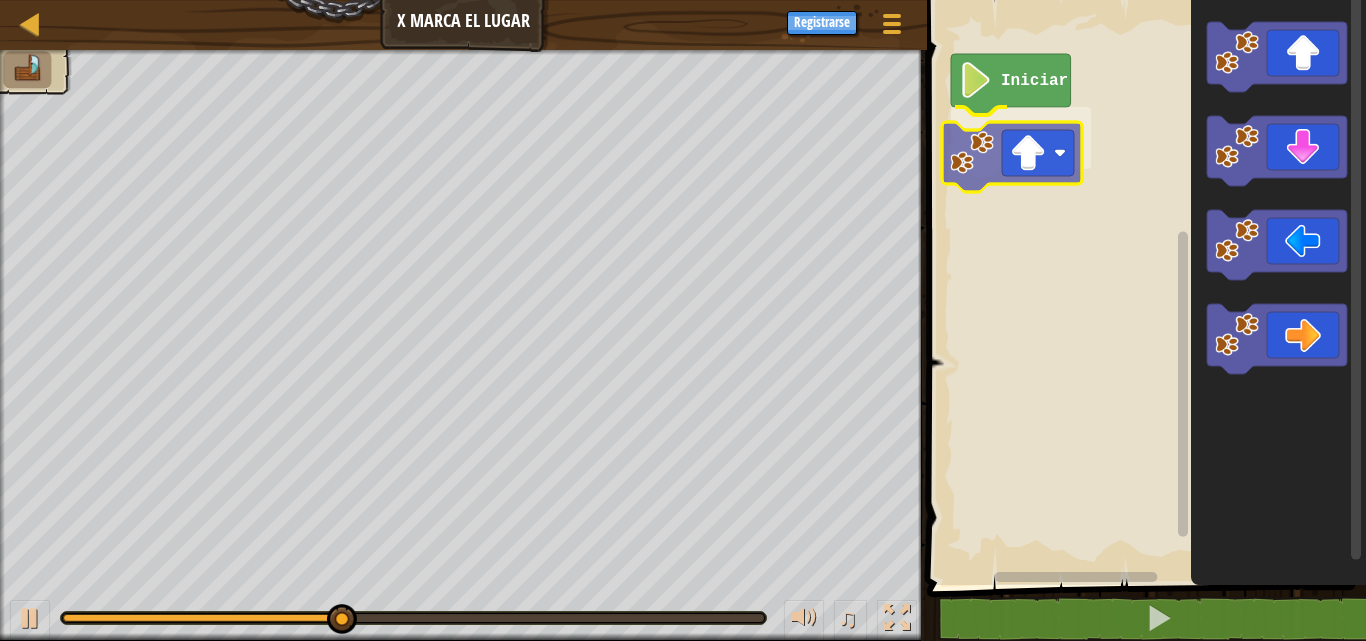 click on "Iniciar" at bounding box center [1143, 287] 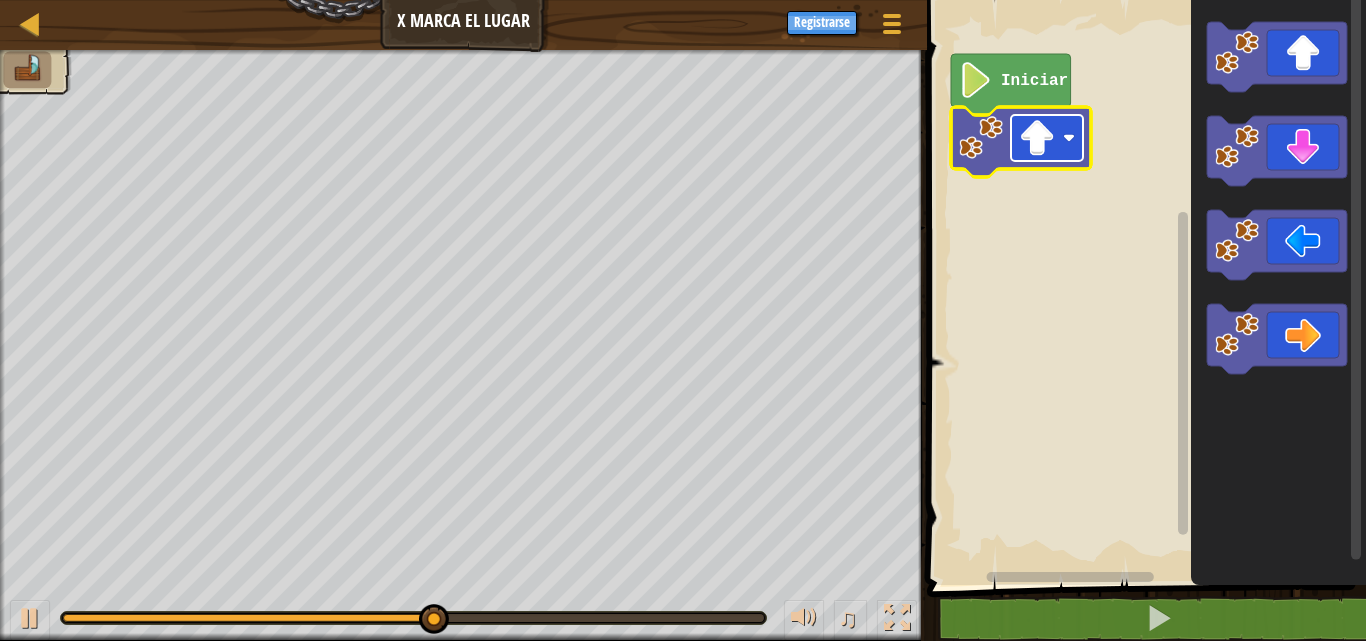 click 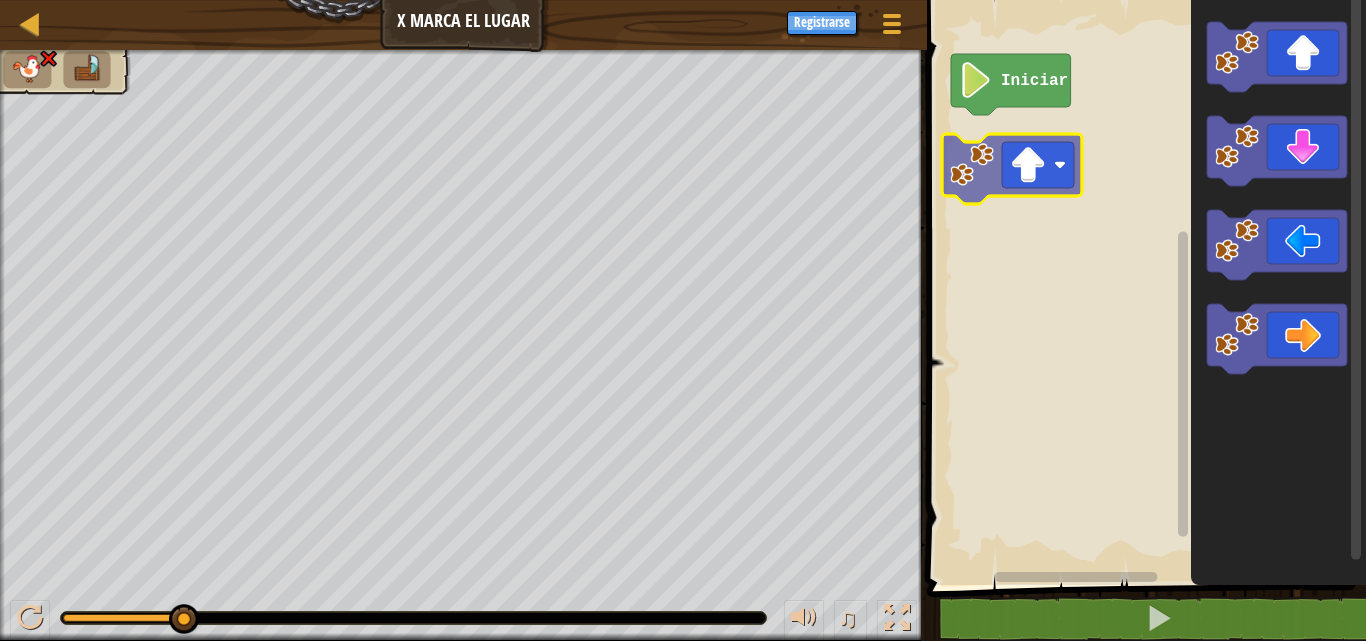 click on "Iniciar" at bounding box center (1143, 287) 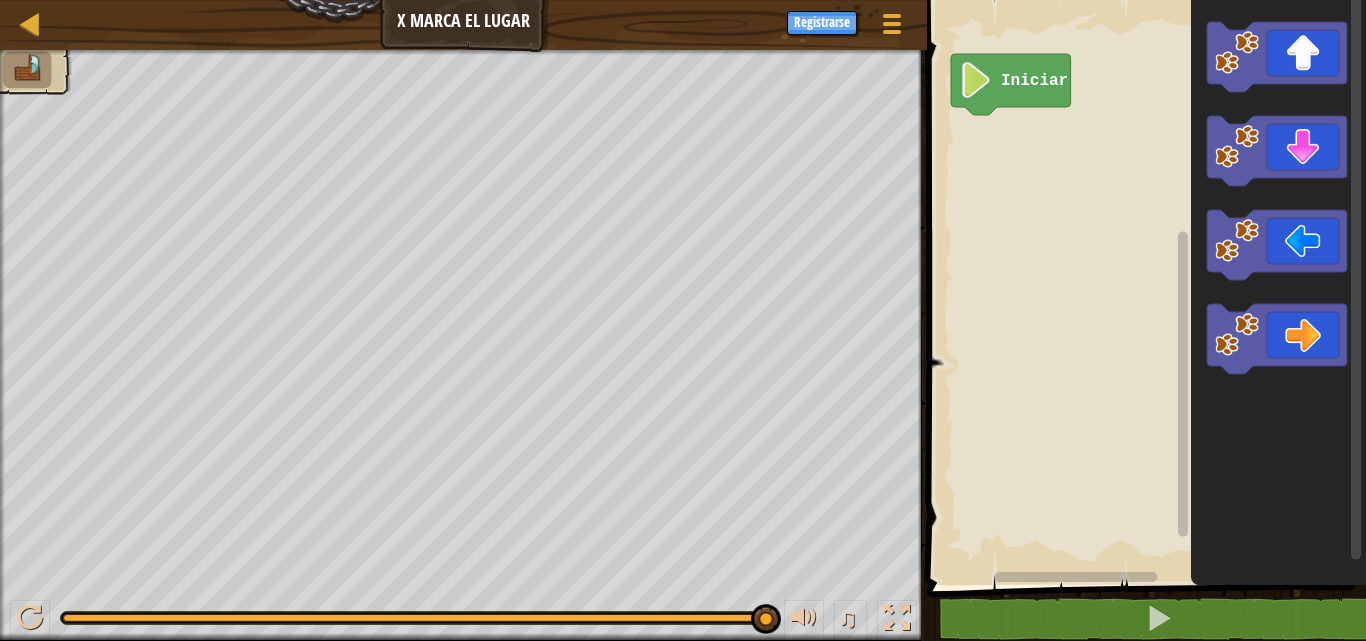 click on "♫ Blue [PERSON_NAME]" at bounding box center (683, 345) 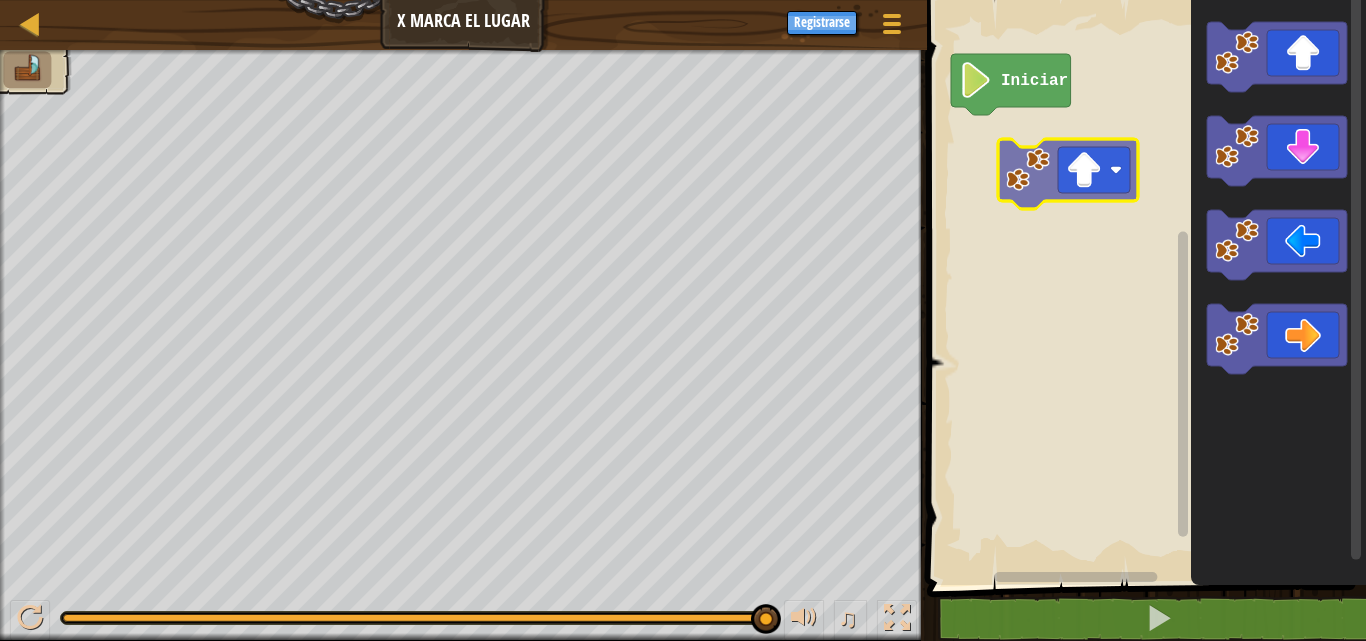 click on "Iniciar" at bounding box center [1143, 287] 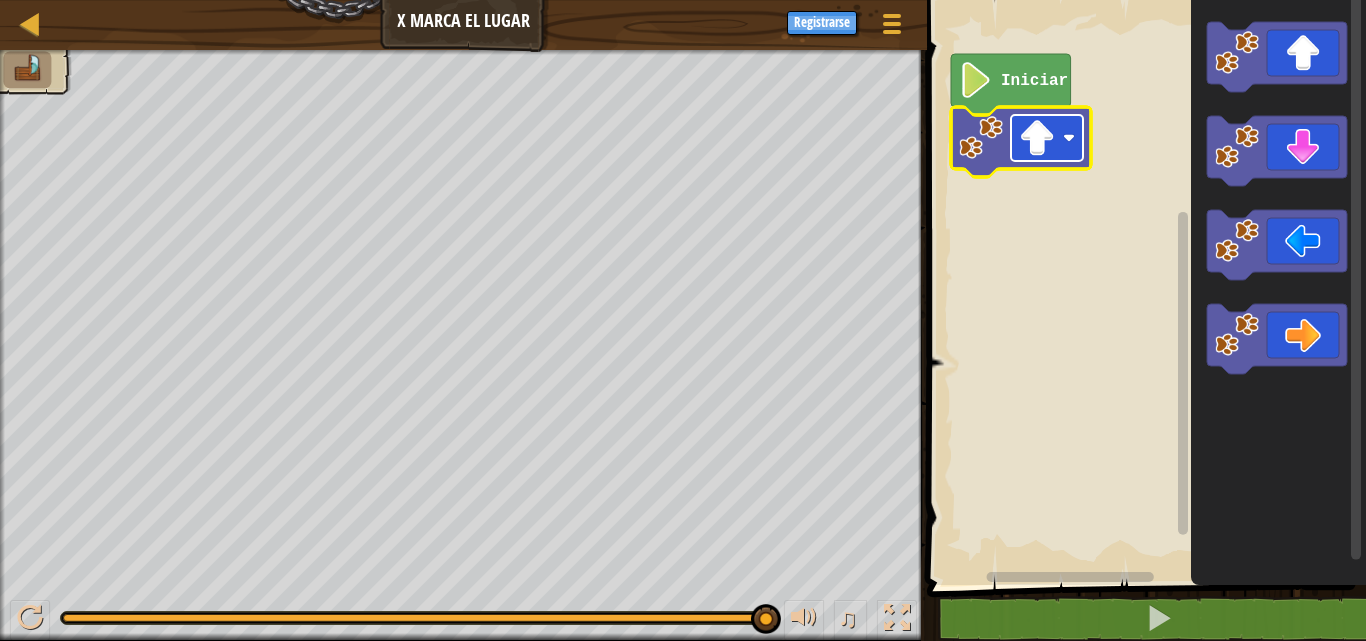 click 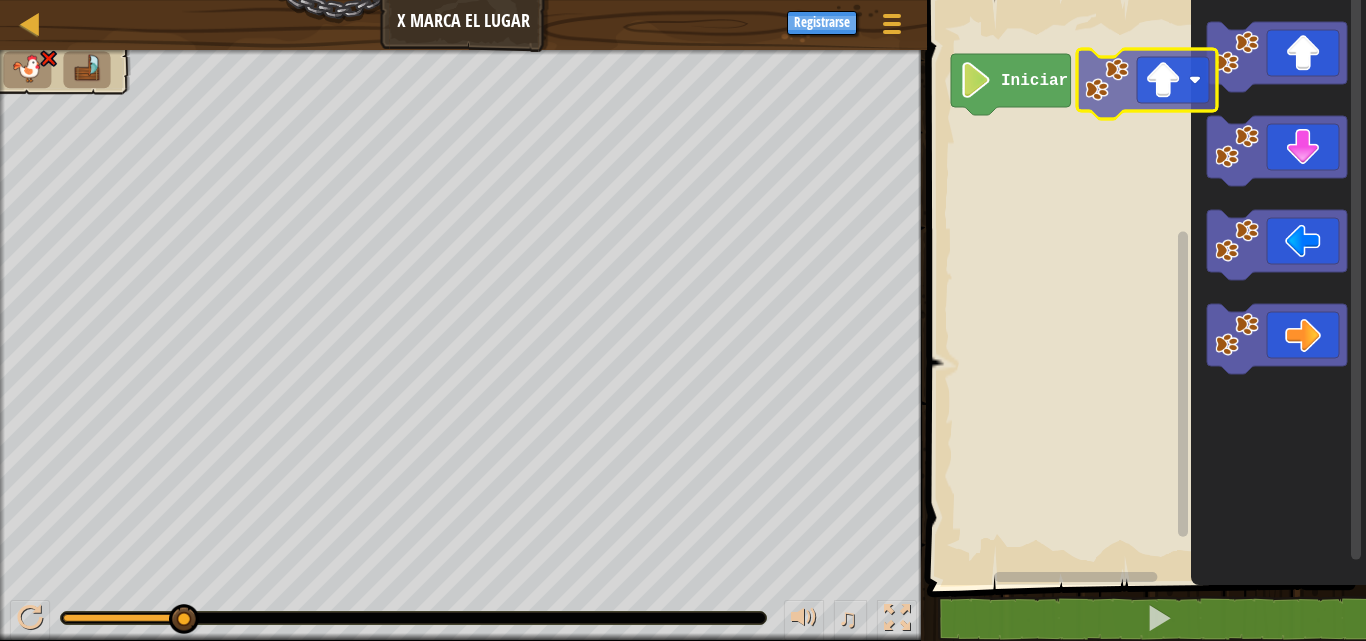 click on "Iniciar" at bounding box center (1143, 287) 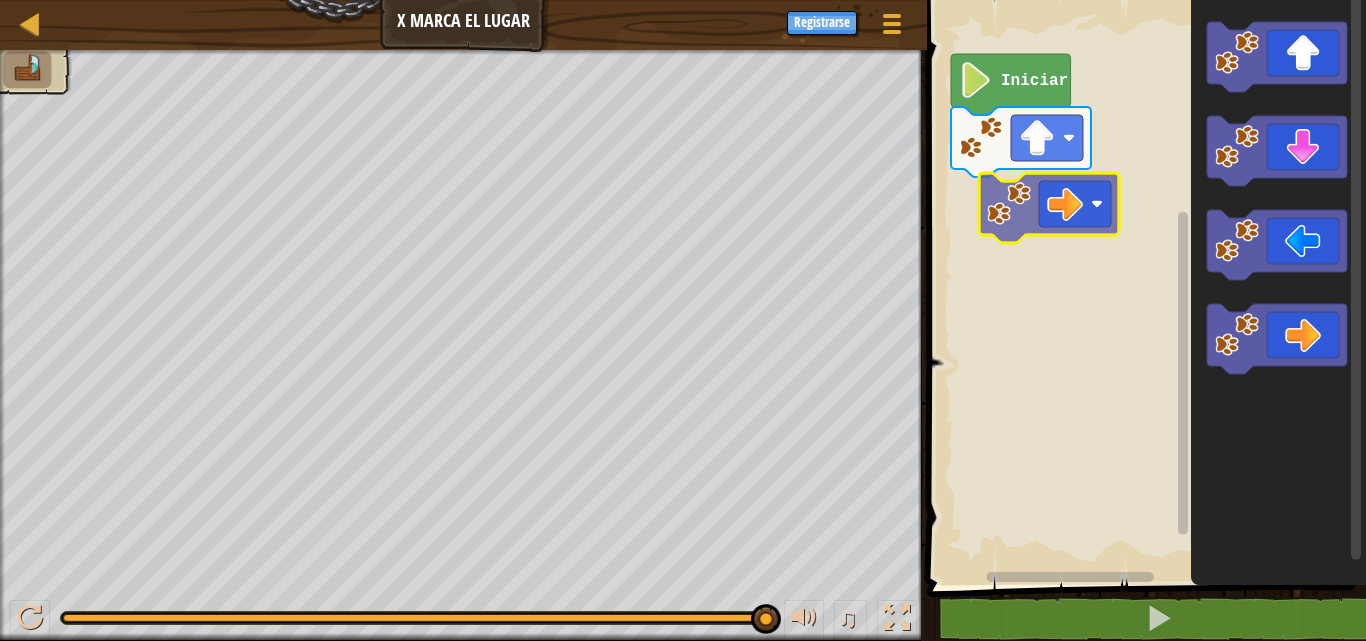 click on "Iniciar" at bounding box center (1143, 287) 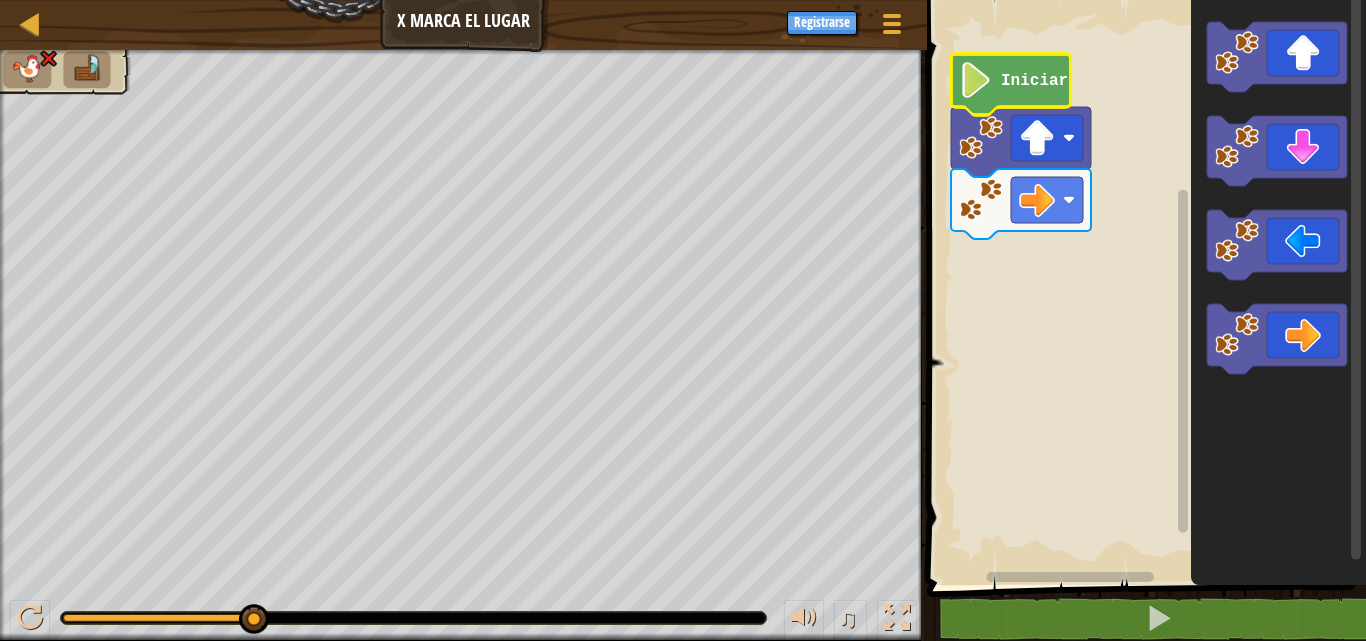 click 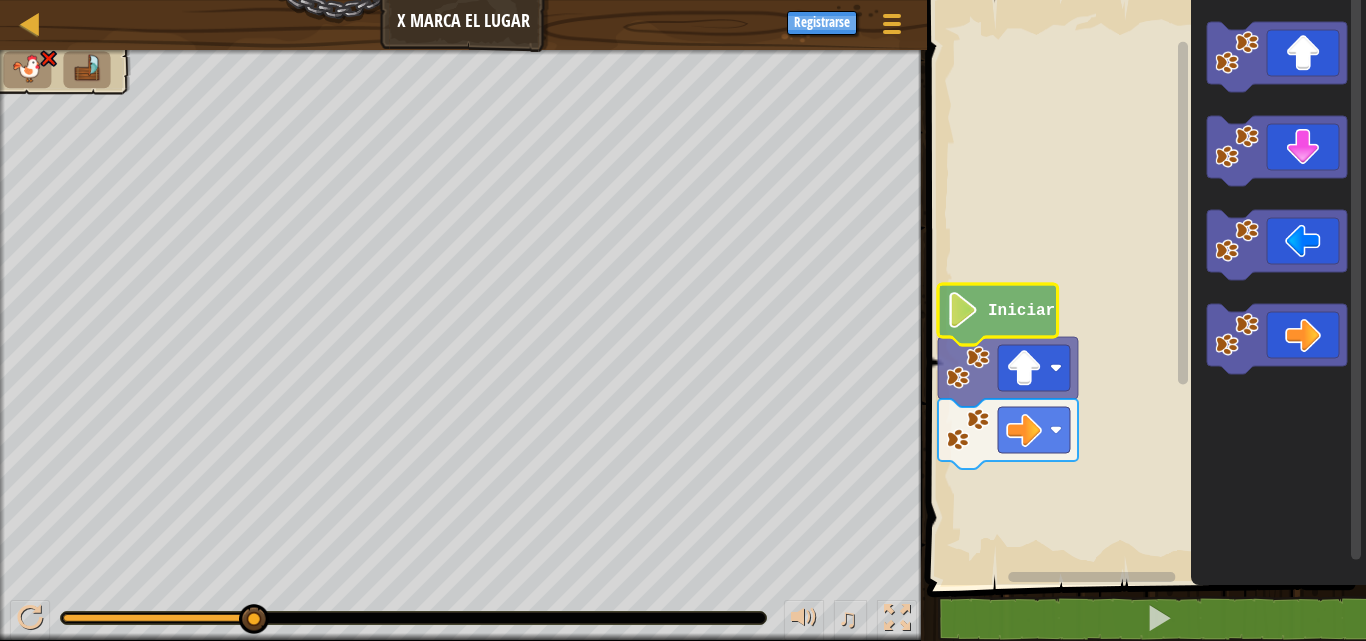 click on "Iniciar" 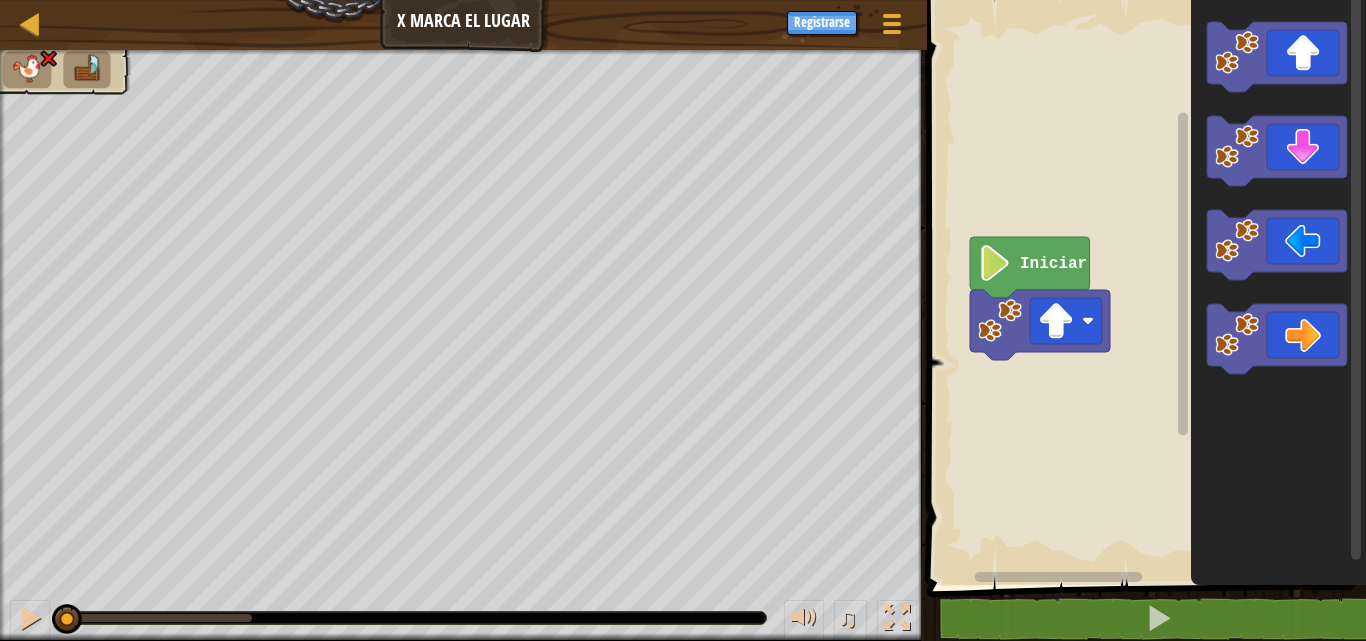 click 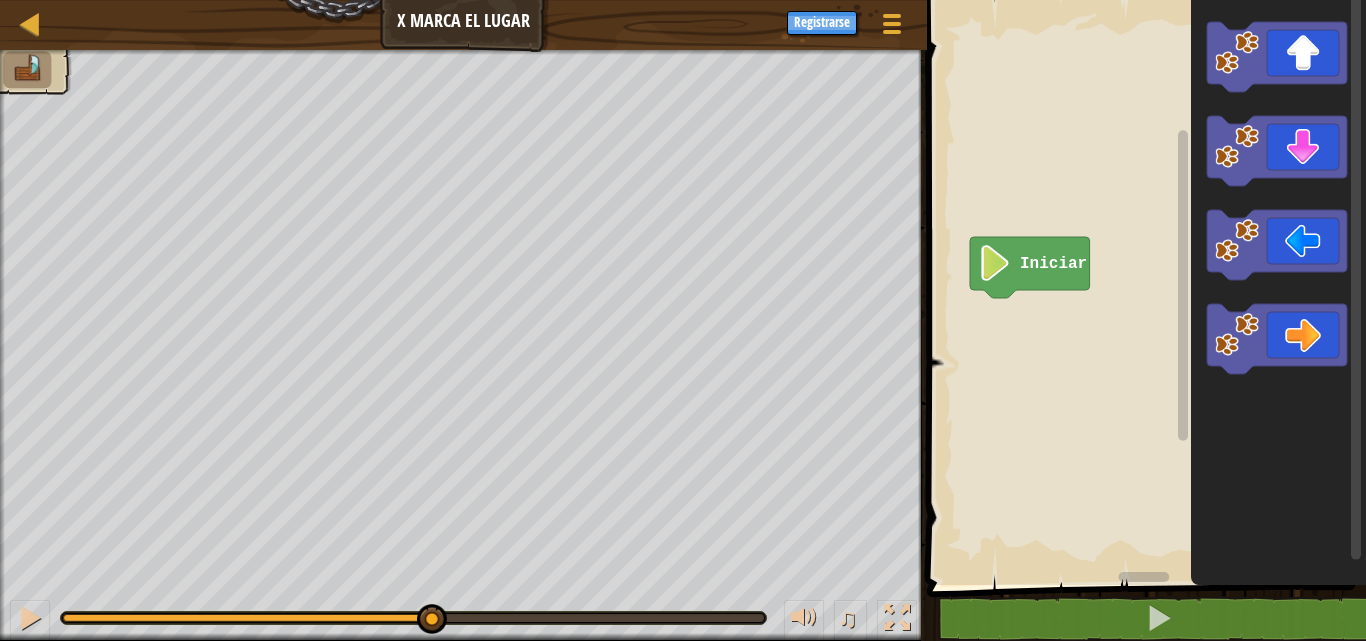 drag, startPoint x: 678, startPoint y: 616, endPoint x: 431, endPoint y: 617, distance: 247.00203 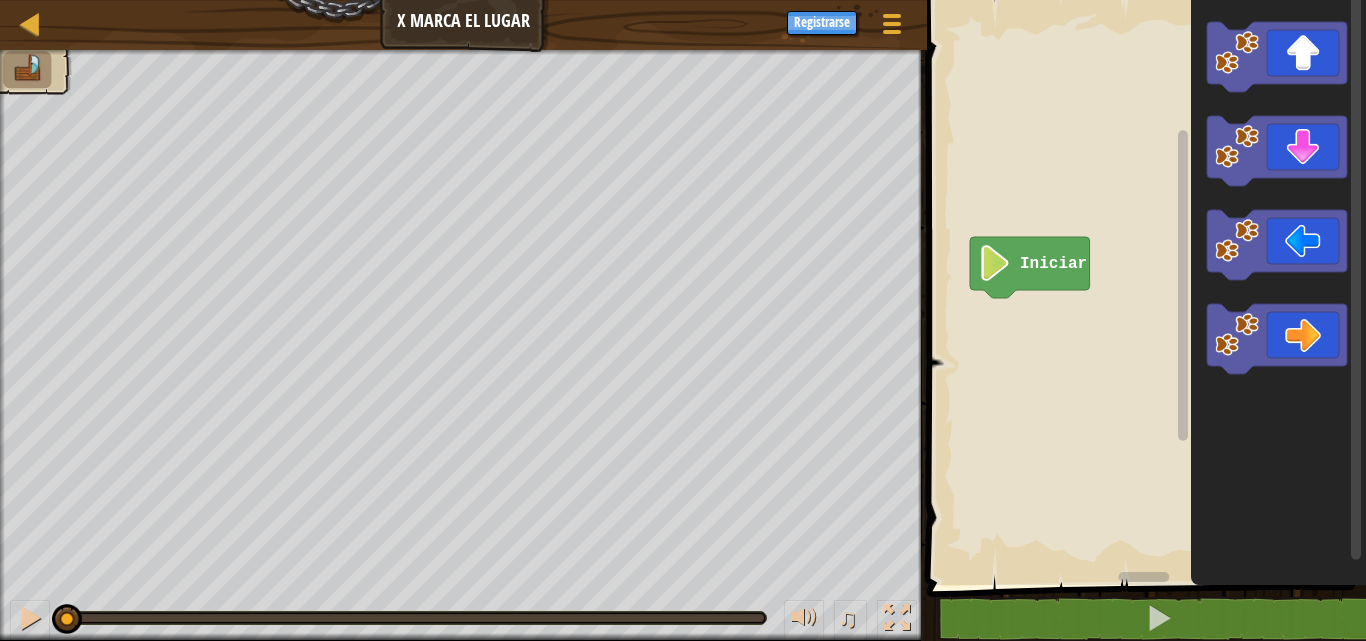 drag, startPoint x: 432, startPoint y: 612, endPoint x: 1, endPoint y: 582, distance: 432.04282 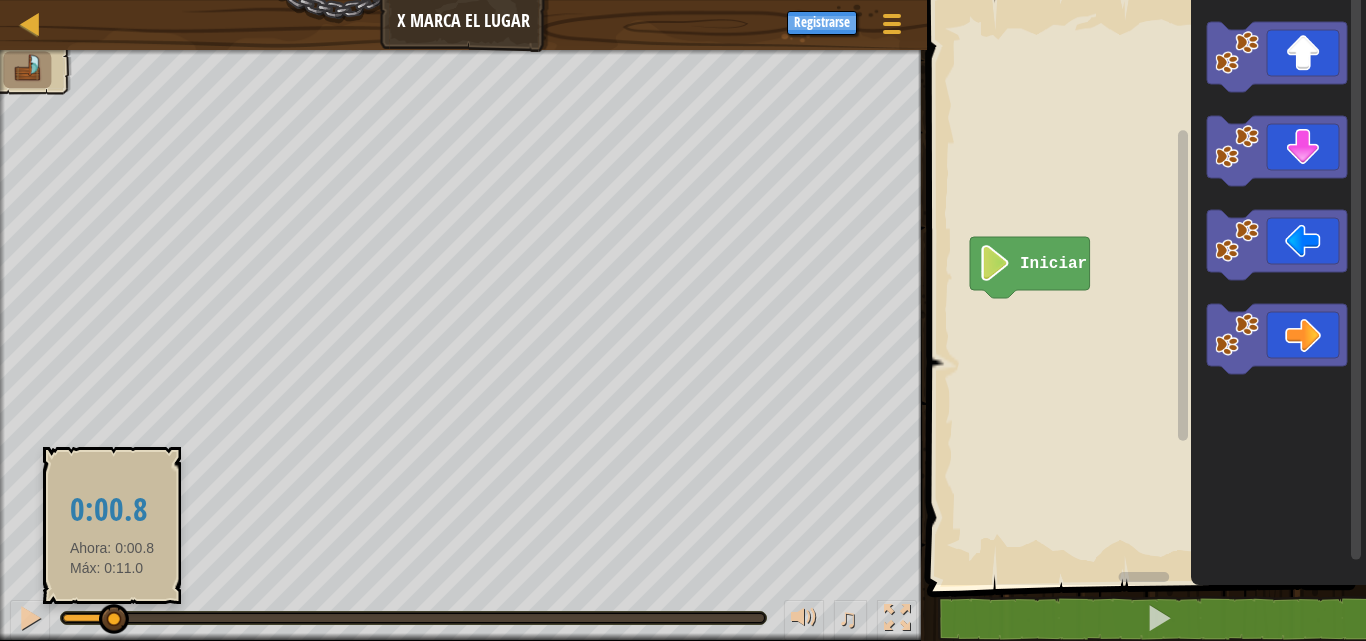 drag, startPoint x: 56, startPoint y: 607, endPoint x: 115, endPoint y: 616, distance: 59.682495 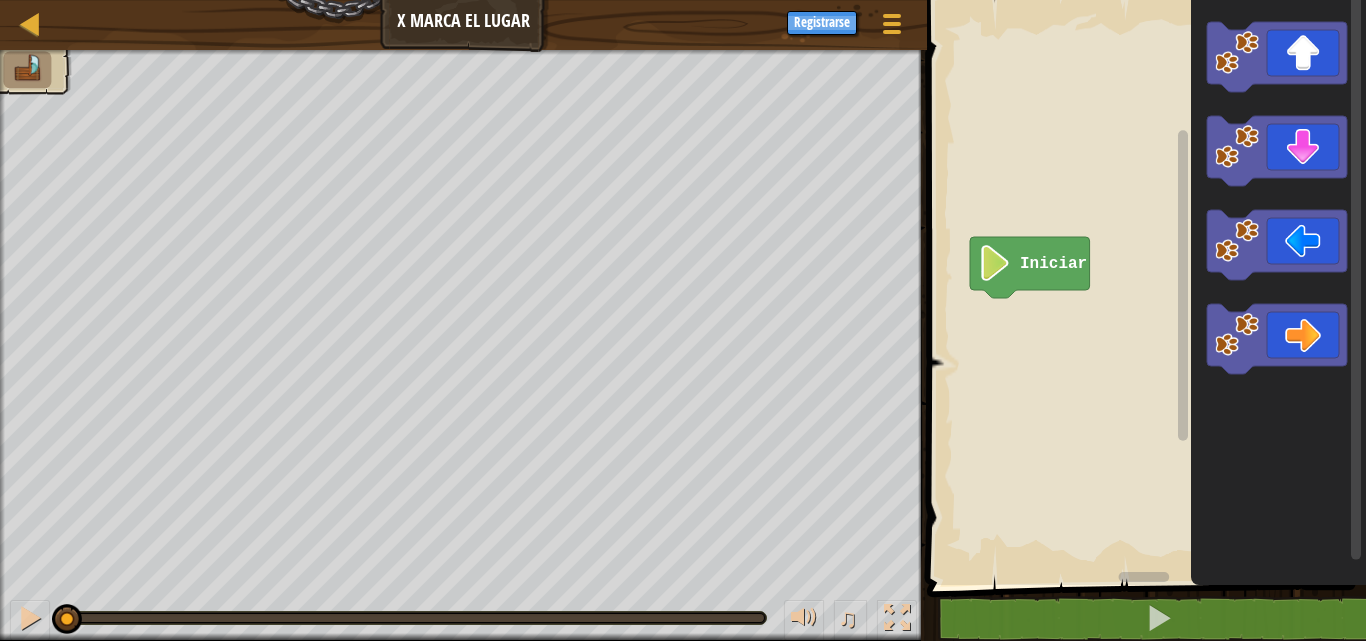 drag, startPoint x: 115, startPoint y: 616, endPoint x: 0, endPoint y: 604, distance: 115.62439 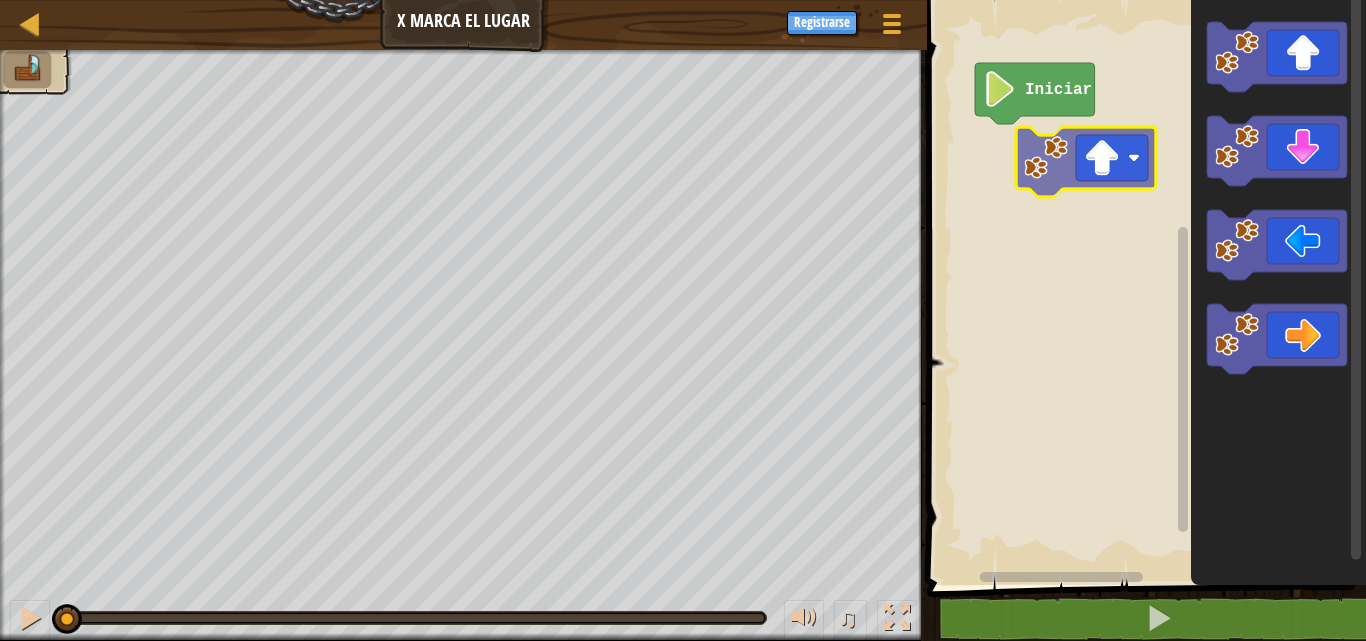 click on "Iniciar" at bounding box center (1143, 287) 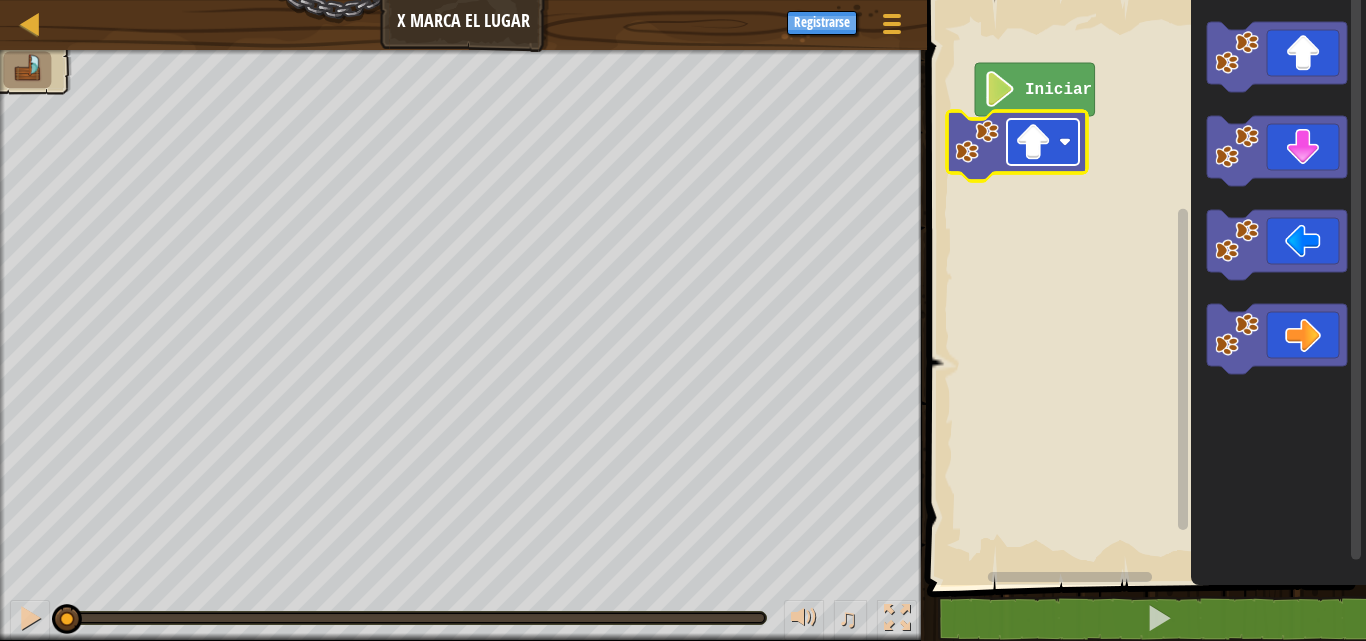 click 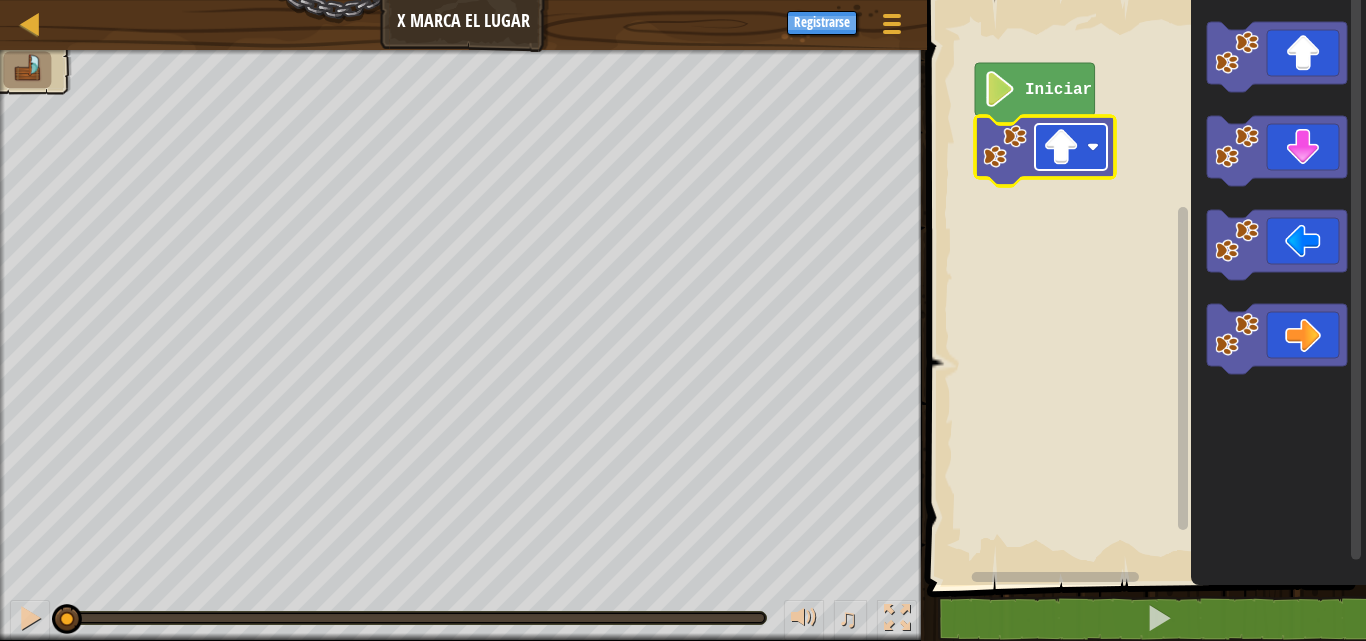 click 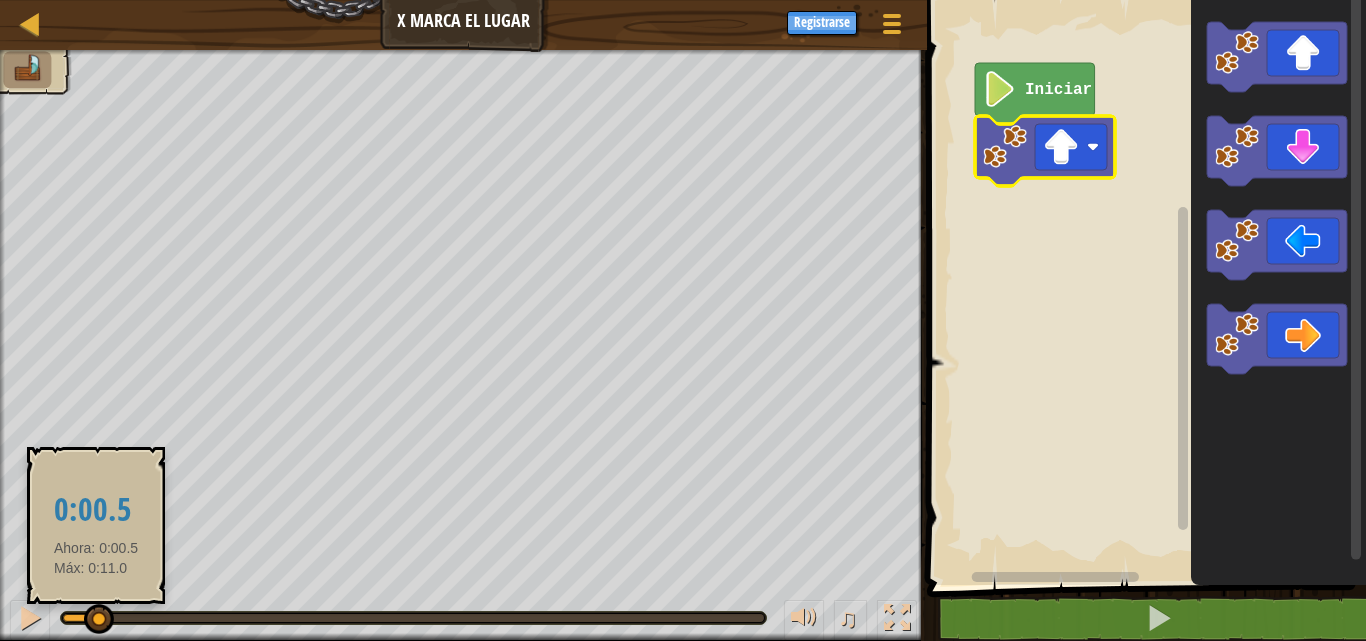 drag, startPoint x: 70, startPoint y: 614, endPoint x: 97, endPoint y: 619, distance: 27.45906 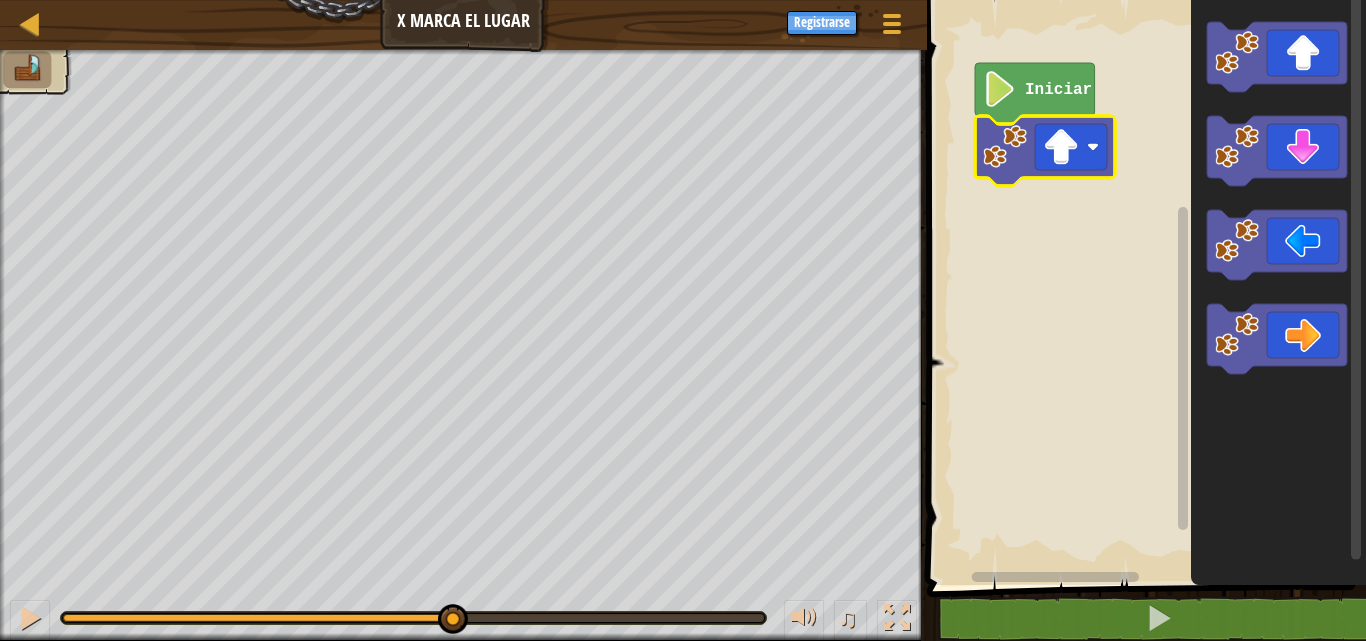 drag, startPoint x: 96, startPoint y: 619, endPoint x: 462, endPoint y: 658, distance: 368.072 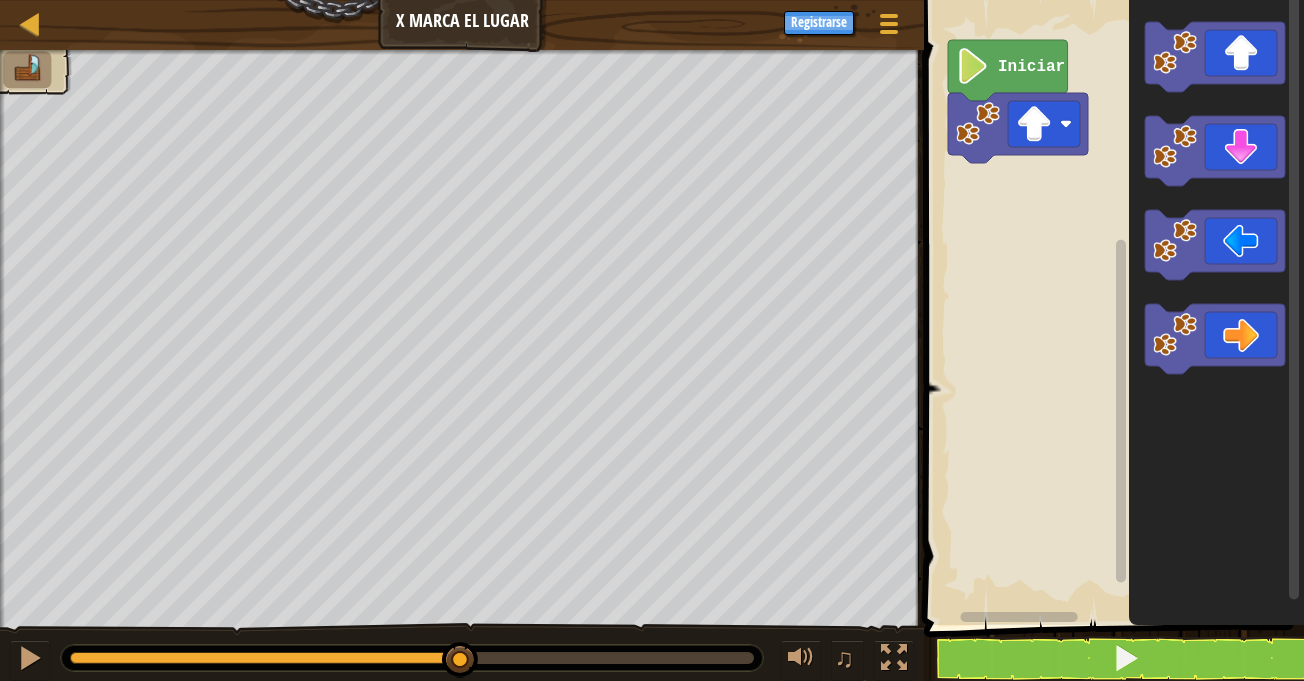 click on "Iniciar" at bounding box center [1111, 307] 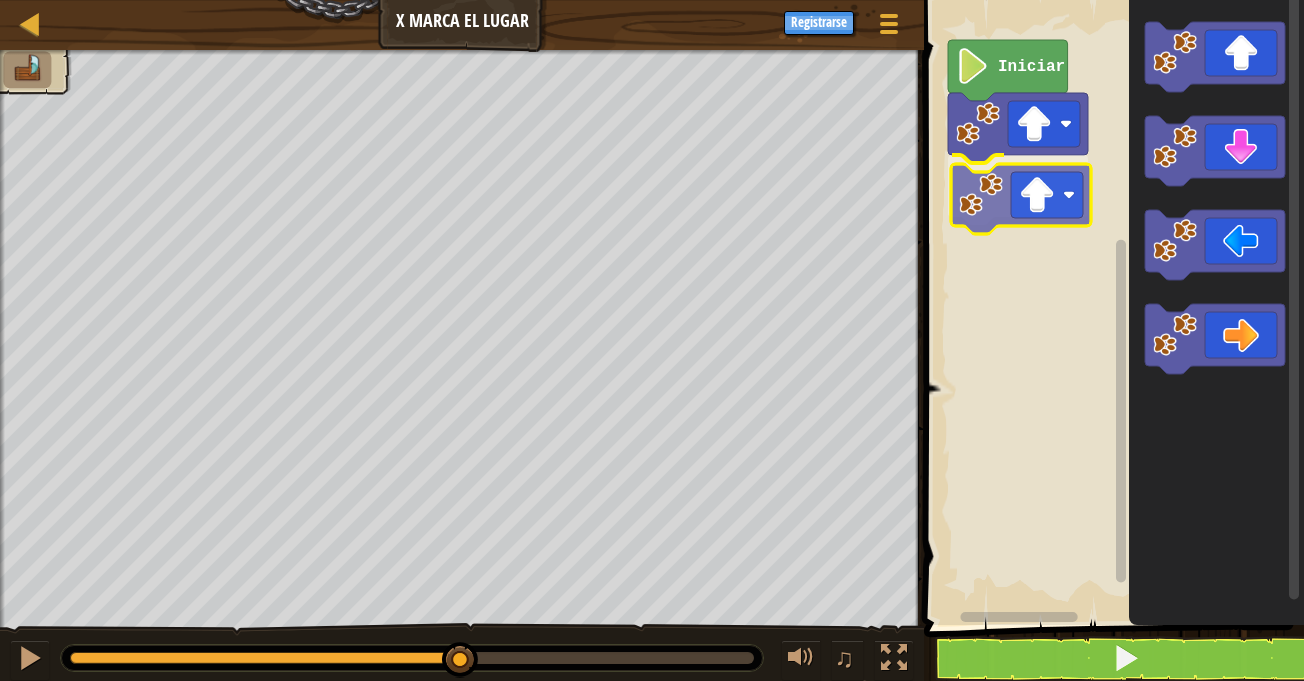 click on "Iniciar" at bounding box center (1111, 307) 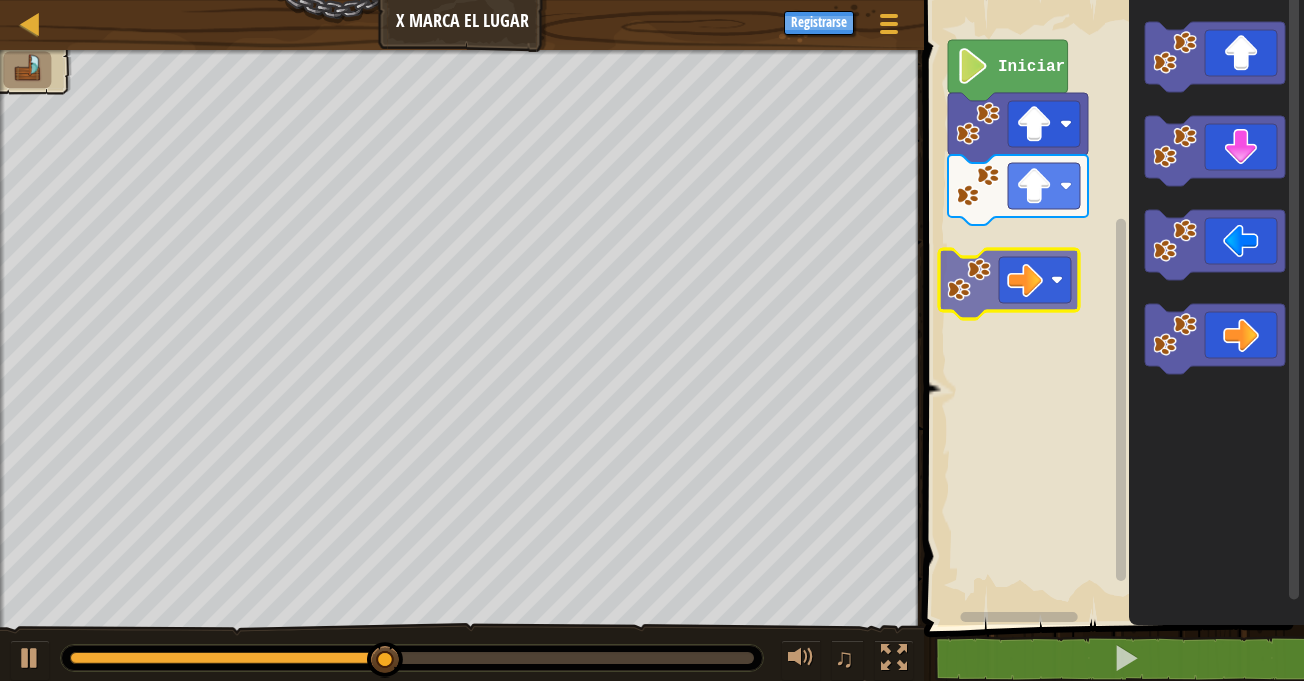 click on "Iniciar" at bounding box center [1111, 307] 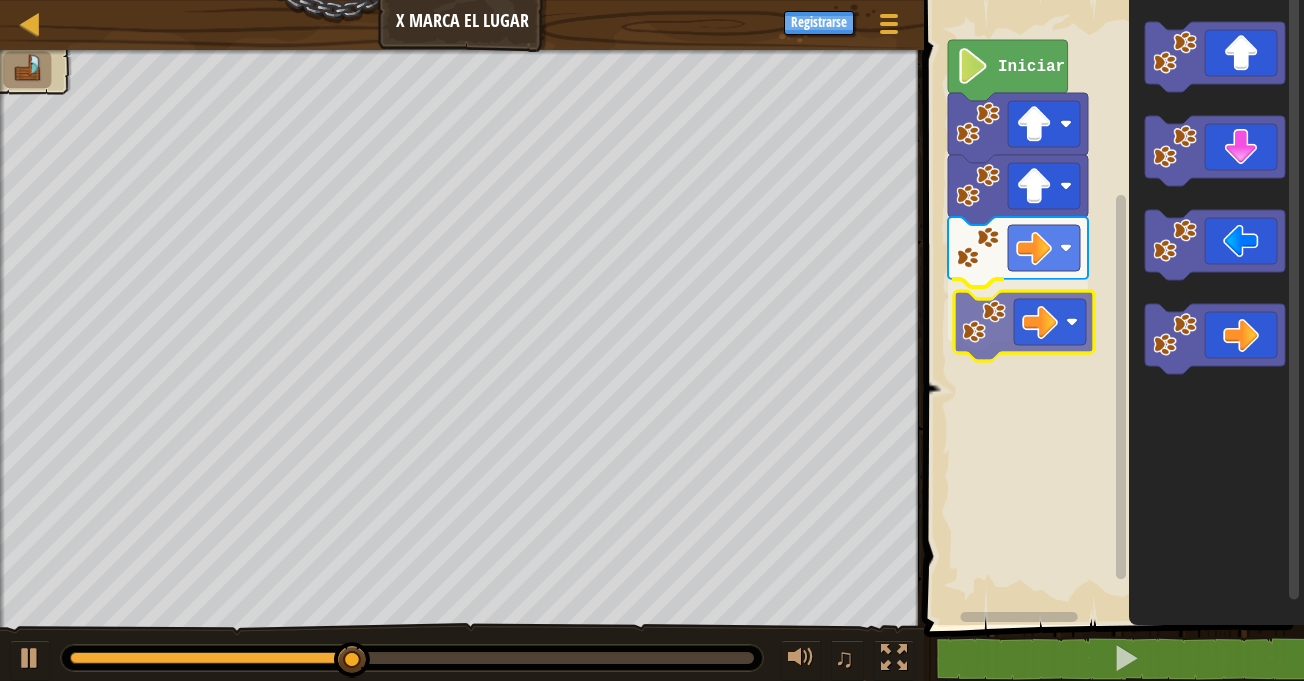 click on "Iniciar" at bounding box center (1111, 307) 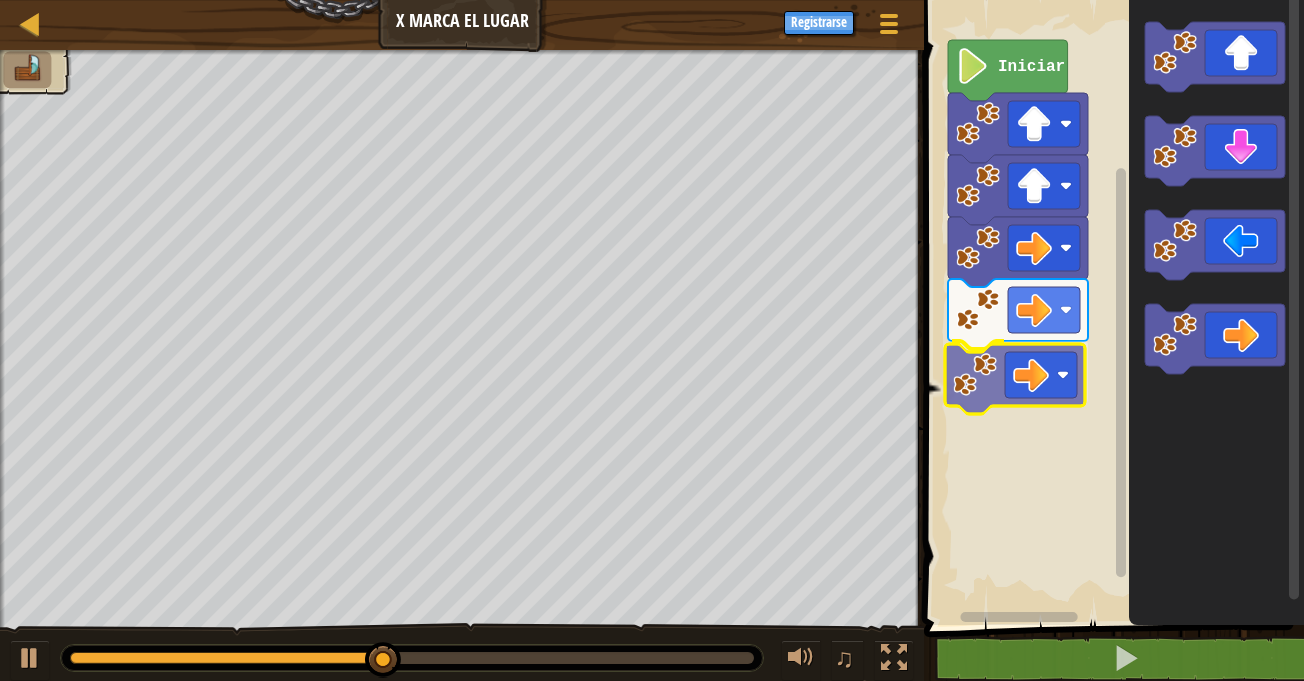 click on "Iniciar" at bounding box center (1111, 307) 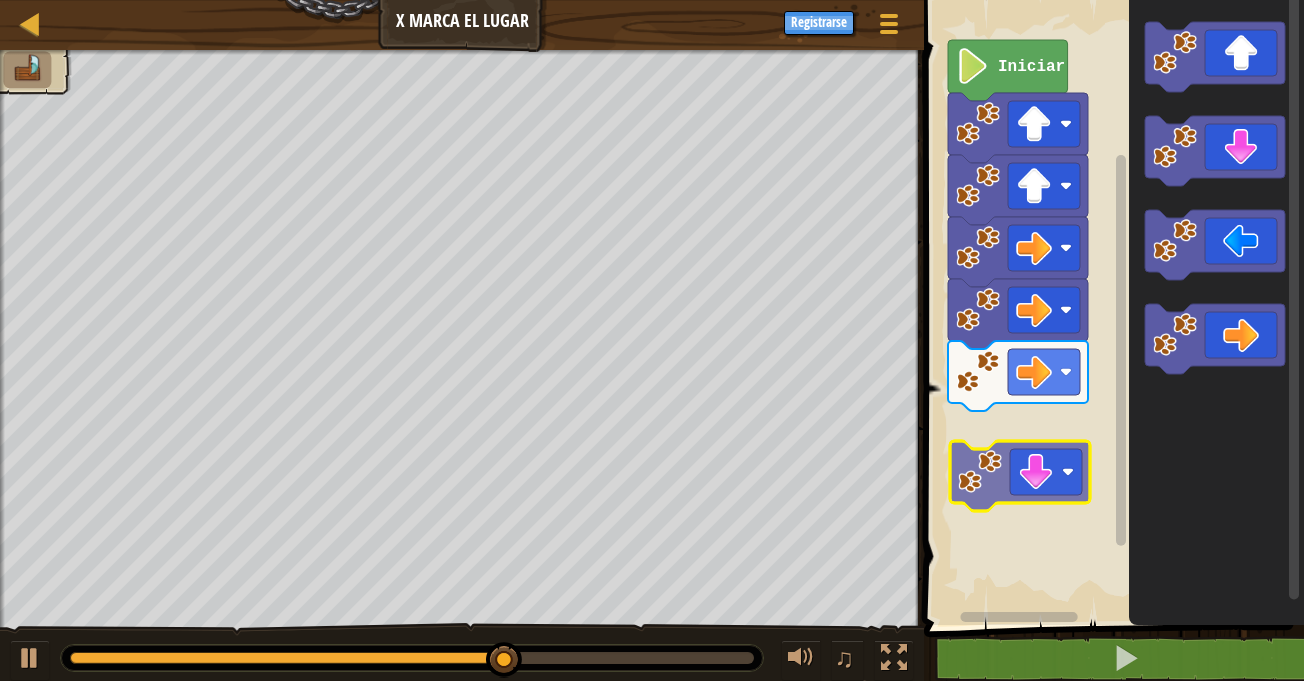 click on "Iniciar" at bounding box center [1111, 307] 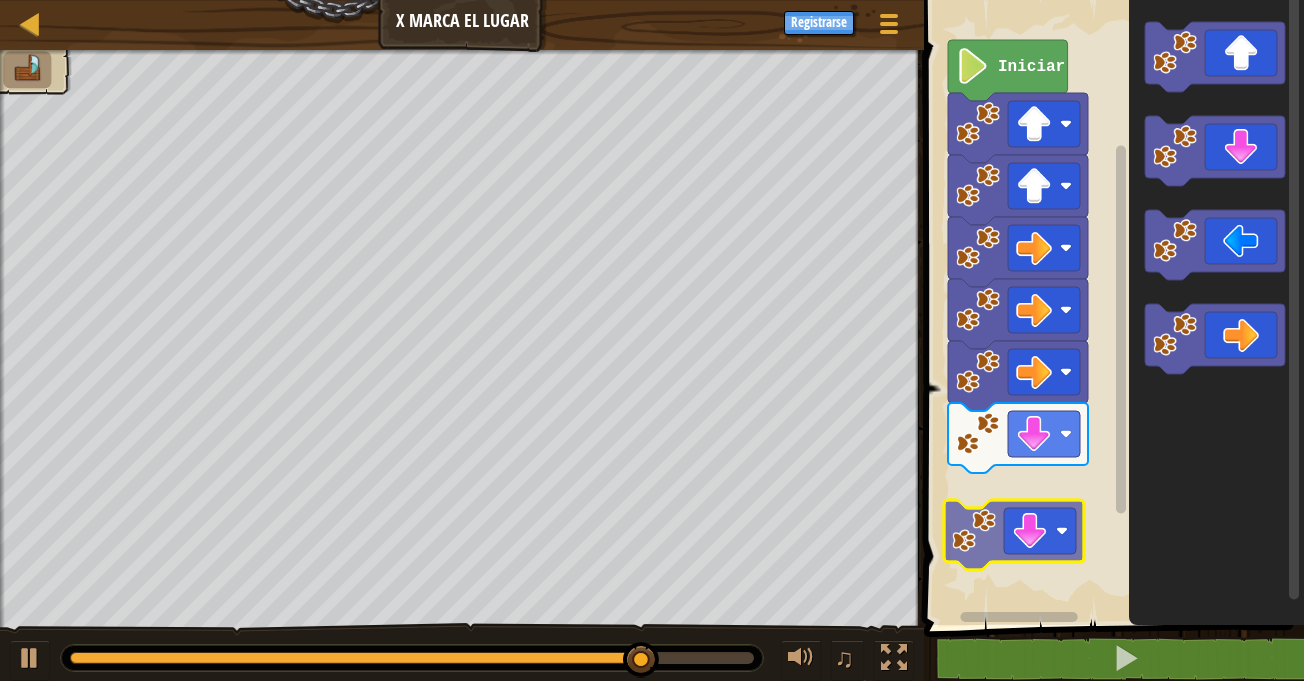 click on "Iniciar" at bounding box center (1111, 307) 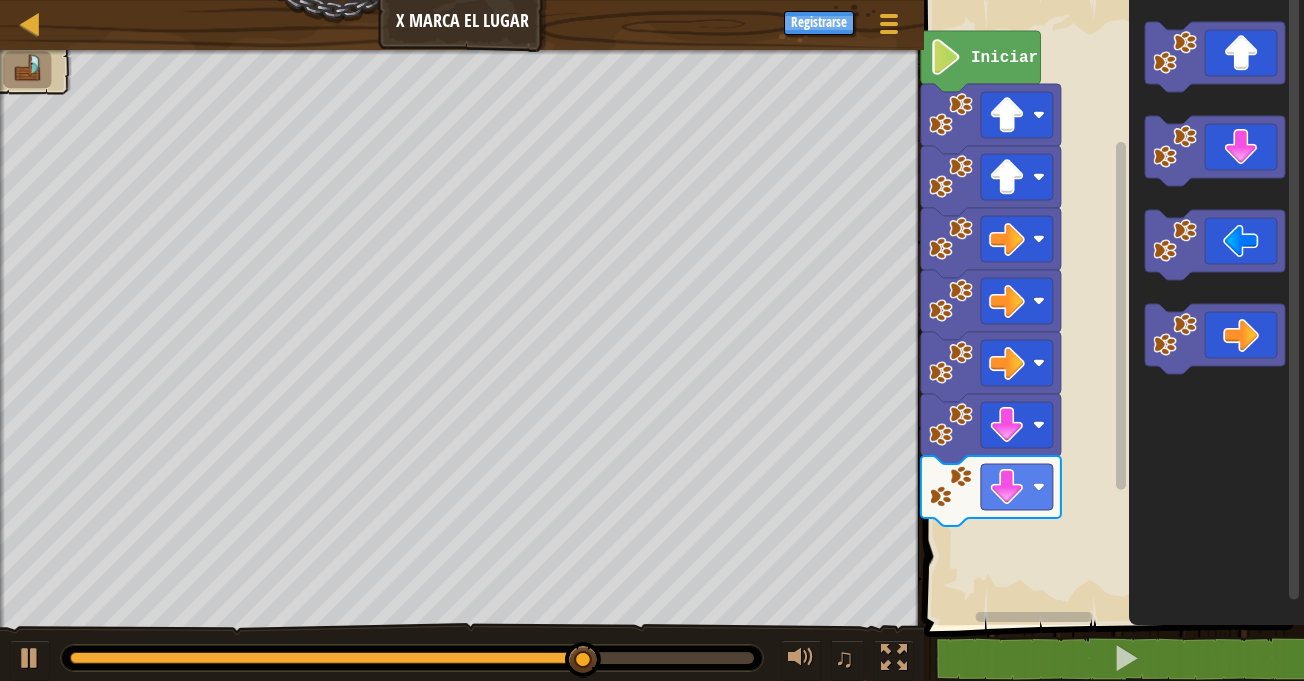 click 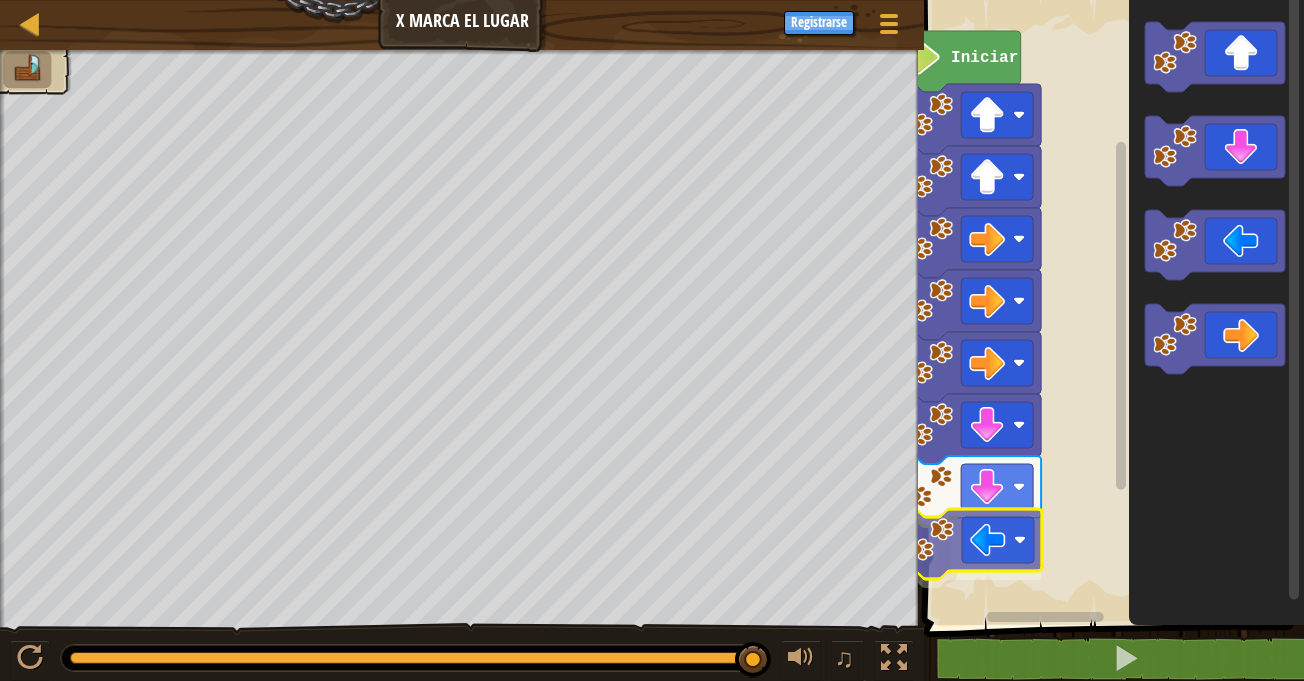 click on "Iniciar" at bounding box center [1111, 307] 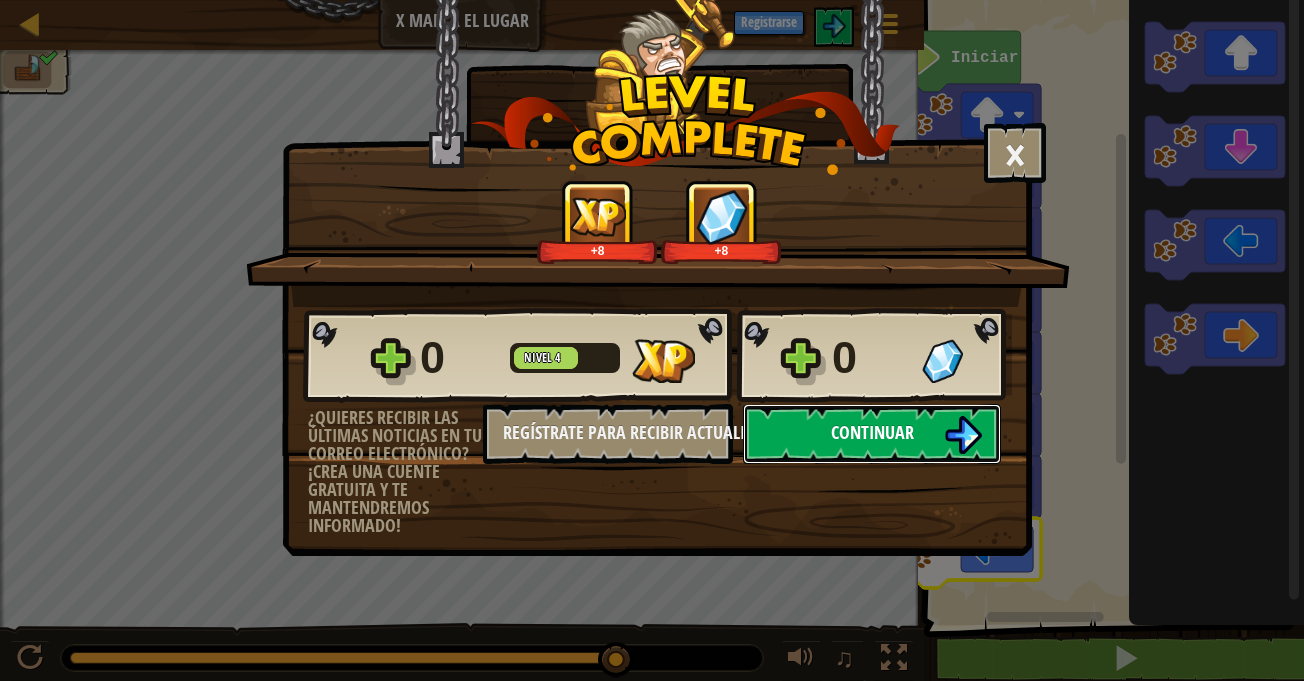 click on "Continuar" at bounding box center [872, 434] 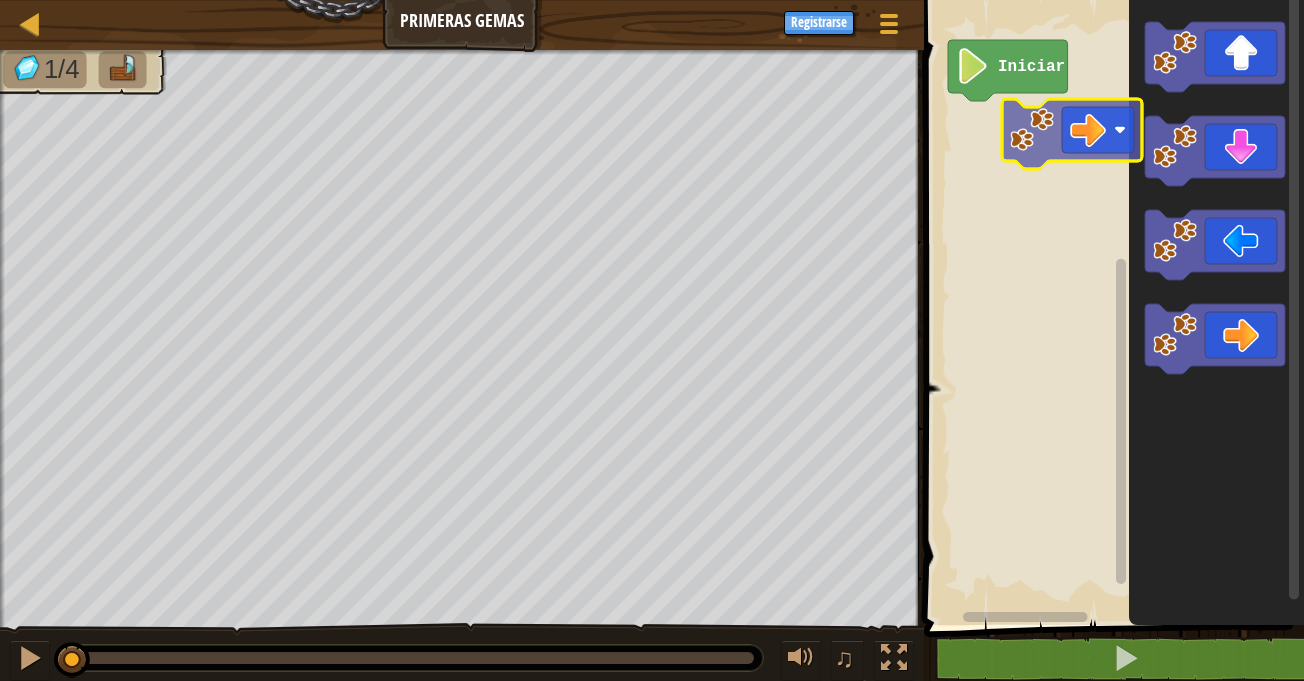 click on "Iniciar" at bounding box center (1111, 307) 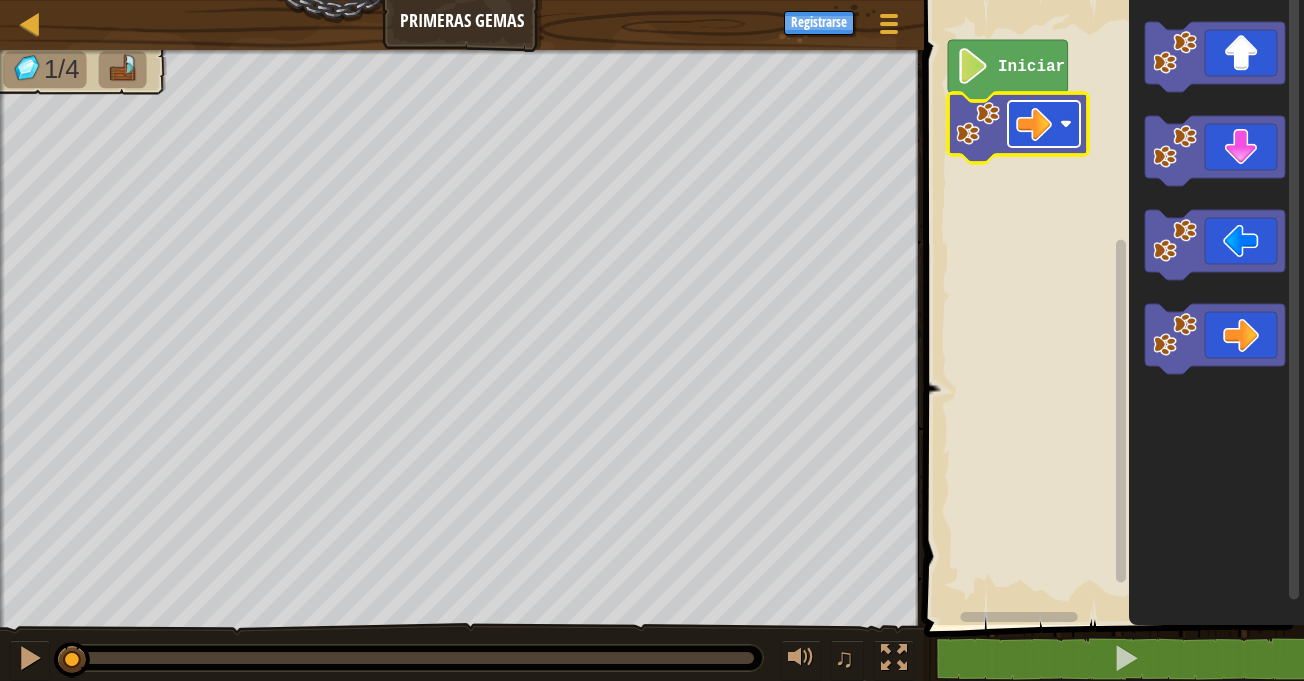 click 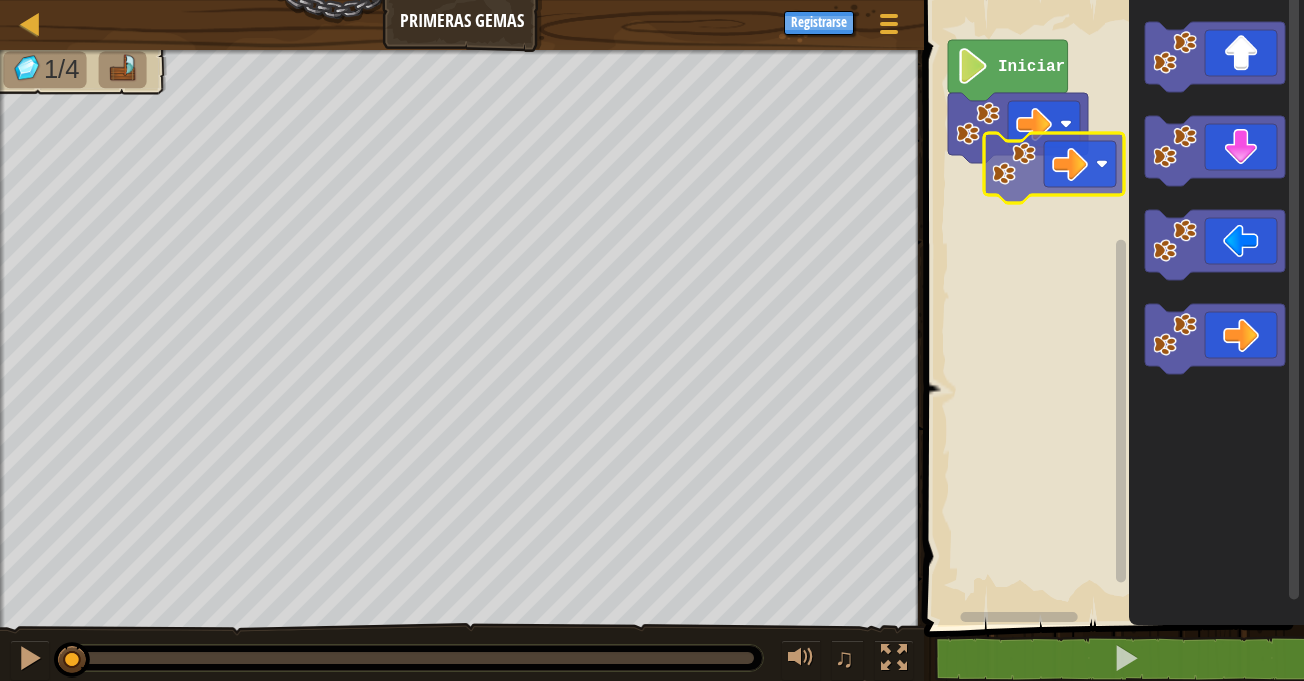 click on "Iniciar" at bounding box center [1111, 307] 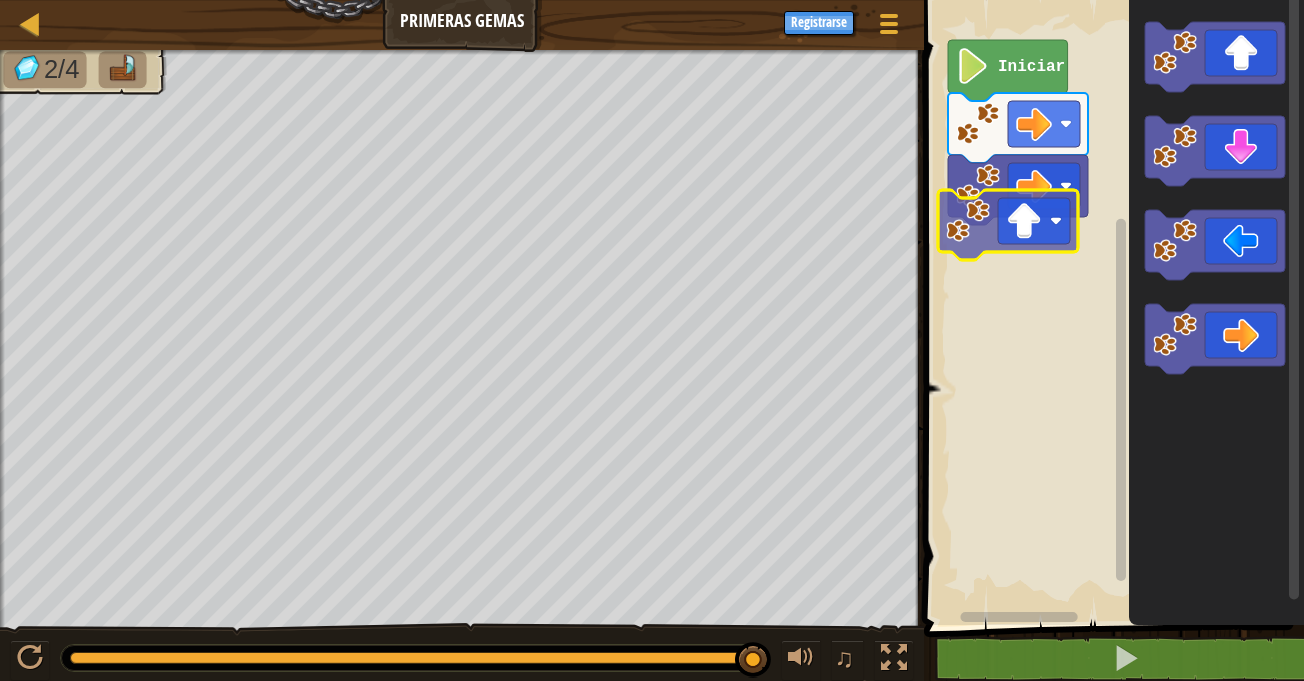 click on "Iniciar" at bounding box center [1111, 307] 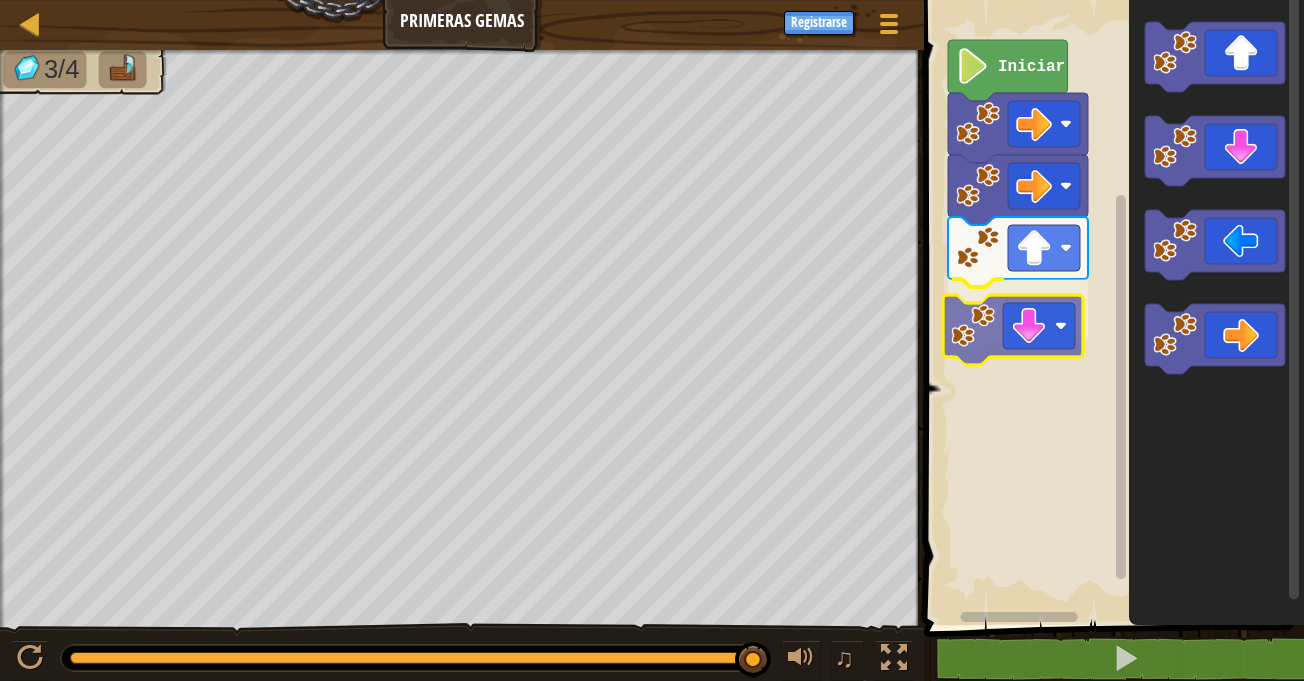 click on "Iniciar" at bounding box center [1111, 307] 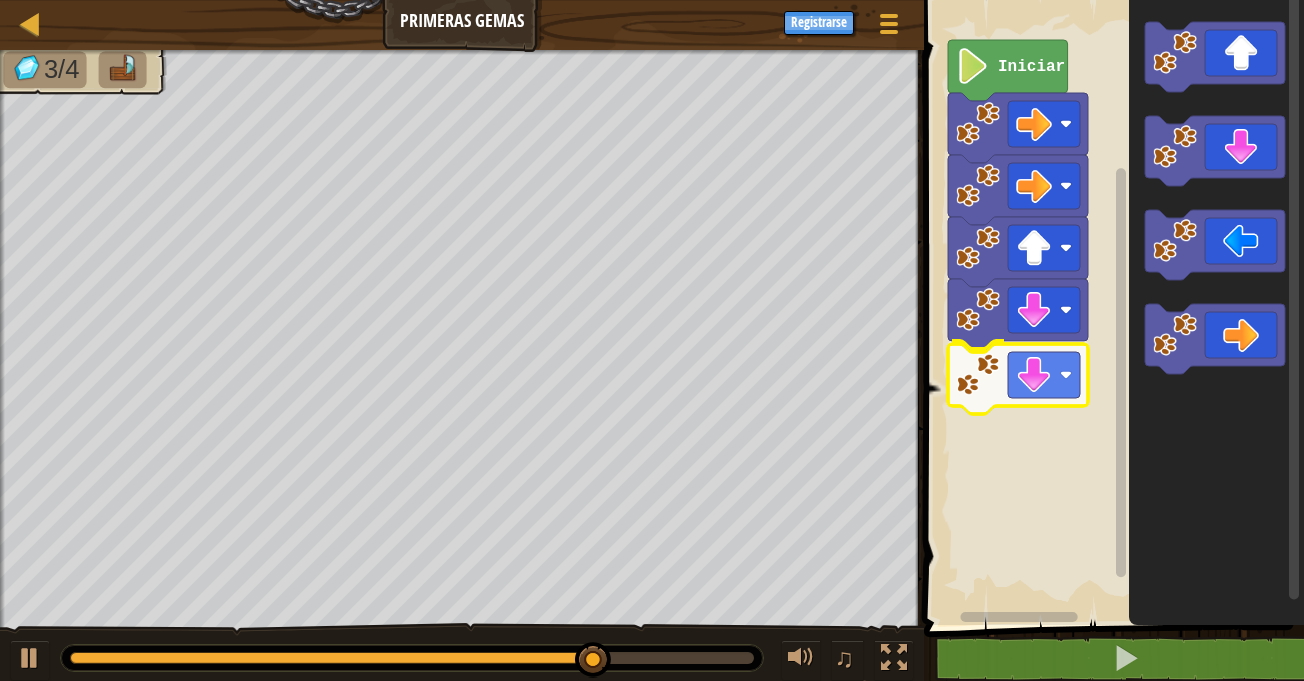 click on "Iniciar" at bounding box center (1111, 307) 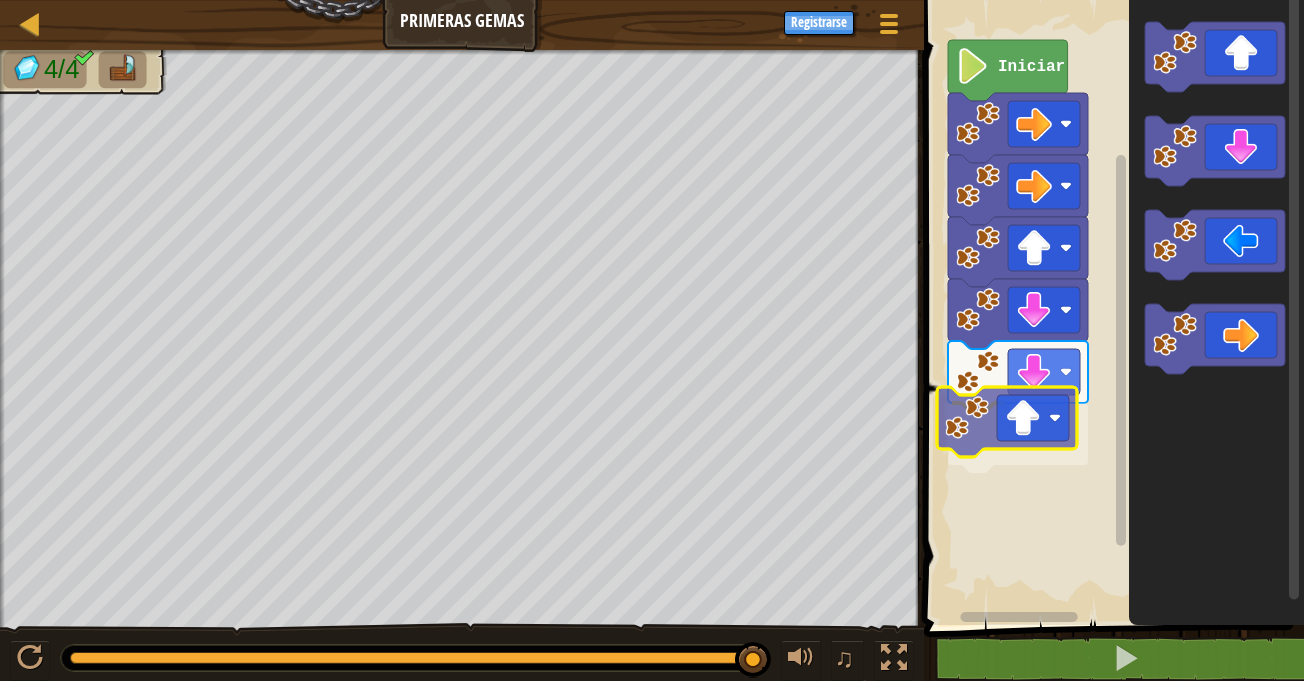 click on "Iniciar" at bounding box center (1111, 307) 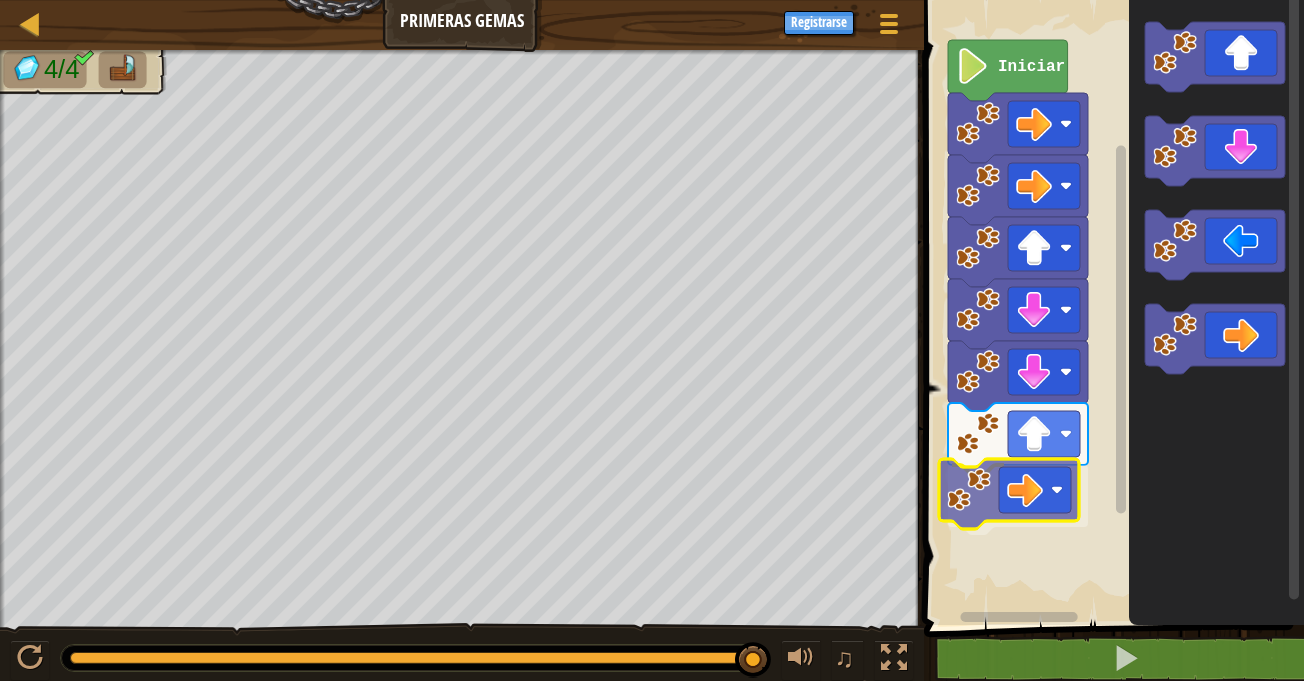 click on "Iniciar" at bounding box center [1111, 307] 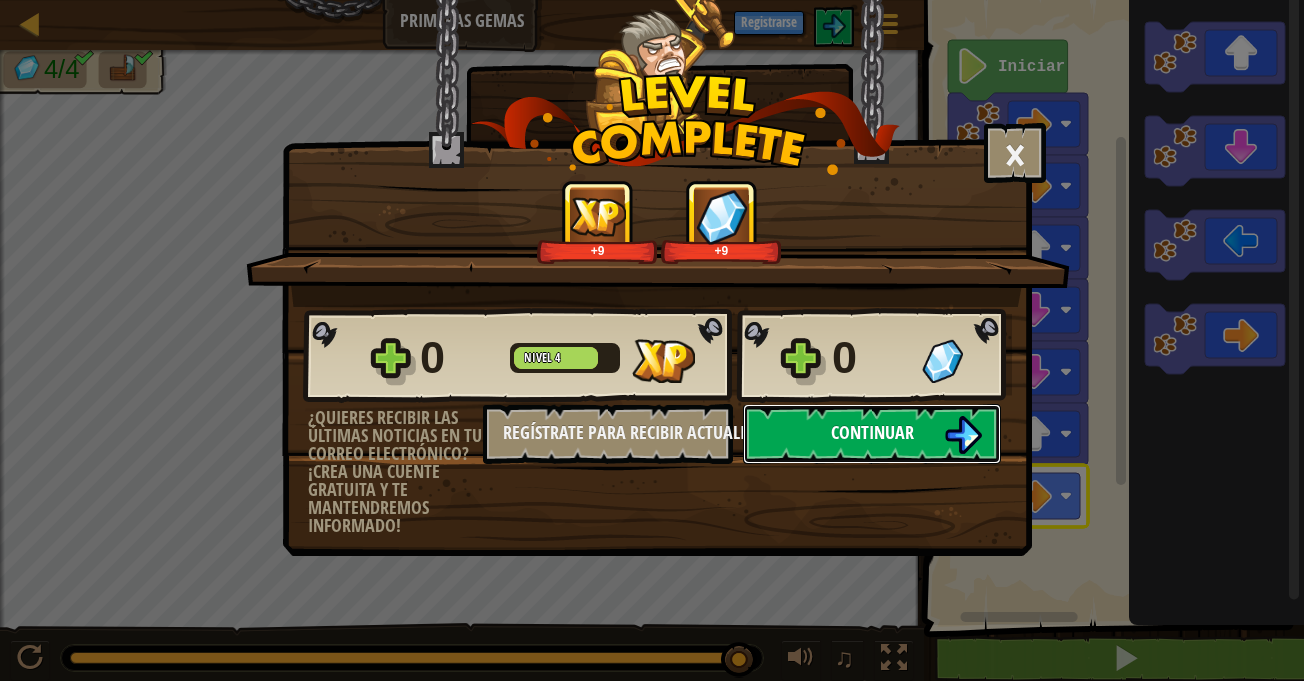 click on "Continuar" at bounding box center (872, 434) 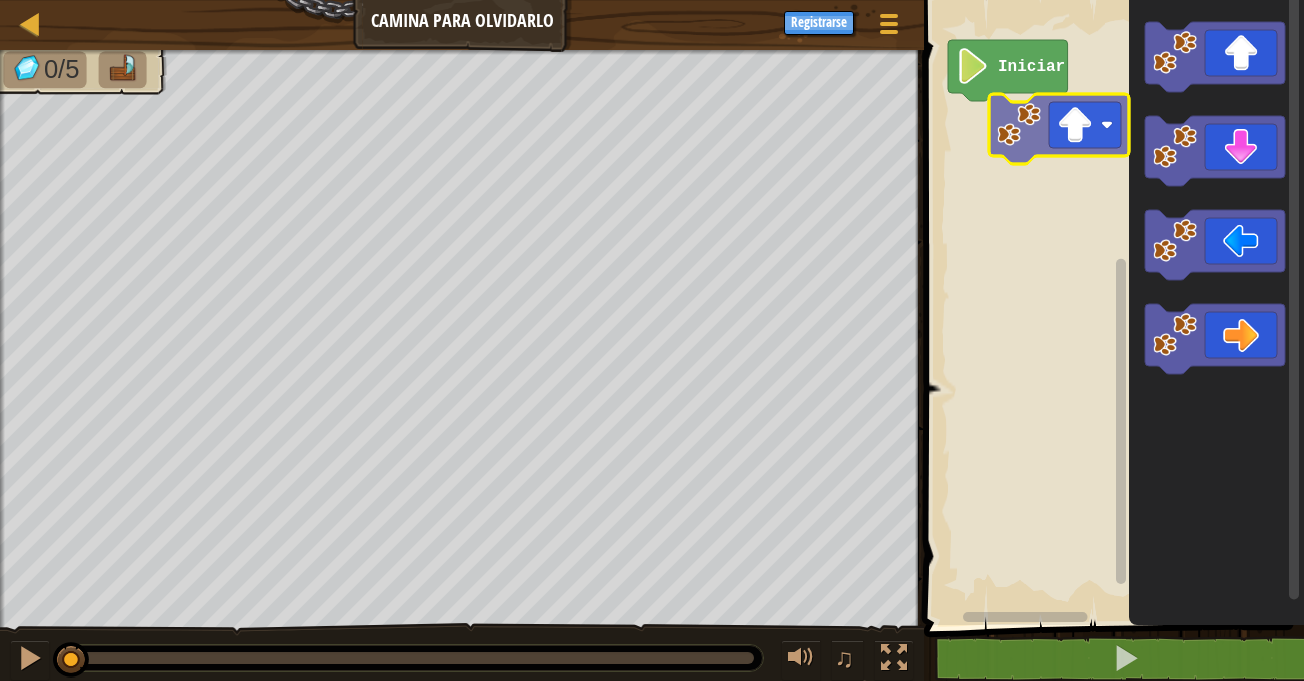 click on "Iniciar" at bounding box center [1111, 307] 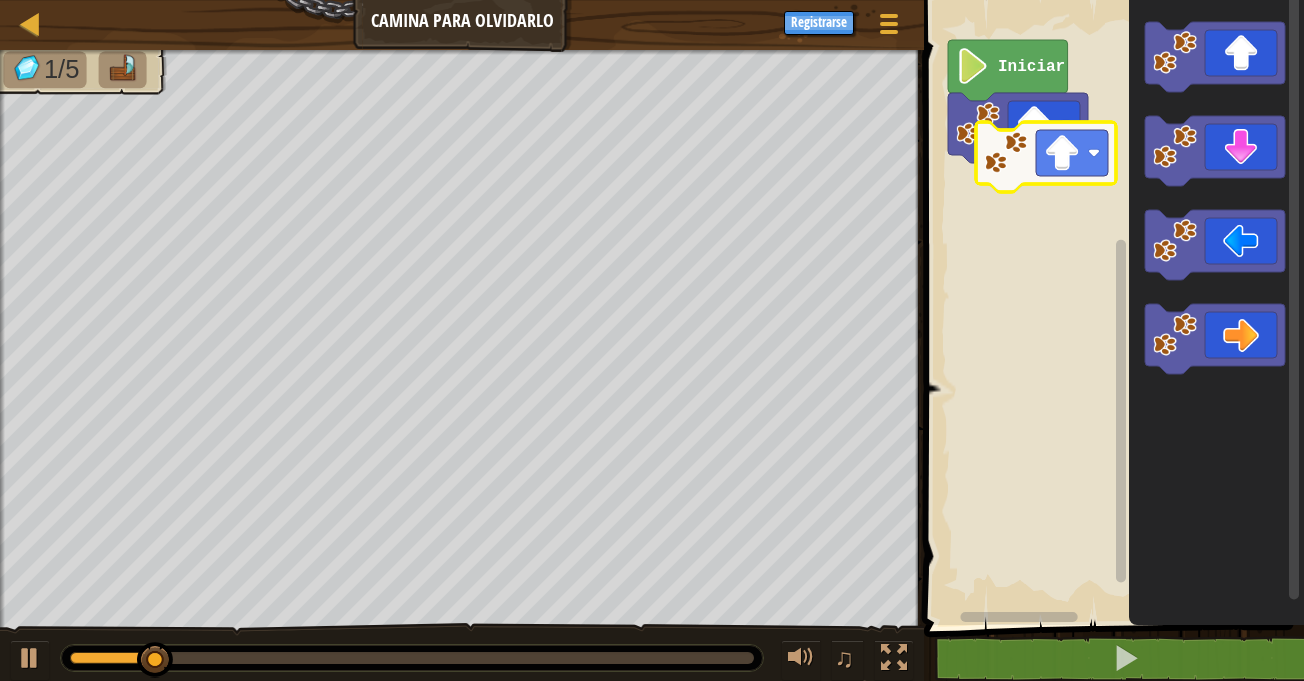 click on "Iniciar" at bounding box center (1111, 307) 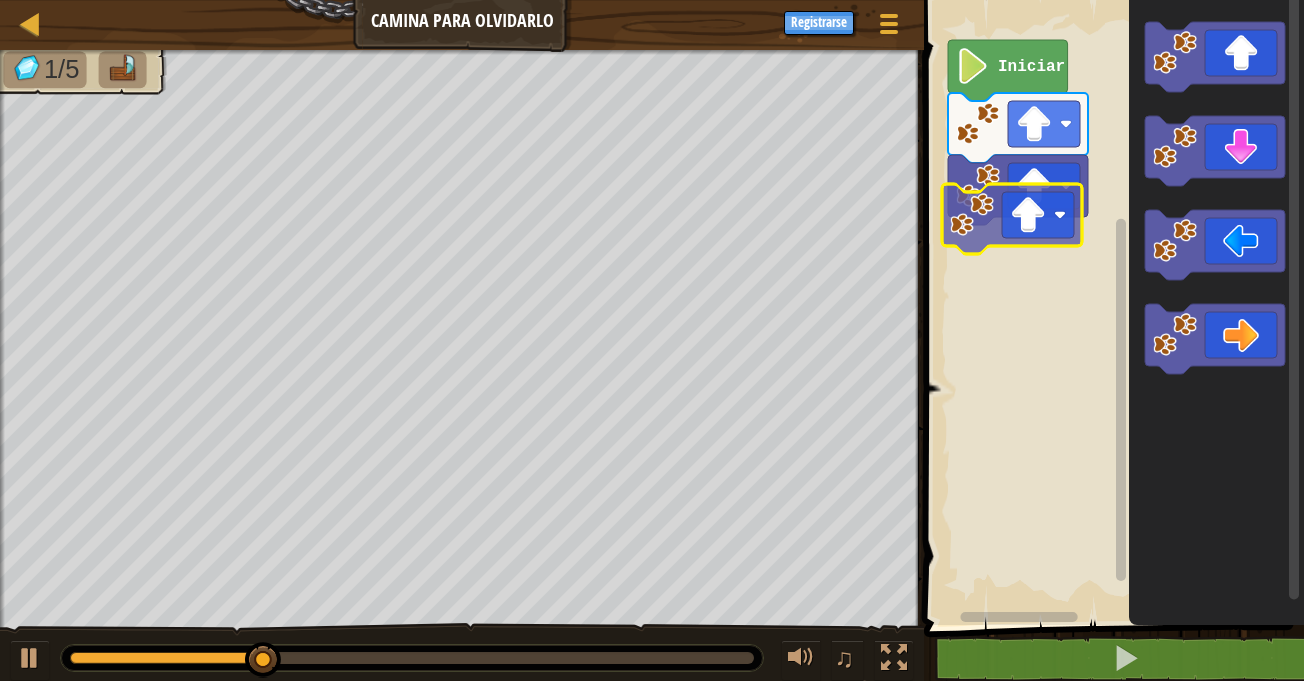 click on "Iniciar" at bounding box center (1111, 307) 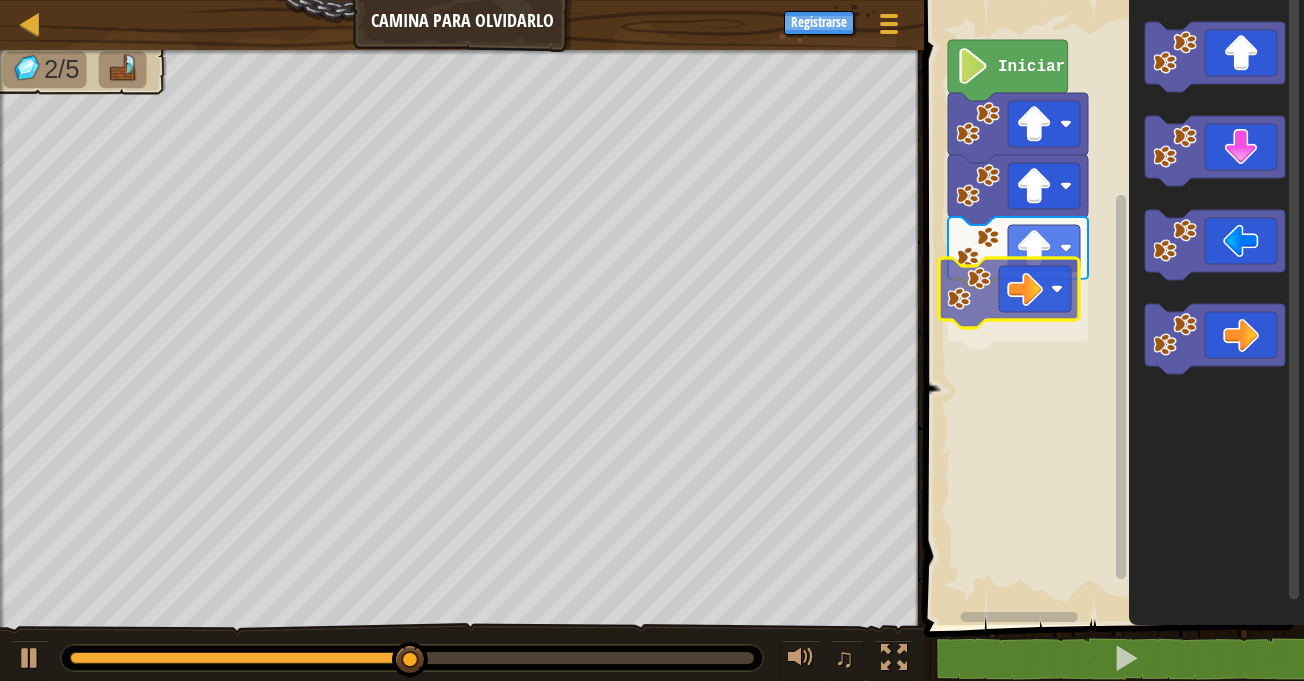 click on "Iniciar" at bounding box center (1111, 307) 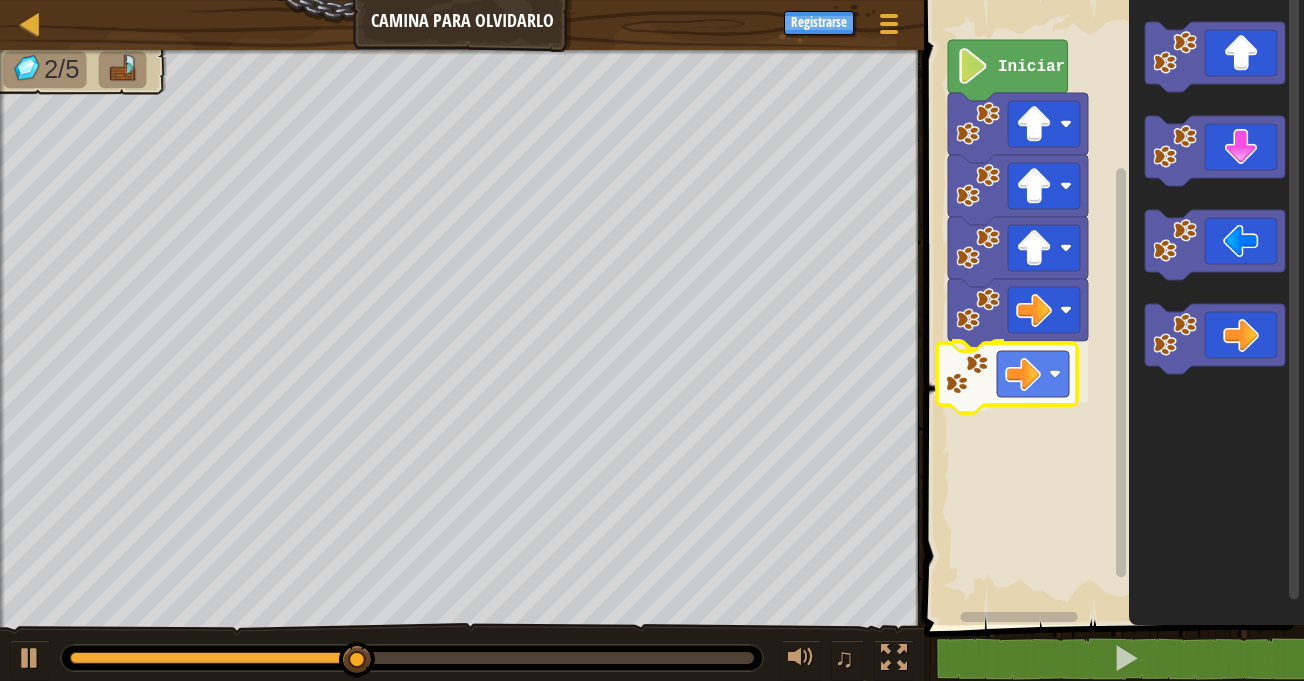 click on "Iniciar" at bounding box center [1111, 307] 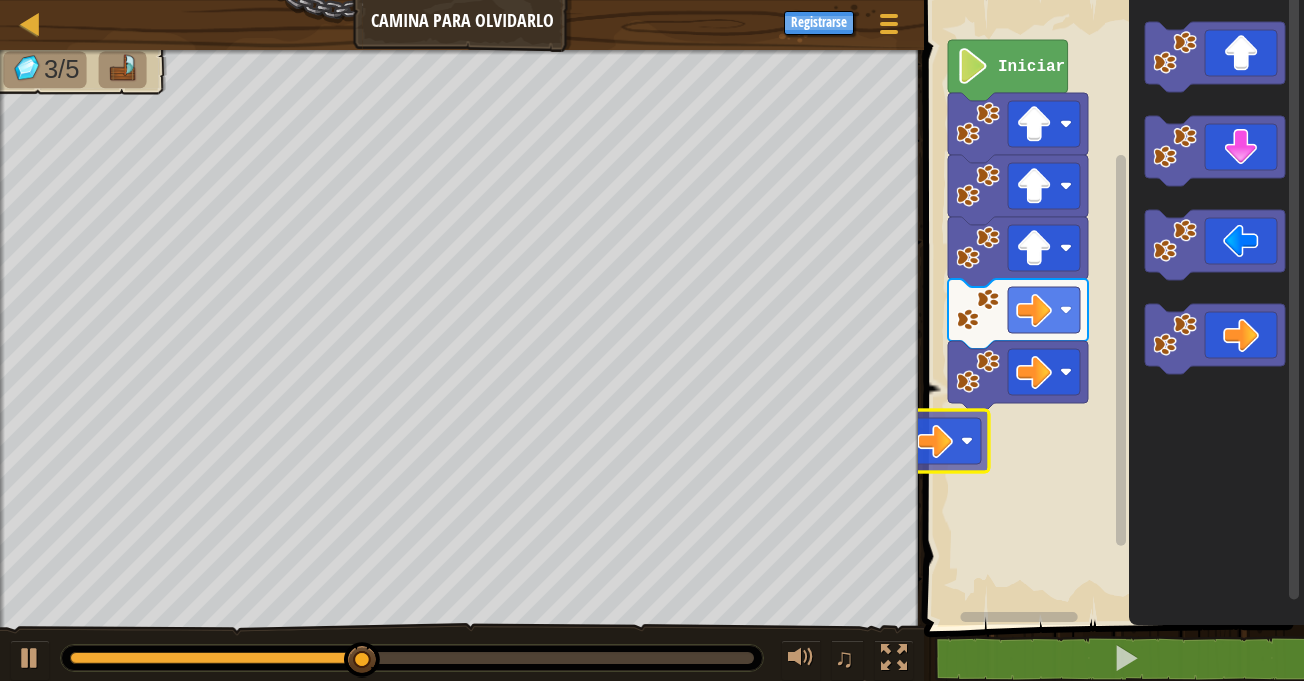 click on "Iniciar" at bounding box center [1111, 307] 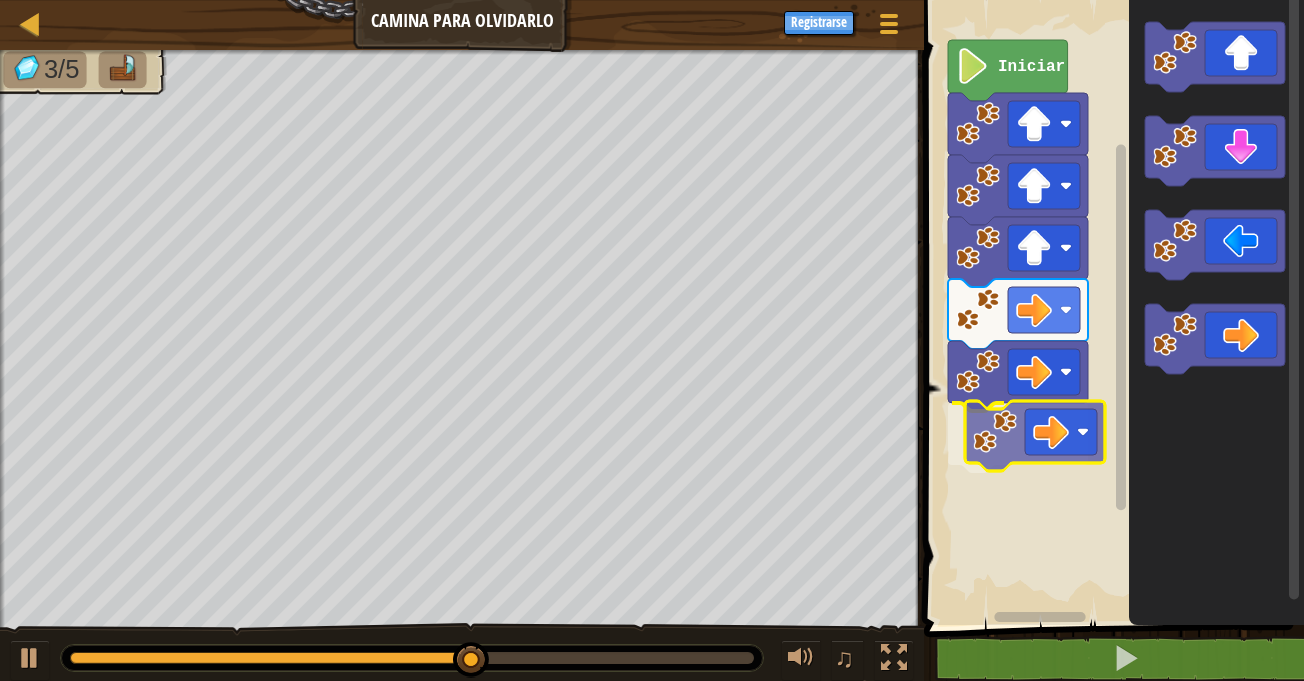 click on "Iniciar" at bounding box center [1111, 307] 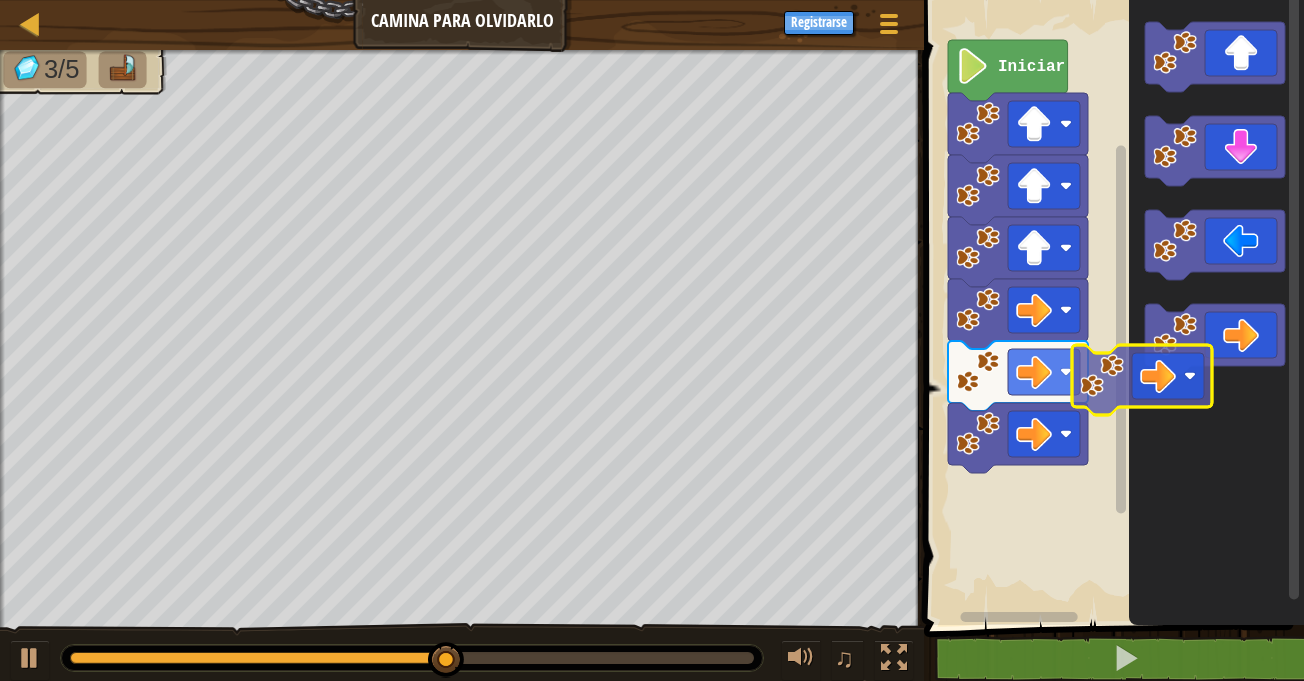 click 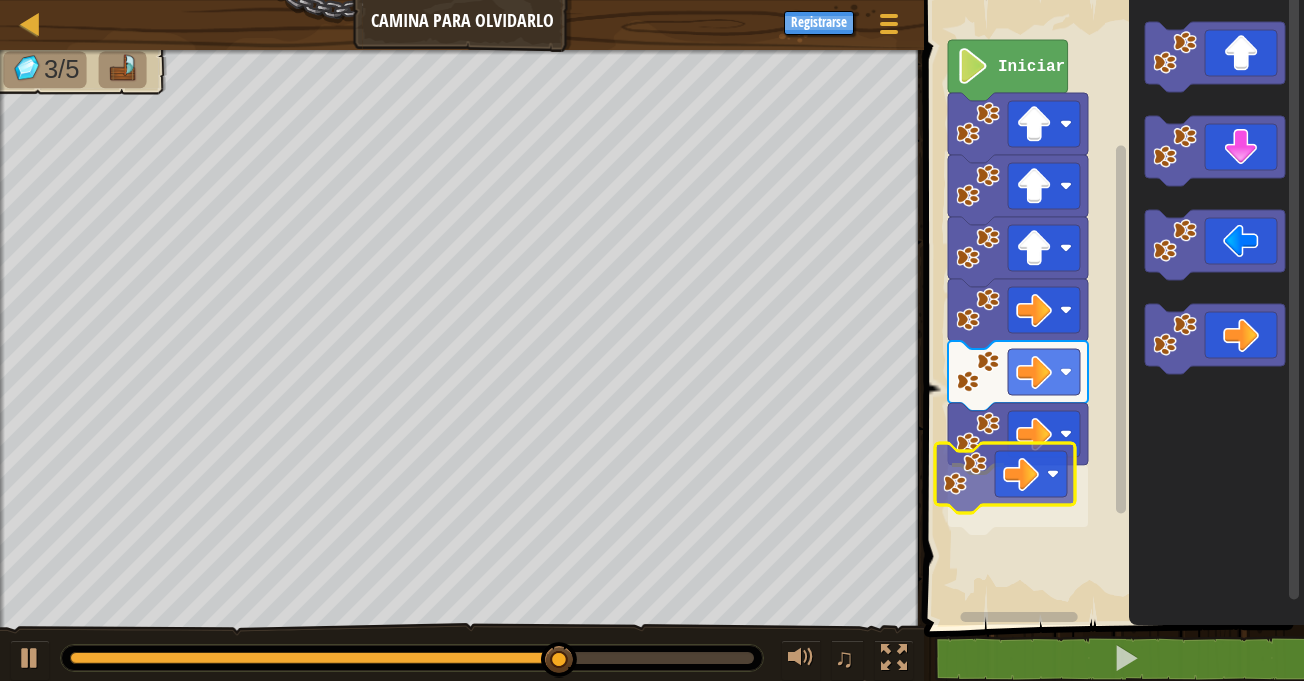 click on "Iniciar" at bounding box center [1111, 307] 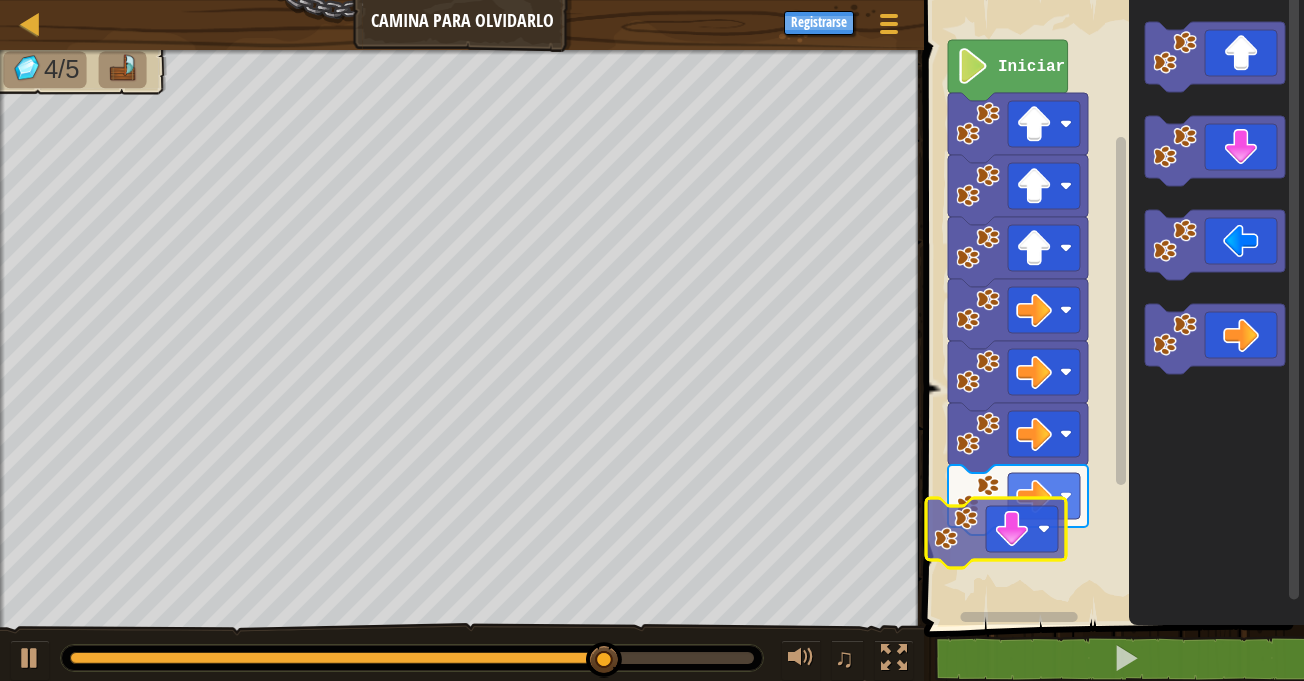 click on "Iniciar" at bounding box center [1111, 307] 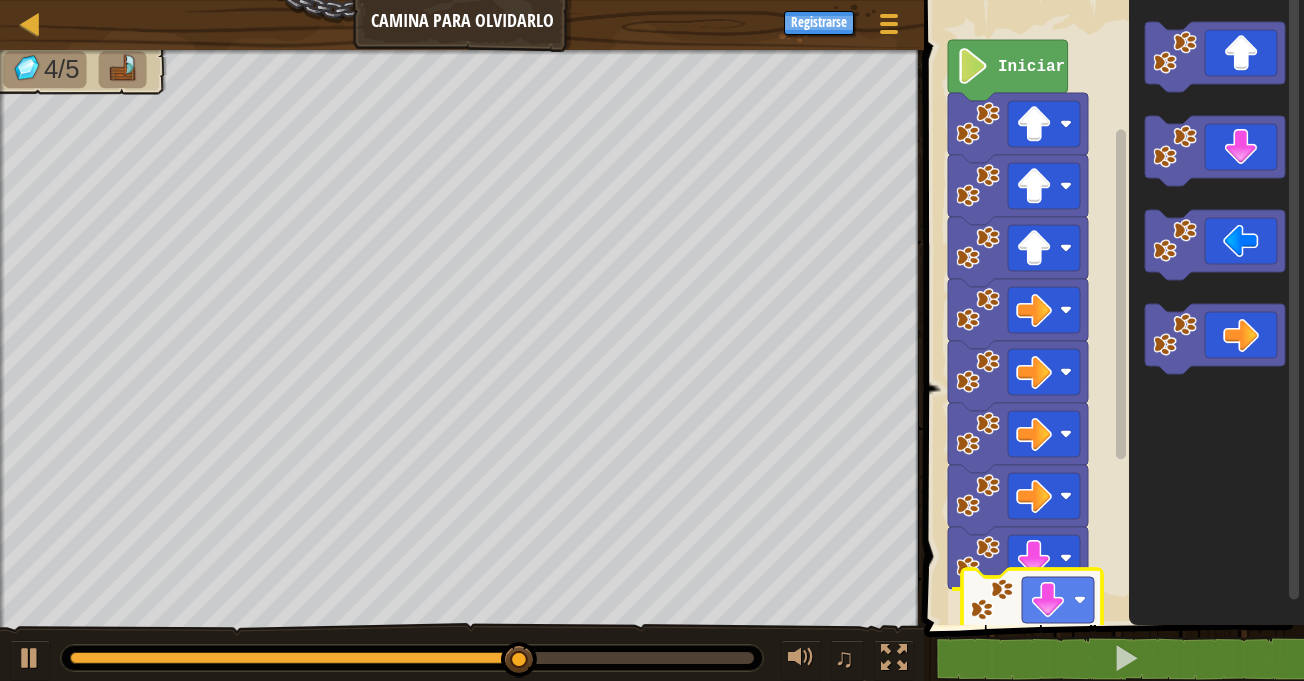click on "1     הההההההההההההההההההההההההההההההההההההההההההההההההההההההההההההההההההההההההההההההההההההההההההההההההההההההההההההההההההההההההההההההההההההההההההההההההההההההההההההההההההההההההההההההההההההההההההההההההההההההההההההההההההההההההההההההההההההההההההההההההההההההההההההההה XXXXXXXXXXXXXXXXXXXXXXXXXXXXXXXXXXXXXXXXXXXXXXXXXXXXXXXXXXXXXXXXXXXXXXXXXXXXXXXXXXXXXXXXXXXXXXXXXXXXXXXXXXXXXXXXXXXXXXXXXXXXXXXXXXXXXXXXXXXXXXXXXXXXXXXXXXXXXXXXXXXXXXXXXXXXXXXXXXXXXXXXXXXXXXXXXXXXXXXXXXXXXXXXXXXXXXXXXXXXXXXXXXXXXXXXXXXXXXXXXXXXXXXXXXXXXXXX Iniciar código Salvado Lenguaje de programación : Python Statement   /  Call   /" at bounding box center [1111, 352] 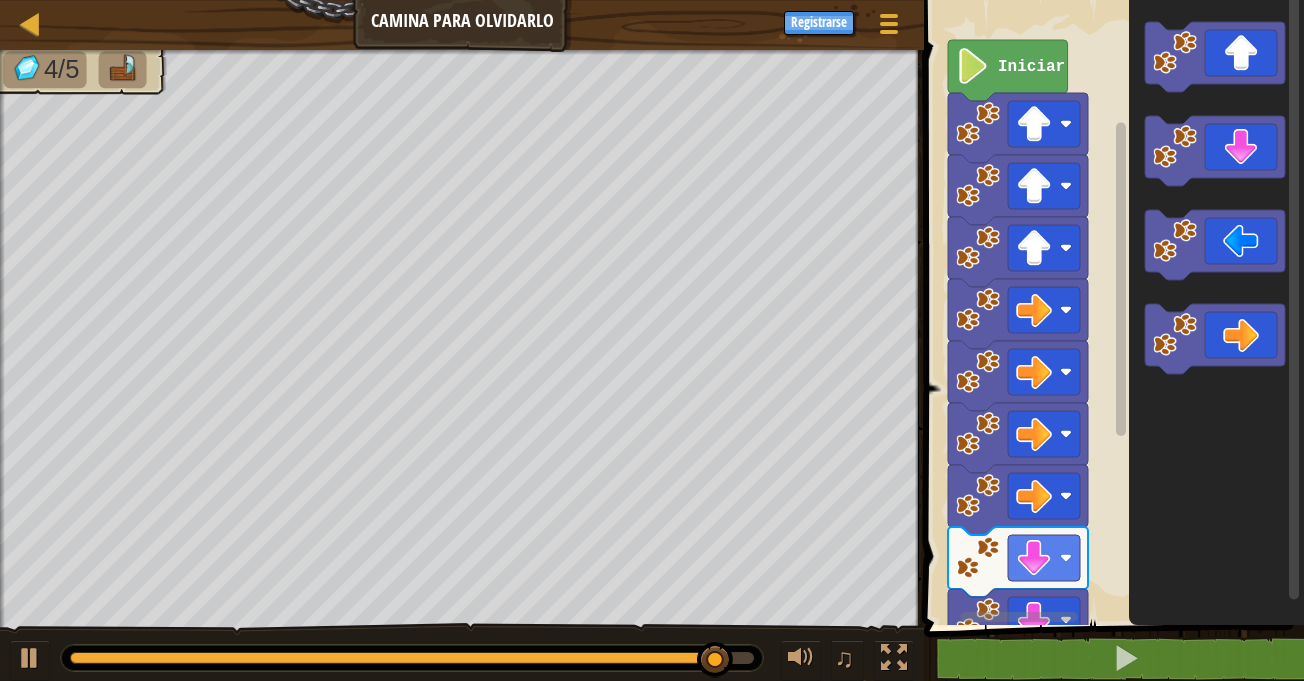 click on "1     הההההההההההההההההההההההההההההההההההההההההההההההההההההההההההההההההההההההההההההההההההההההההההההההההההההההההההההההההההההההההההההההההההההההההההההההההההההההההההההההההההההההההההההההההההההההההההההההההההההההההההההההההההההההההההההההההההההההההההההההההההההההההההההההה XXXXXXXXXXXXXXXXXXXXXXXXXXXXXXXXXXXXXXXXXXXXXXXXXXXXXXXXXXXXXXXXXXXXXXXXXXXXXXXXXXXXXXXXXXXXXXXXXXXXXXXXXXXXXXXXXXXXXXXXXXXXXXXXXXXXXXXXXXXXXXXXXXXXXXXXXXXXXXXXXXXXXXXXXXXXXXXXXXXXXXXXXXXXXXXXXXXXXXXXXXXXXXXXXXXXXXXXXXXXXXXXXXXXXXXXXXXXXXXXXXXXXXXXXXXXXXXX Iniciar código Salvado Lenguaje de programación : Python Statement   /  Call   /" at bounding box center [1111, 352] 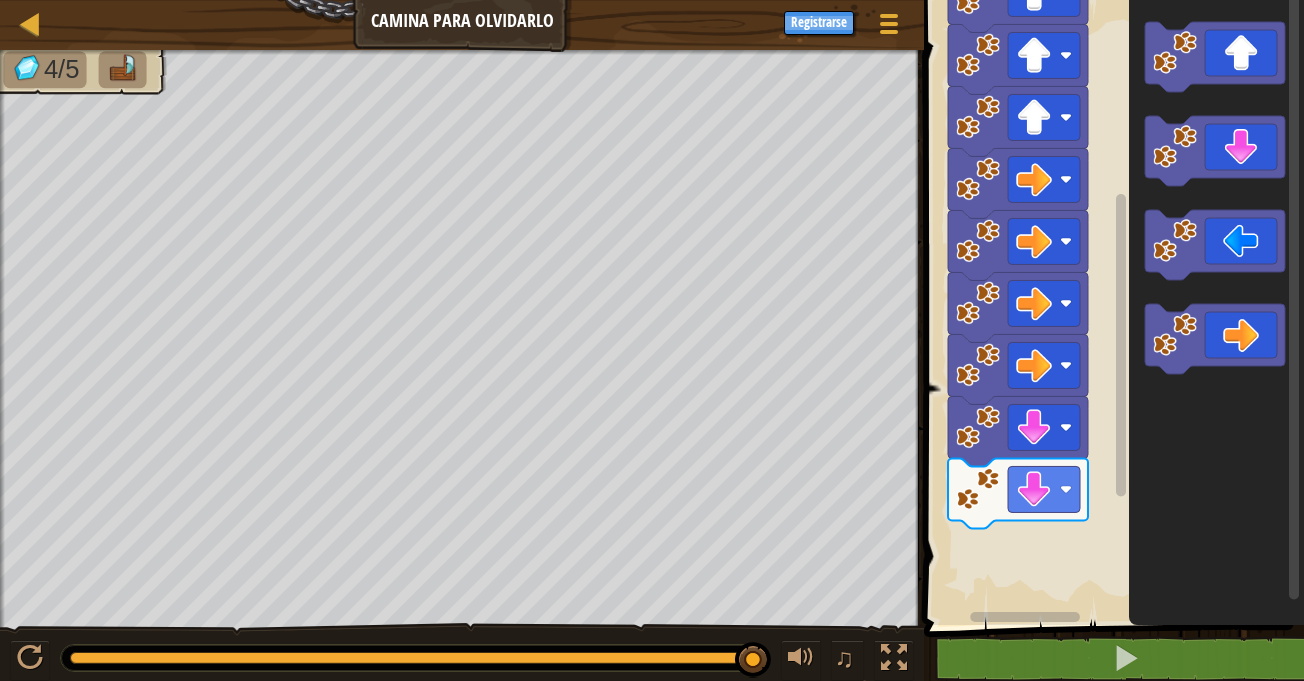 click on "Iniciar" at bounding box center [1111, 307] 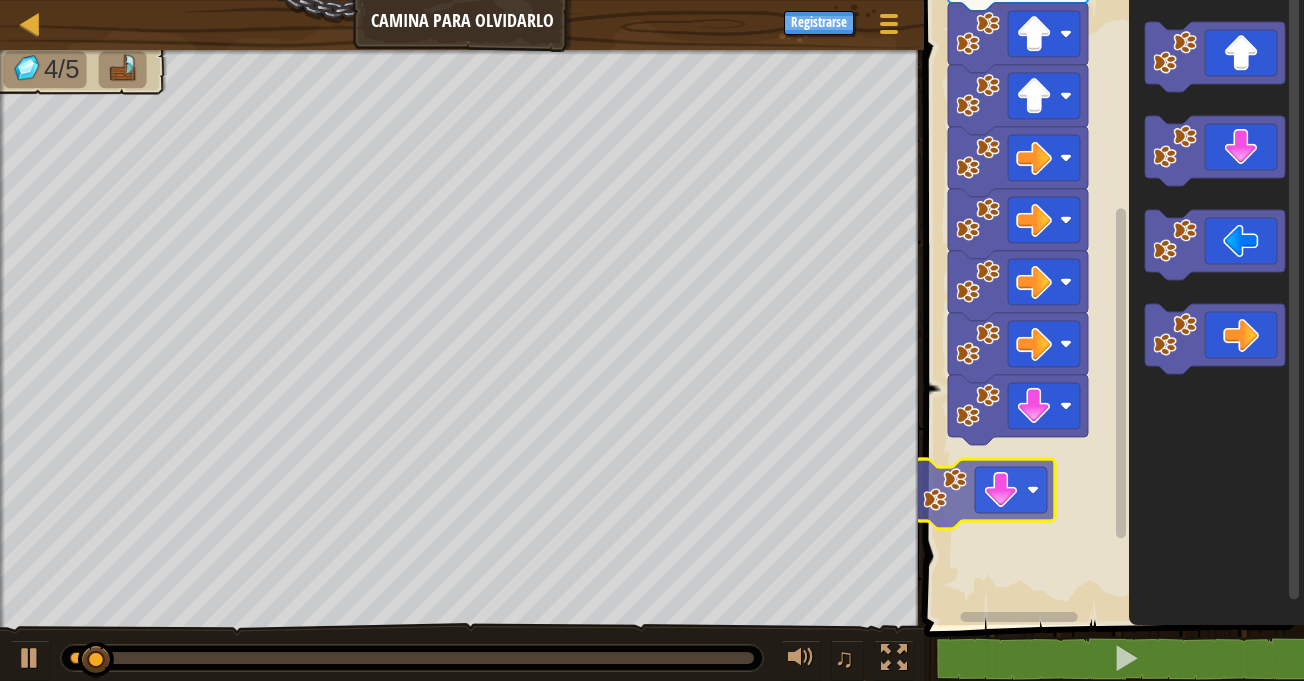 click on "Iniciar" at bounding box center (1111, 307) 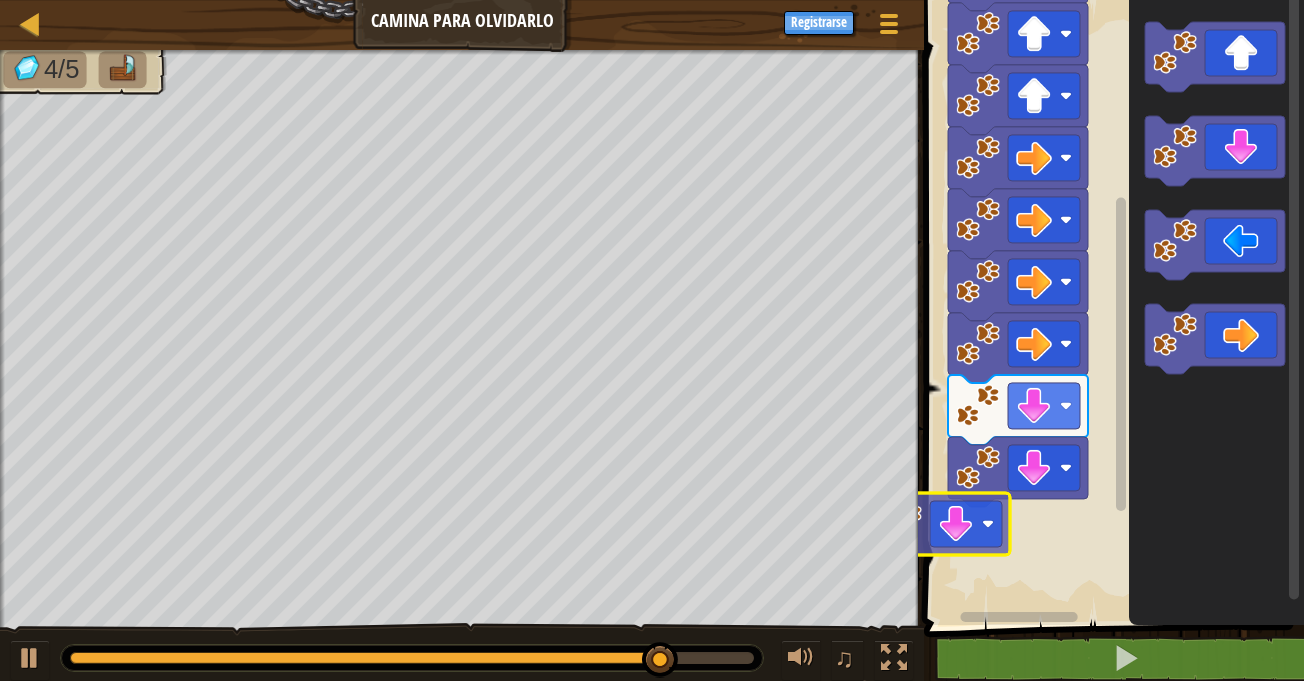 click on "Iniciar" at bounding box center (1111, 307) 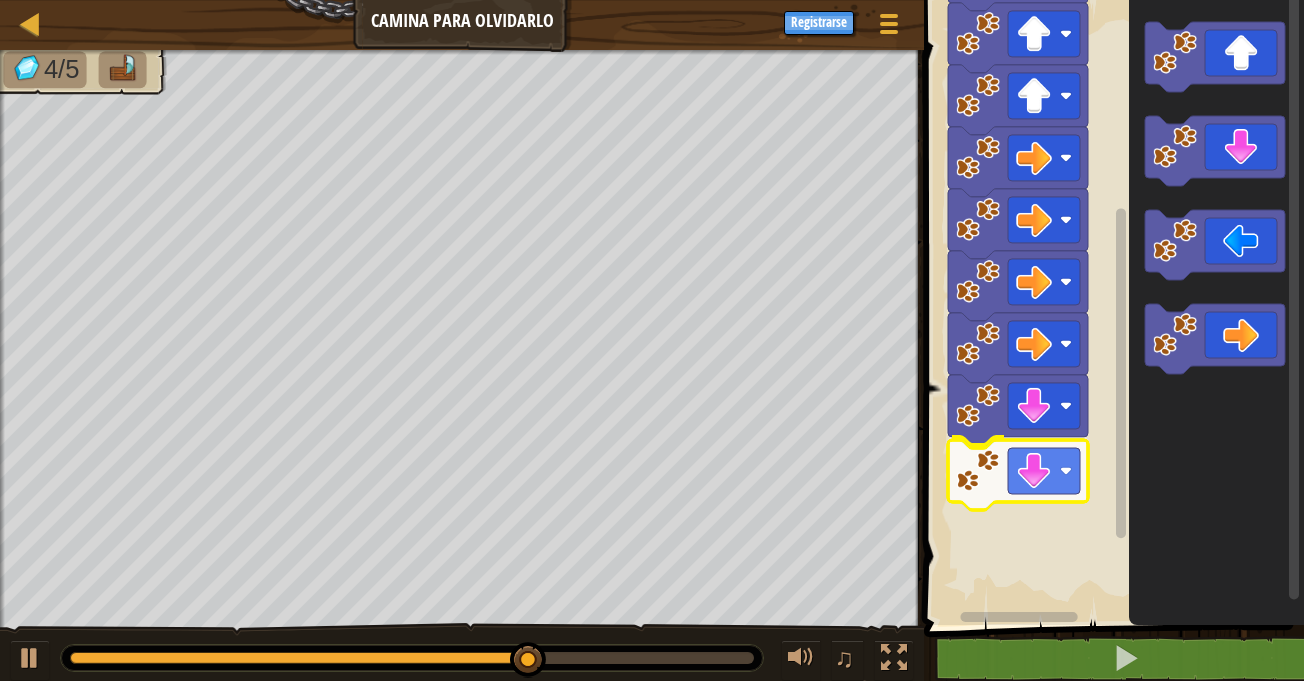 click on "Iniciar" at bounding box center (1111, 307) 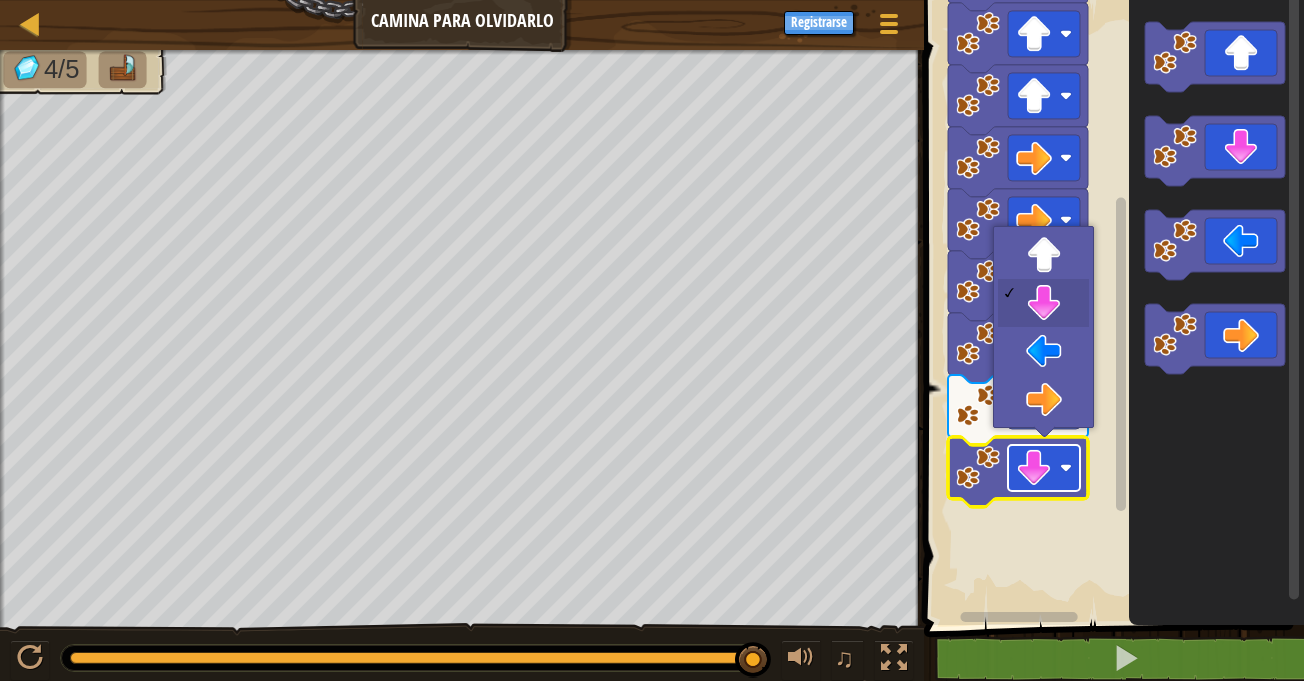 click 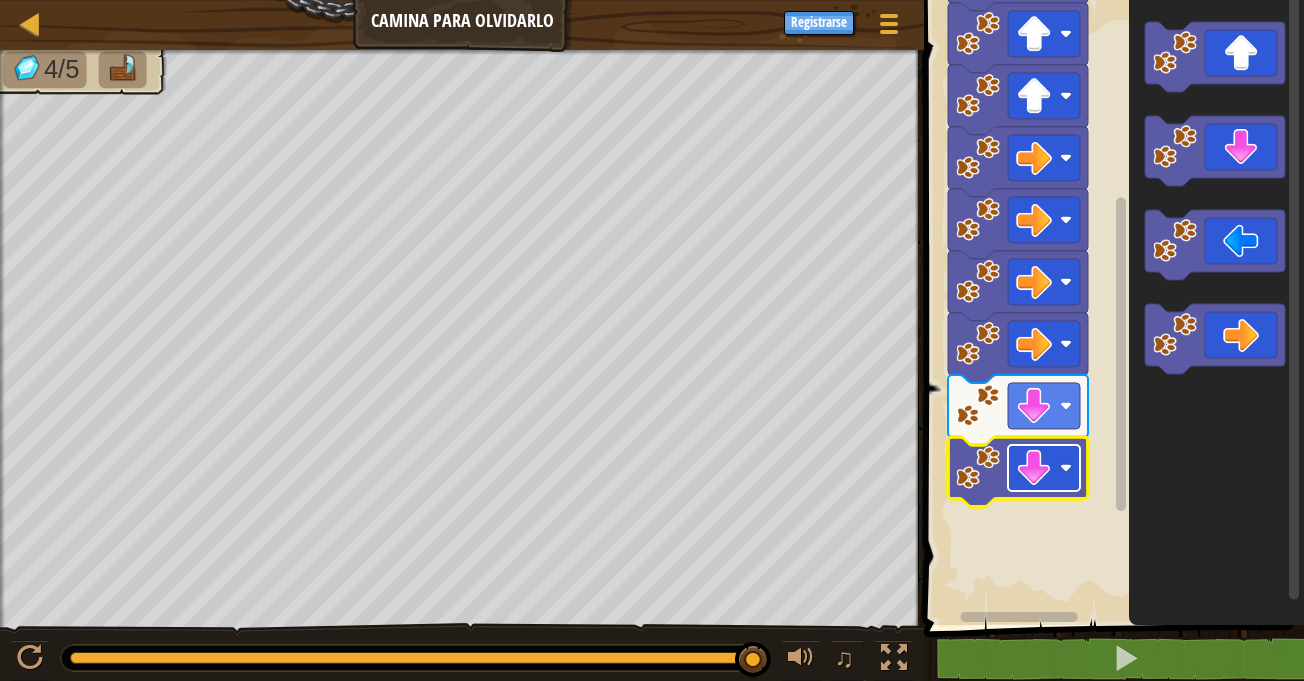 click 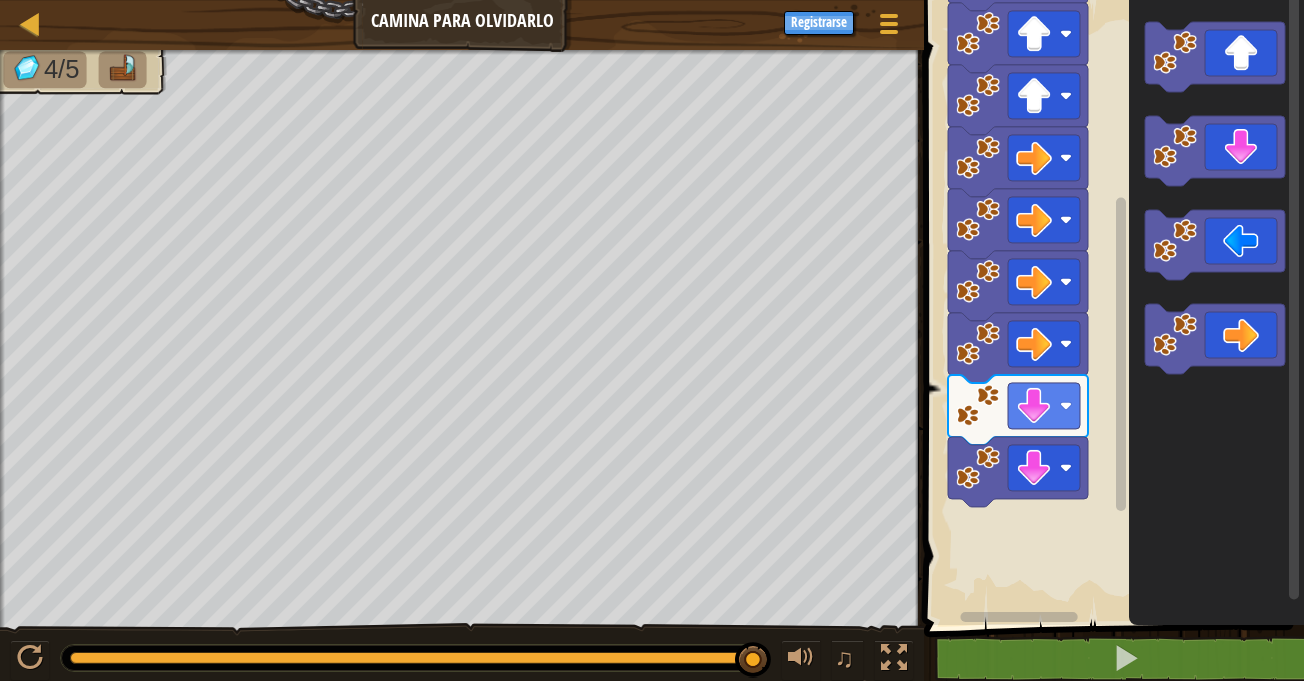 click on "Iniciar" at bounding box center [1111, 307] 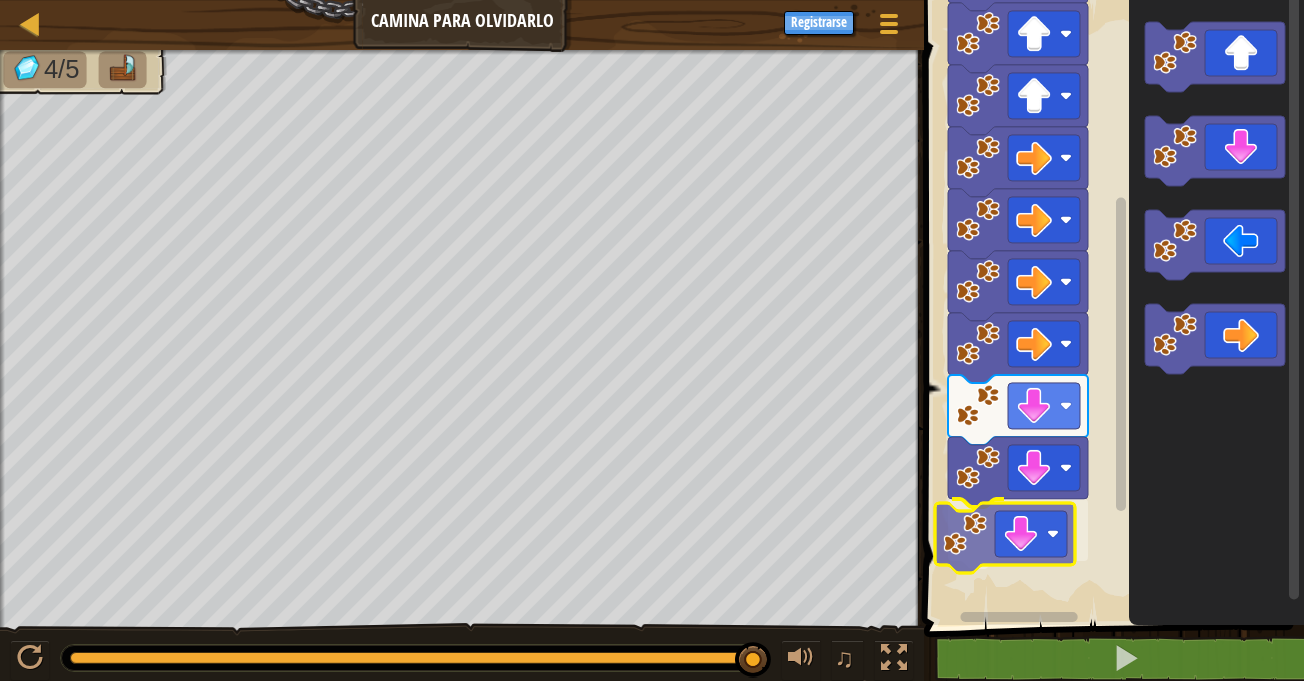 click on "Iniciar" at bounding box center (1111, 307) 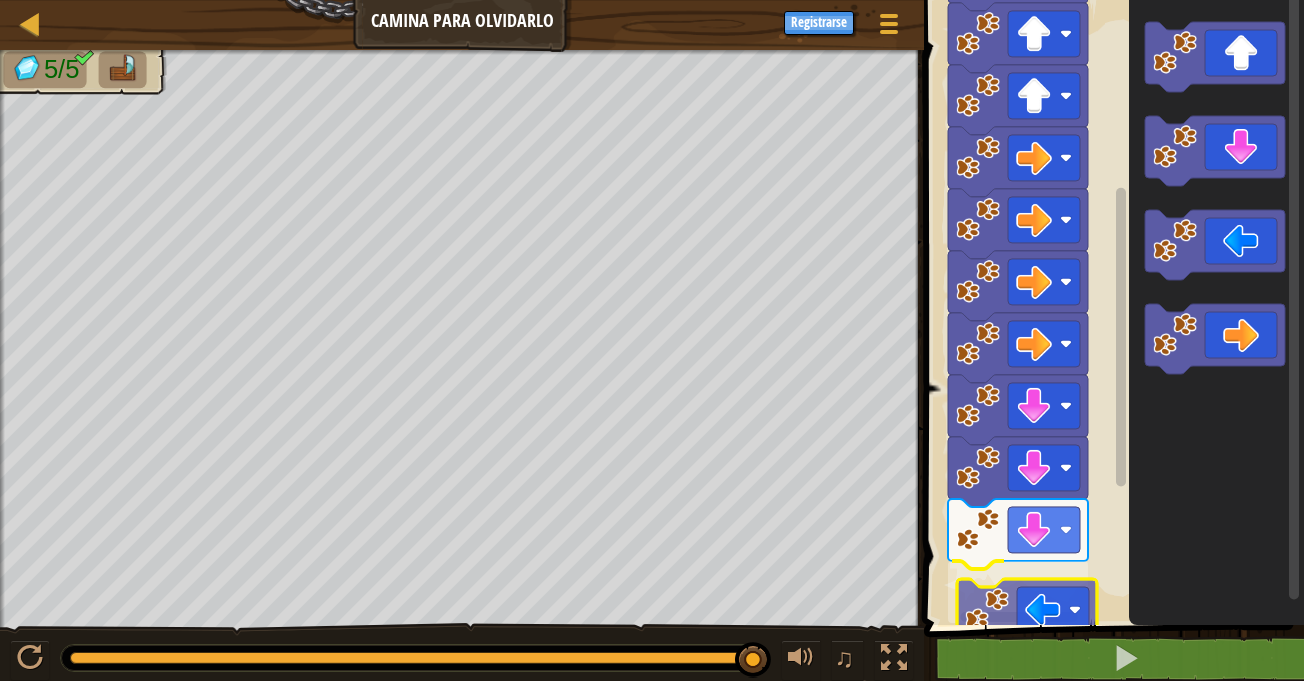 click on "1     הההההההההההההההההההההההההההההההההההההההההההההההההההההההההההההההההההההההההההההההההההההההההההההההההההההההההההההההההההההההההההההההההההההההההההההההההההההההההההההההההההההההההההההההההההההההההההההההההההההההההההההההההההההההההההההההההההההההההההההההההההההההההההההההה XXXXXXXXXXXXXXXXXXXXXXXXXXXXXXXXXXXXXXXXXXXXXXXXXXXXXXXXXXXXXXXXXXXXXXXXXXXXXXXXXXXXXXXXXXXXXXXXXXXXXXXXXXXXXXXXXXXXXXXXXXXXXXXXXXXXXXXXXXXXXXXXXXXXXXXXXXXXXXXXXXXXXXXXXXXXXXXXXXXXXXXXXXXXXXXXXXXXXXXXXXXXXXXXXXXXXXXXXXXXXXXXXXXXXXXXXXXXXXXXXXXXXXXXXXXXXXXX Iniciar código Salvado Lenguaje de programación : Python Statement   /  Call   /" at bounding box center [1111, 352] 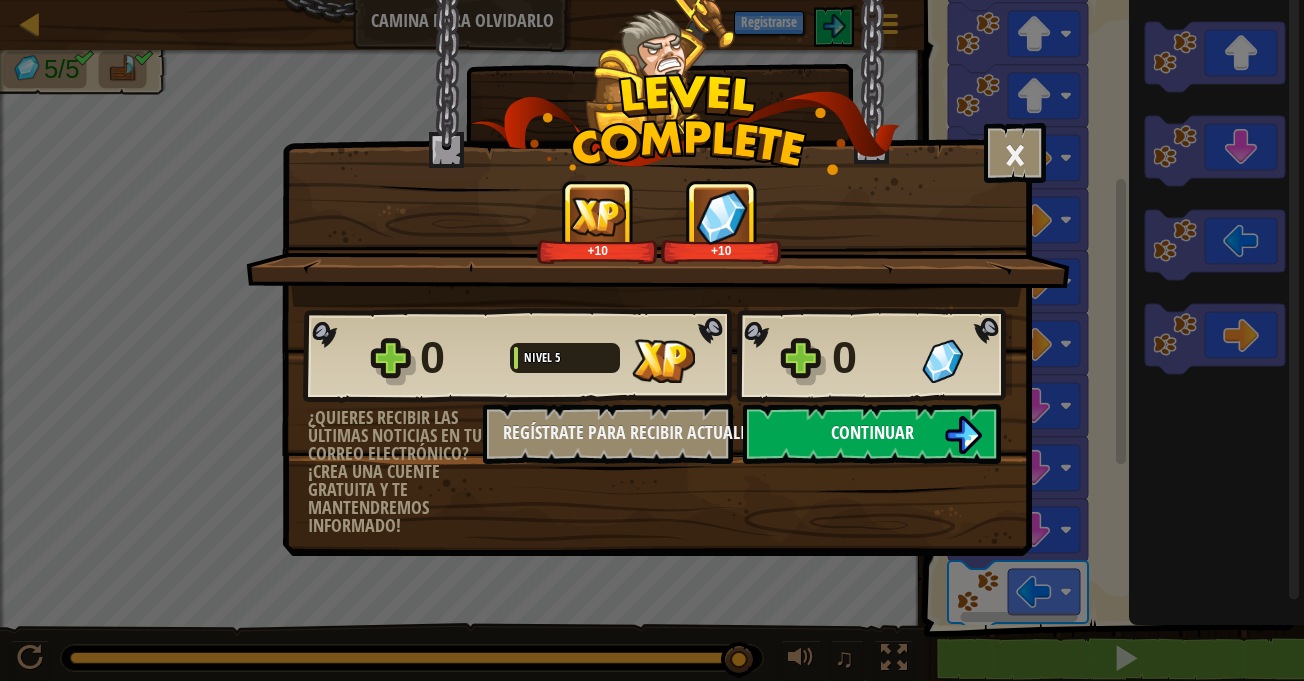 click at bounding box center [963, 435] 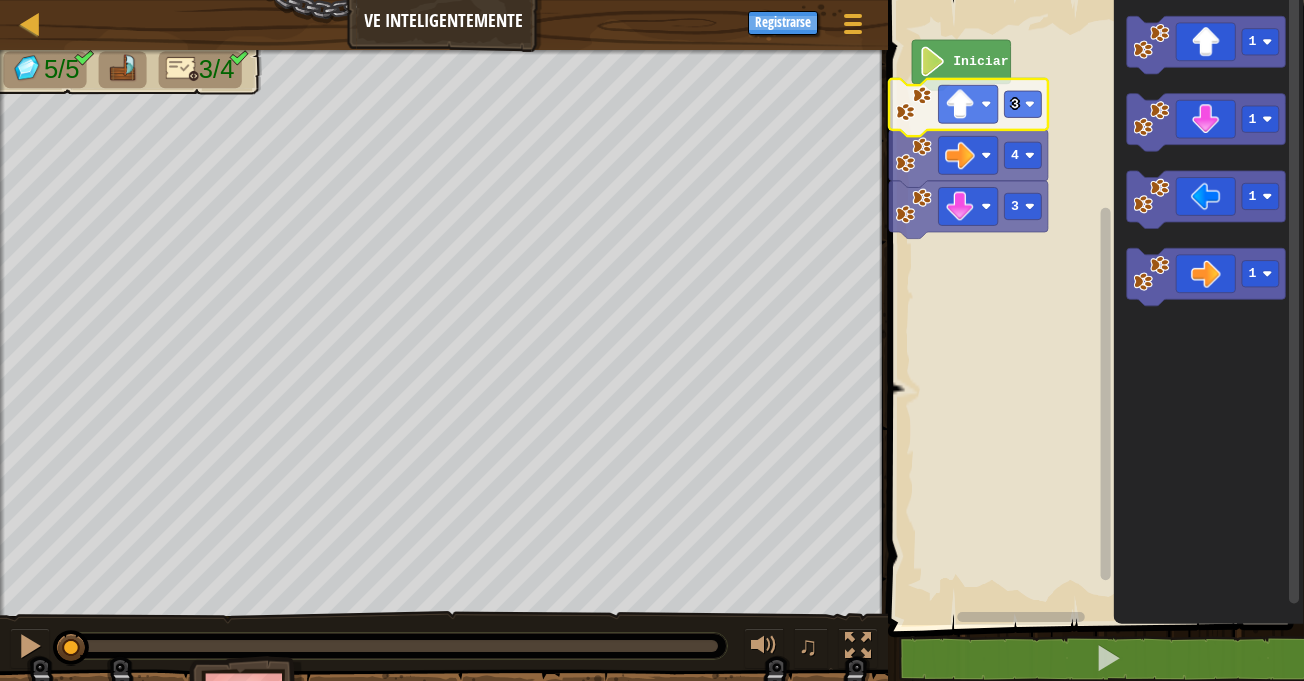 click on "Iniciar" 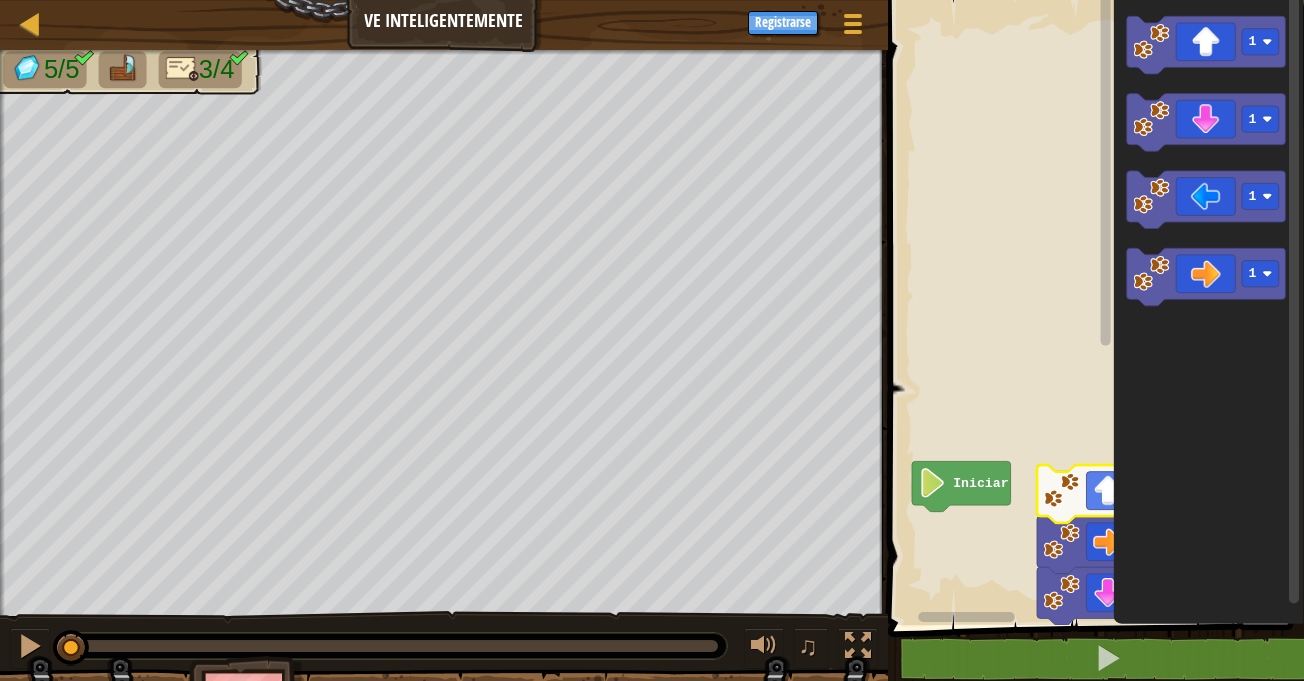 click 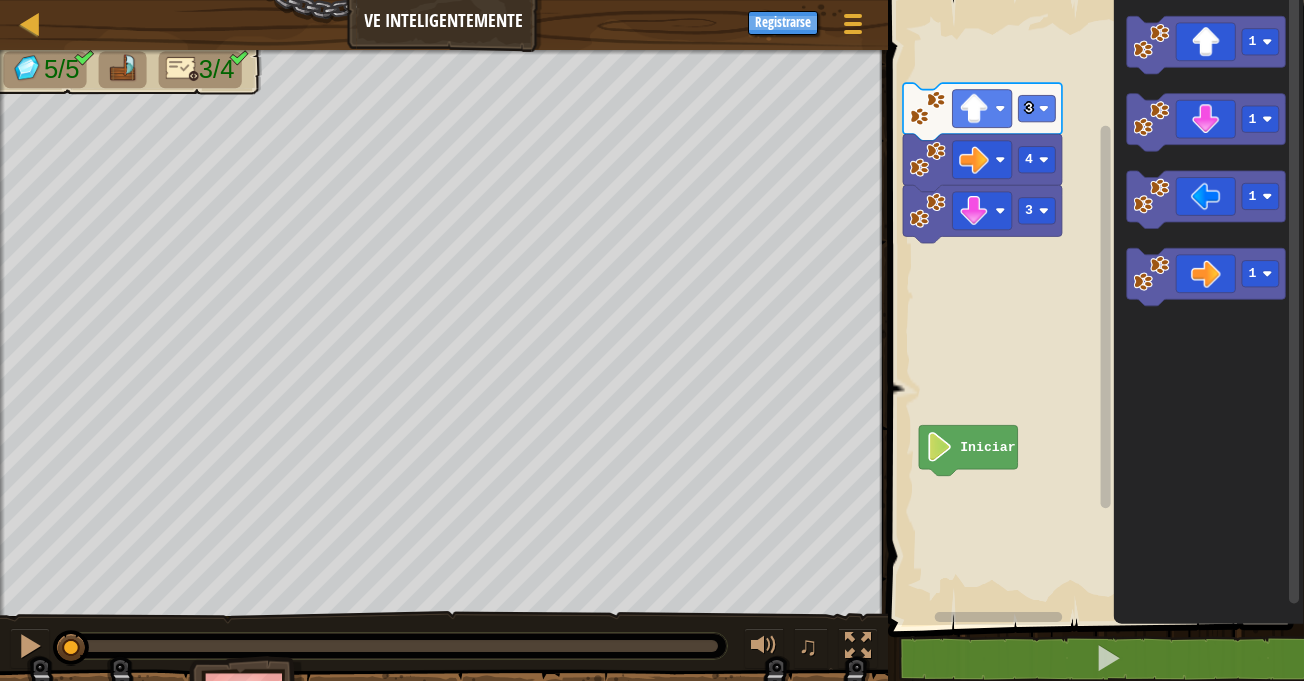 click 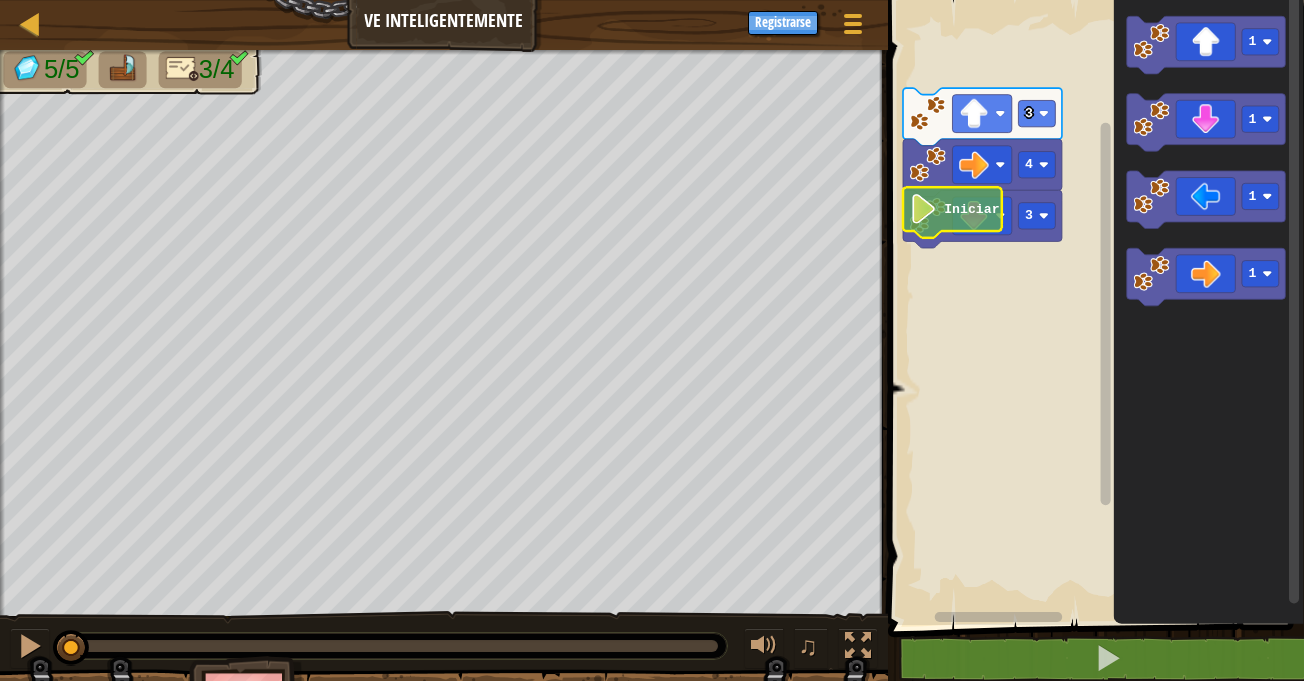 click on "Iniciar" 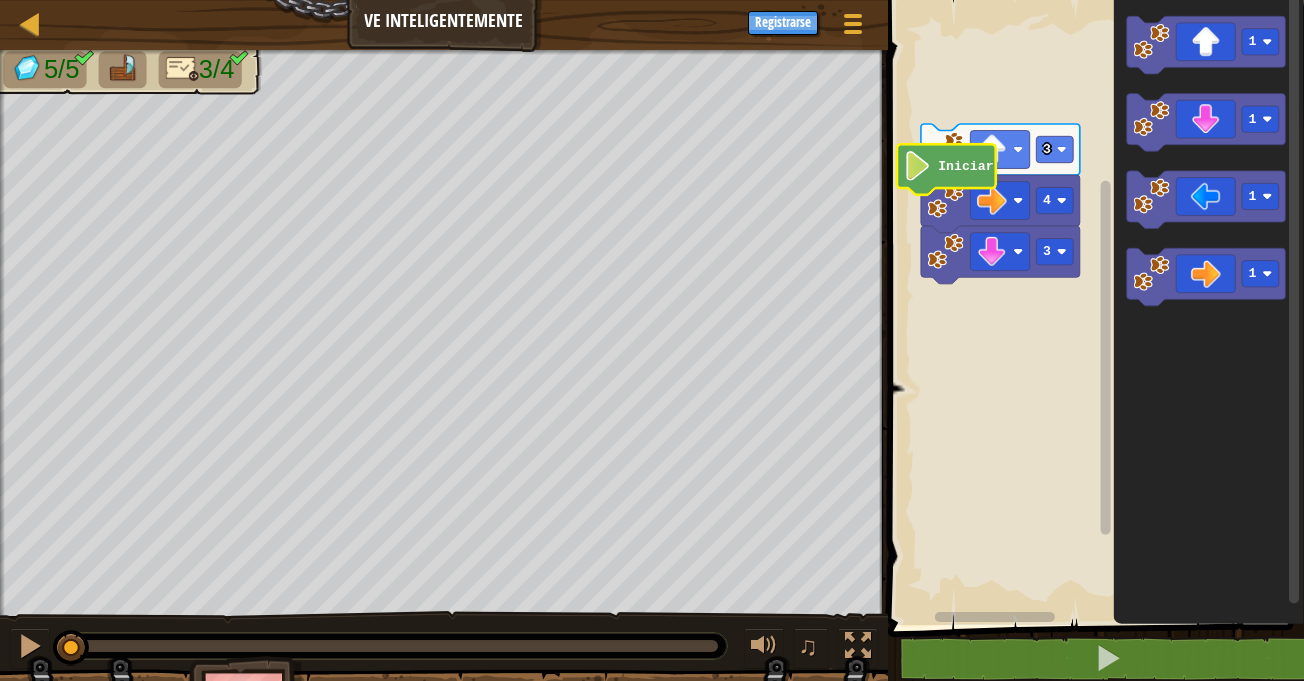 click 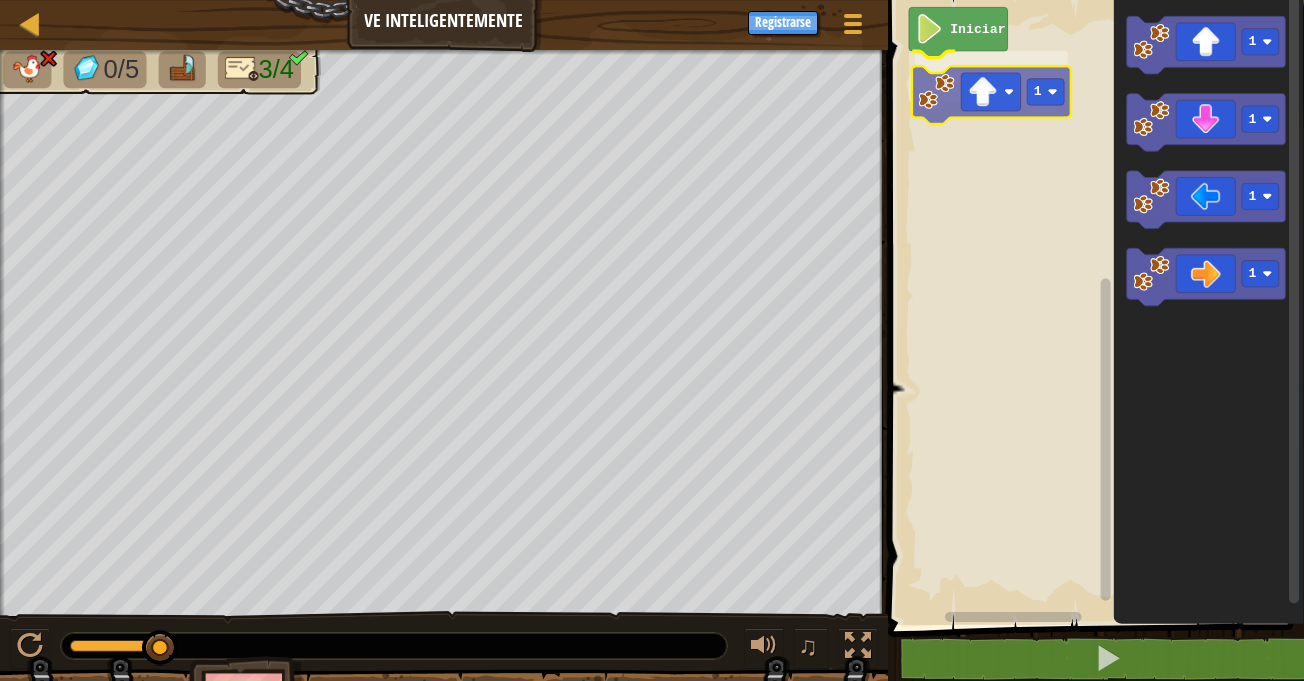 click on "Iniciar 1 1 1 1 1 1" at bounding box center (1093, 307) 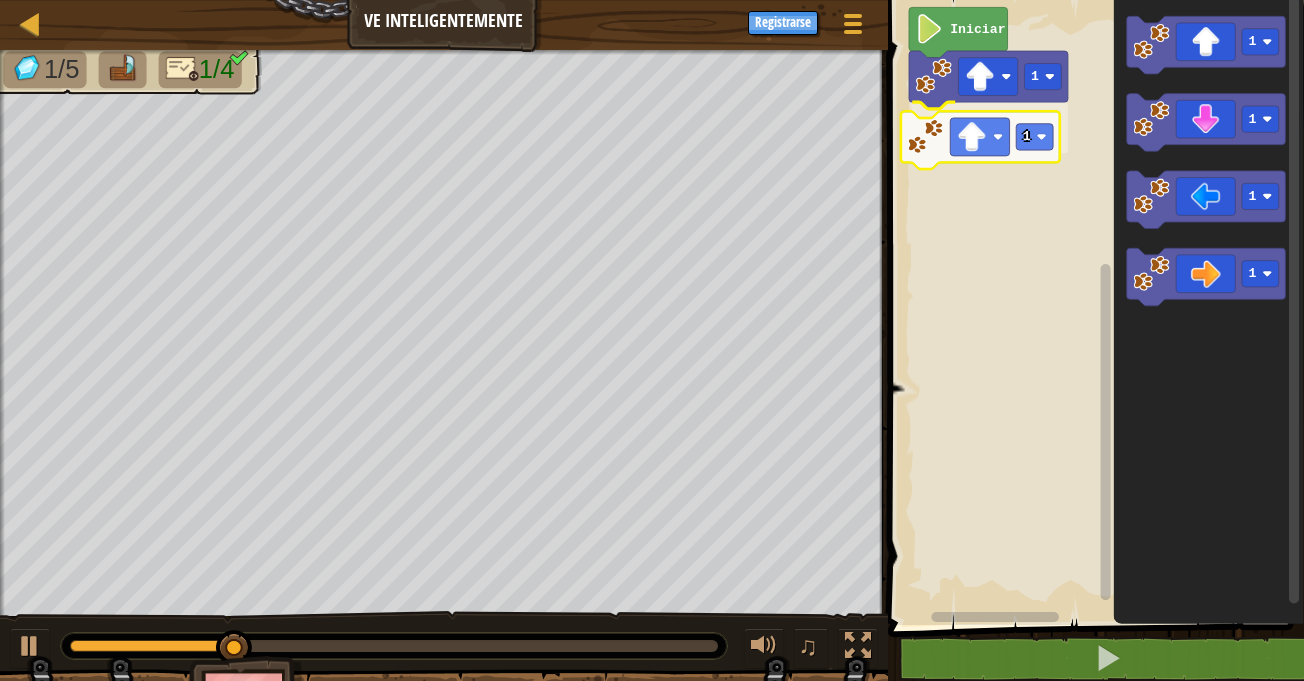 click on "Iniciar 1 1 1 1 1 1 1" at bounding box center [1093, 307] 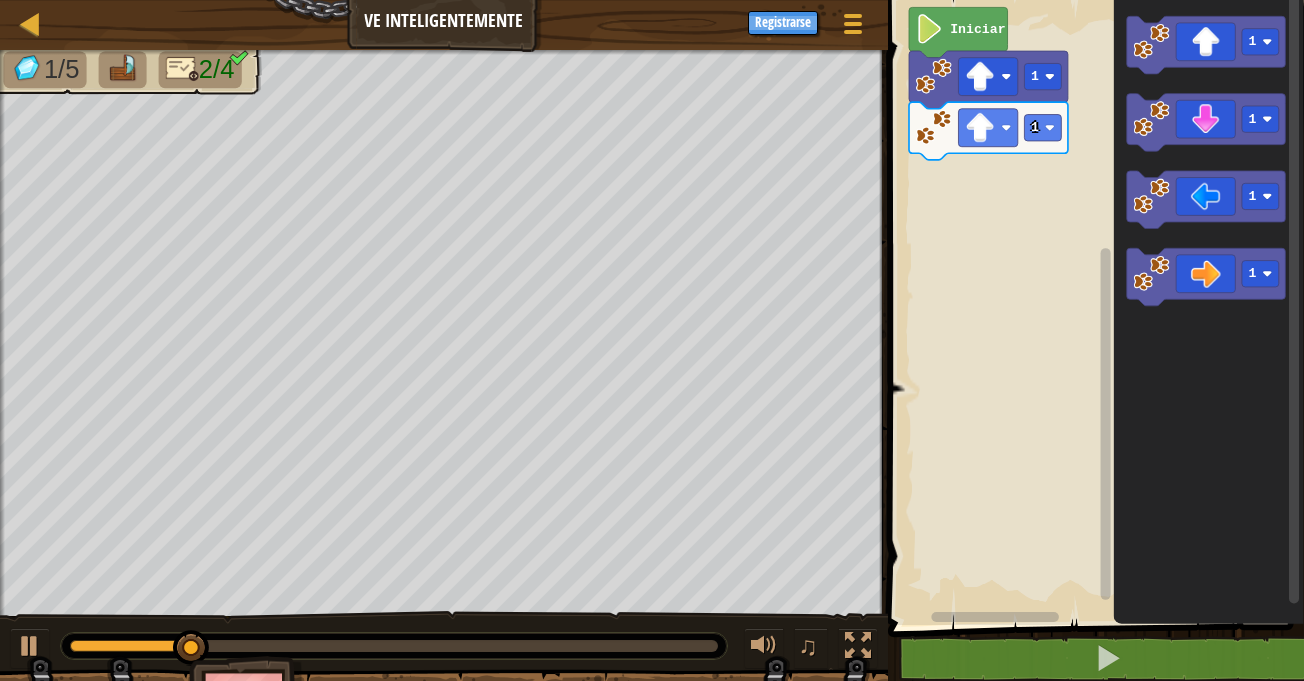 click on "Iniciar 1 1 1 1 1 1" at bounding box center (1093, 307) 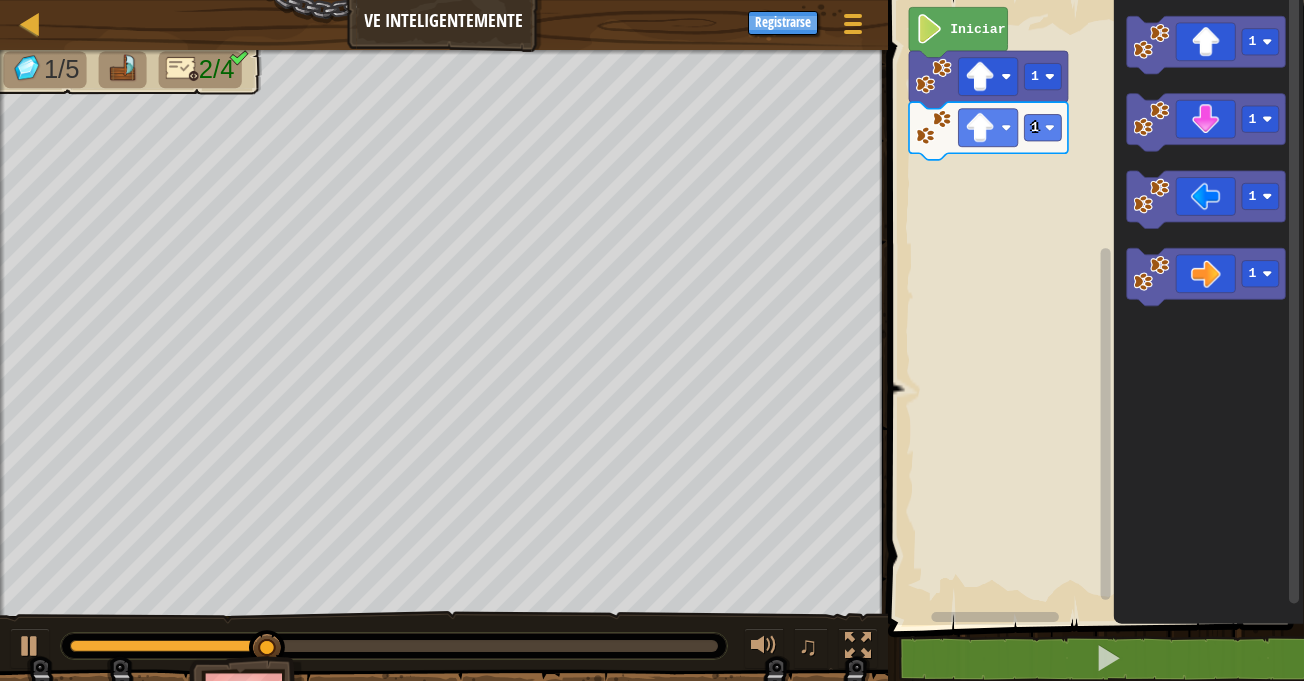 click on "Iniciar 1 1 1 1 1 1" at bounding box center [1093, 307] 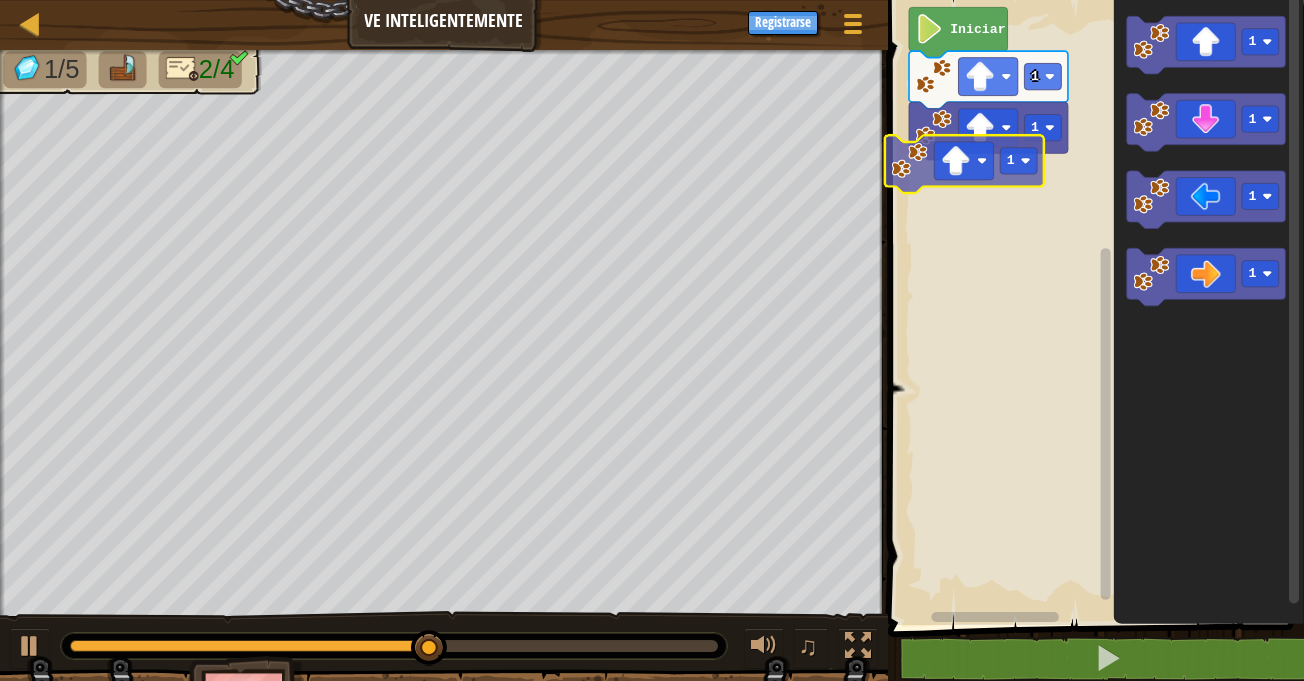 click on "Iniciar 1 1 1 1 1 1 1 1" at bounding box center [1093, 307] 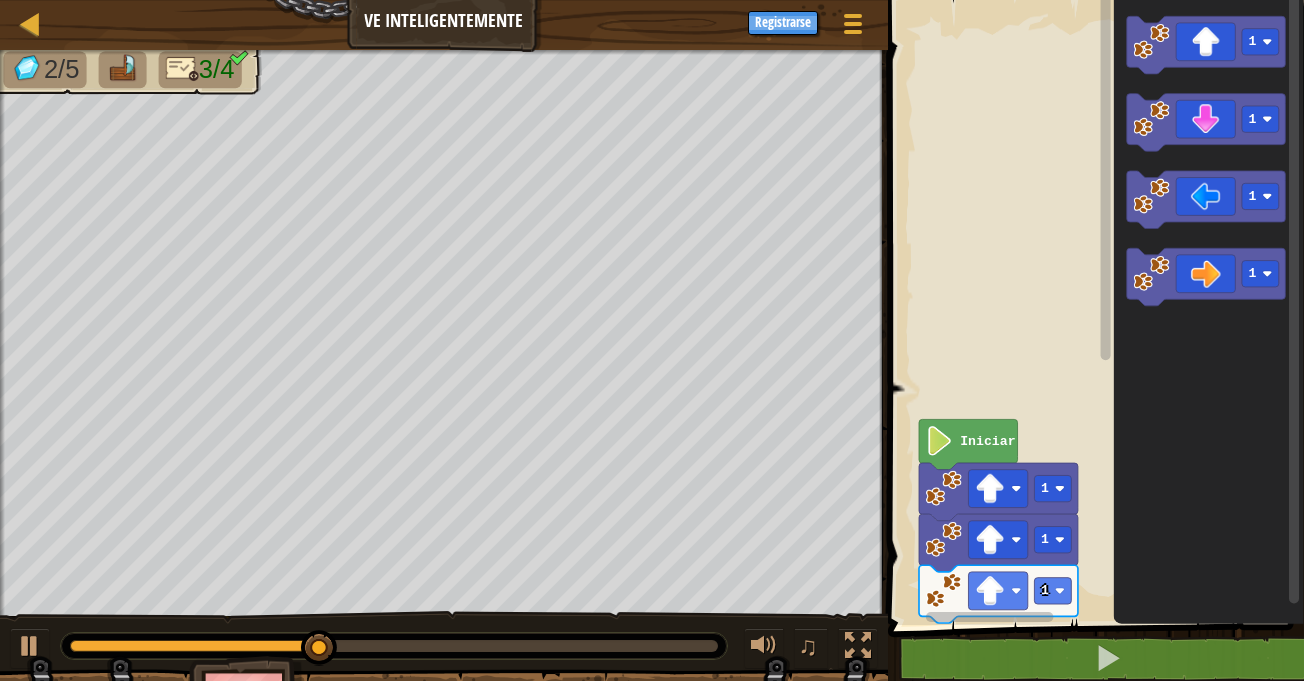 click 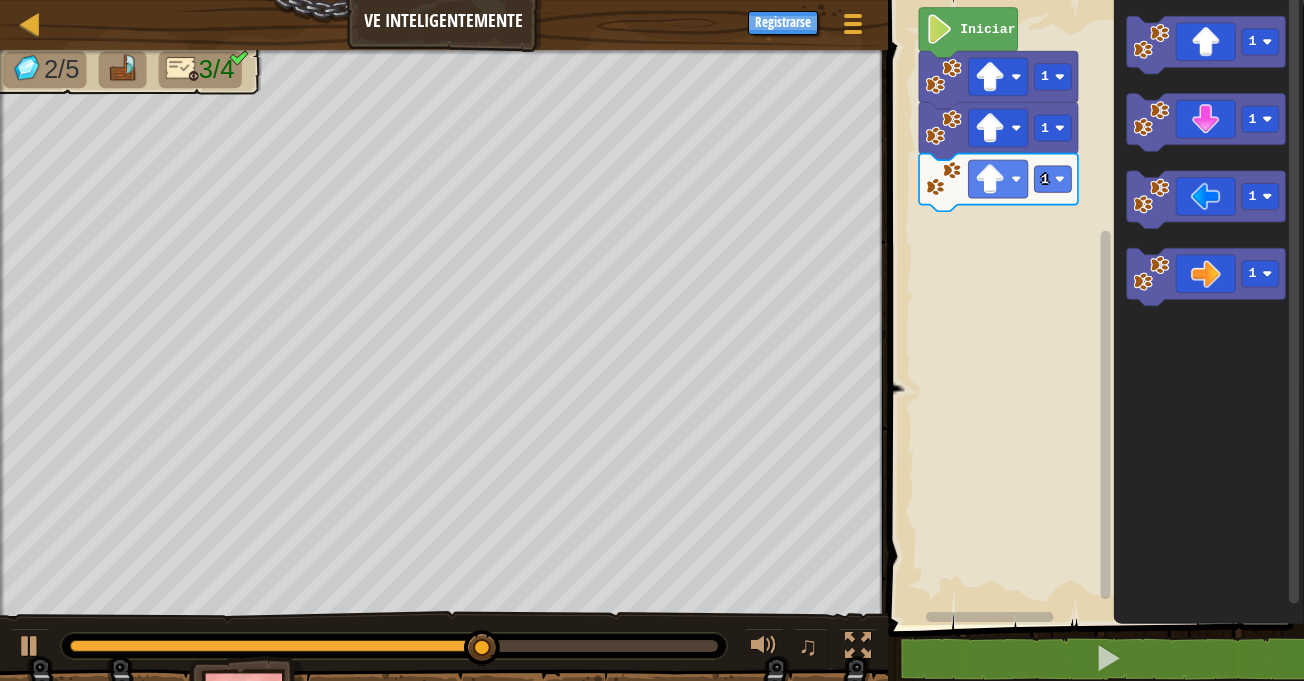 click 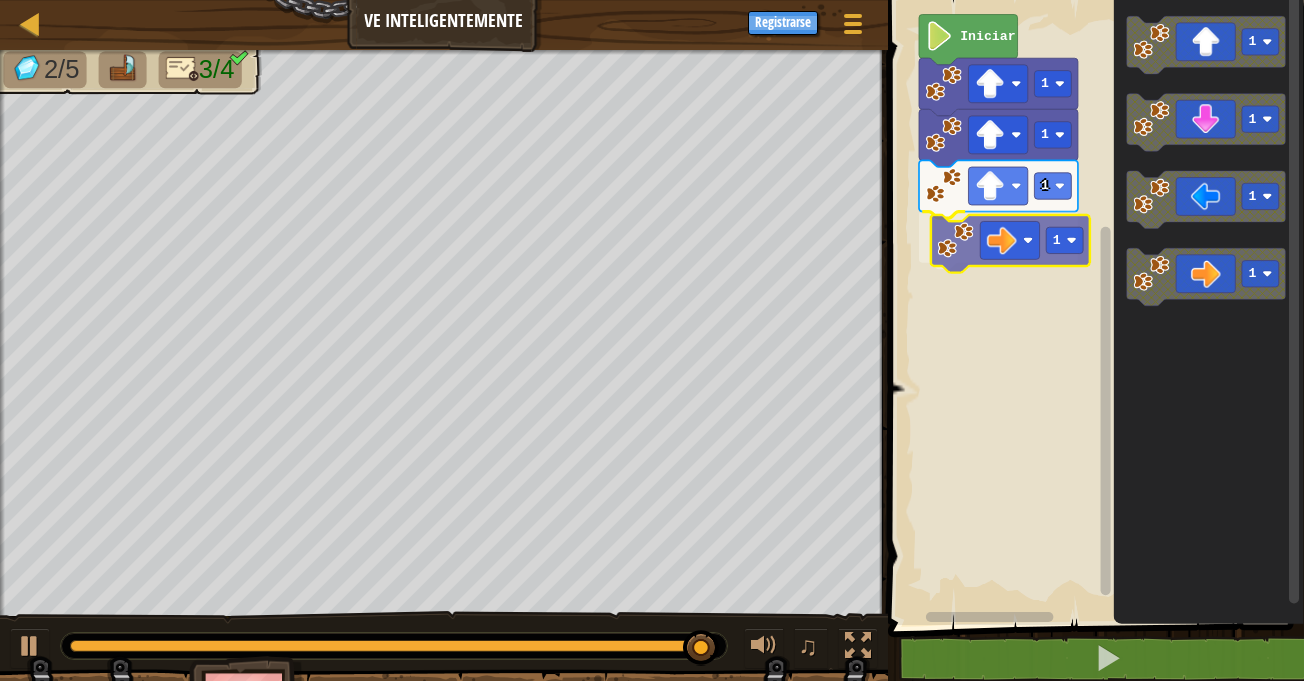 click on "1 1 1 1 Iniciar 1 1 1 1 1" at bounding box center [1093, 307] 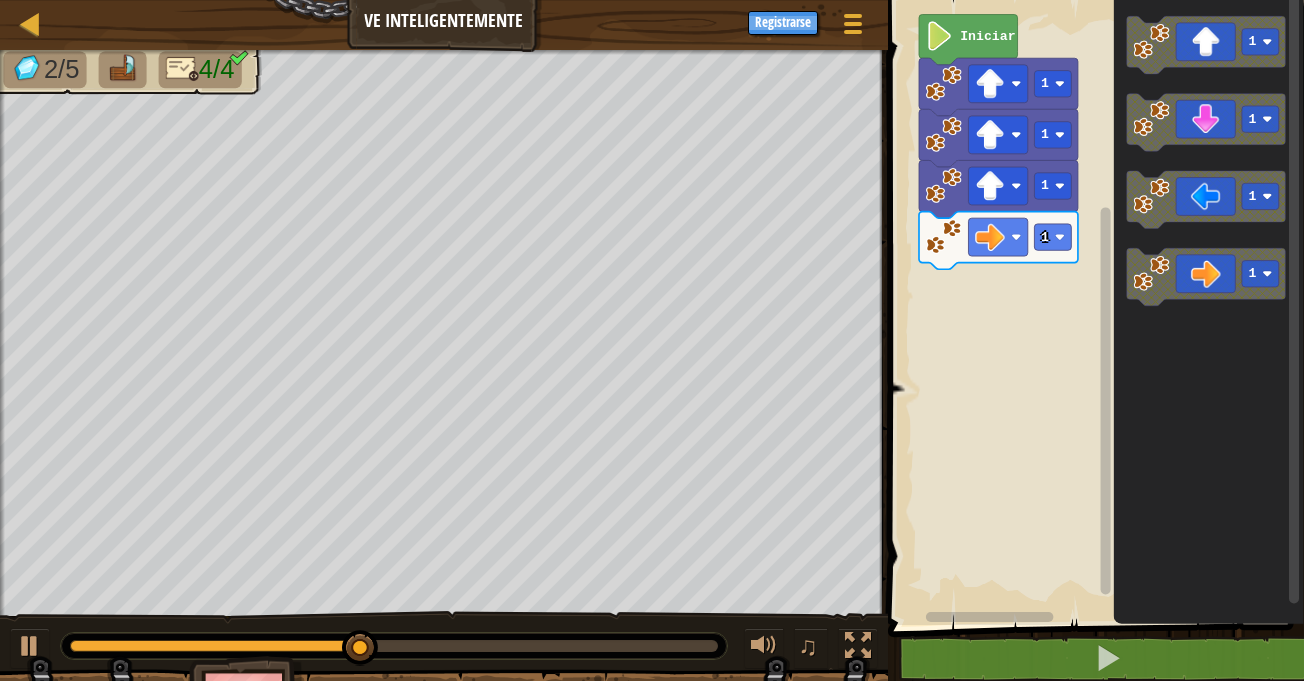 click on "1 1 1 1 Iniciar 1 1 1 1" at bounding box center (1093, 307) 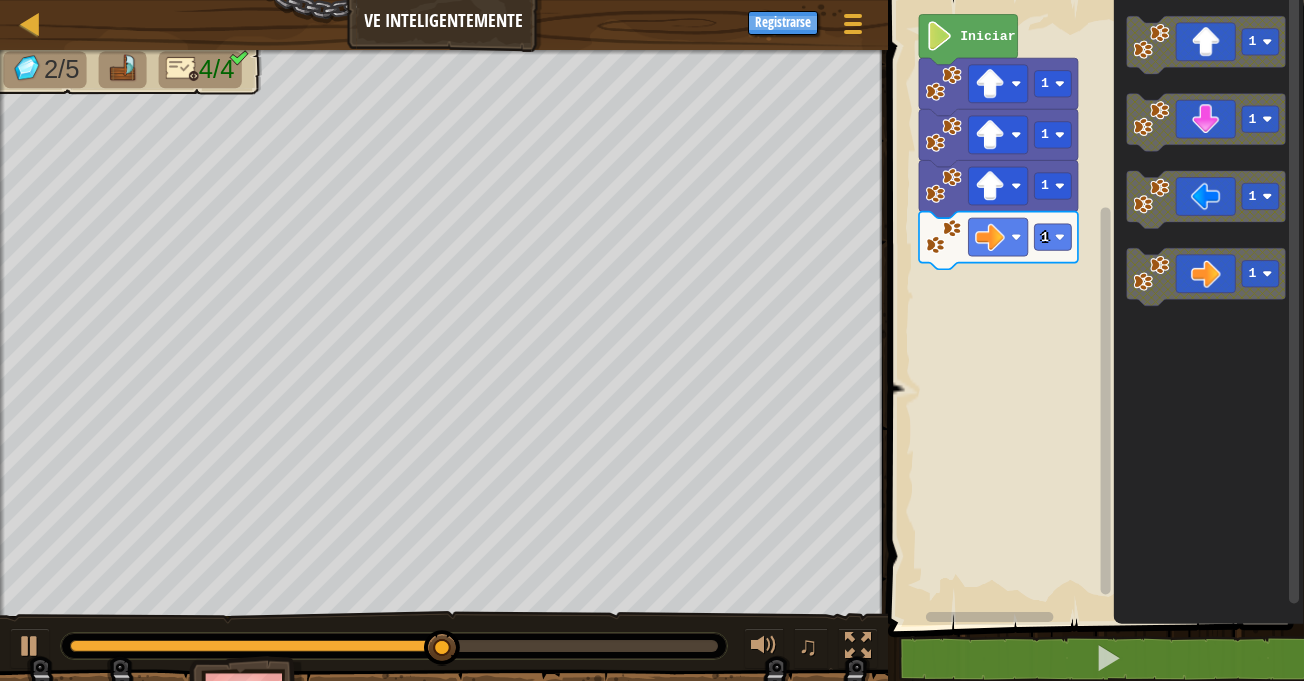 click on "1 1 1 1 Iniciar 1 1 1 1" at bounding box center [1093, 307] 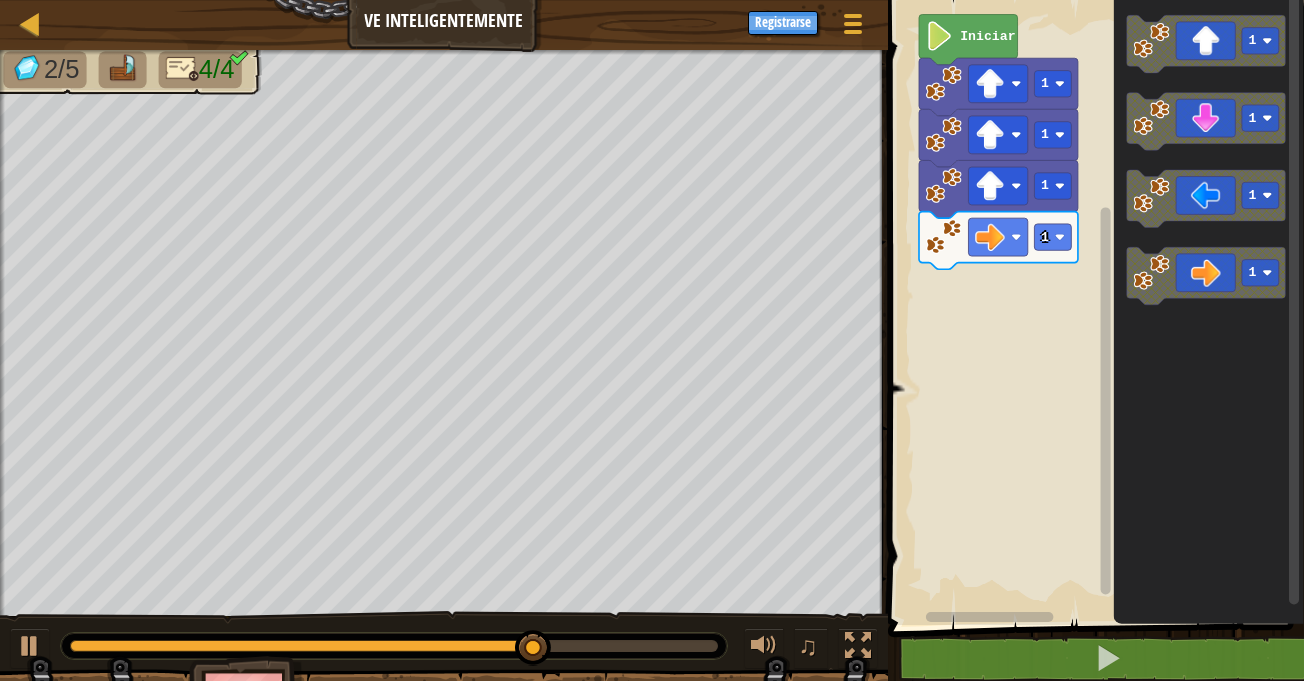 click on "1 1 1 1 Iniciar 1 1 1 1" at bounding box center [1093, 307] 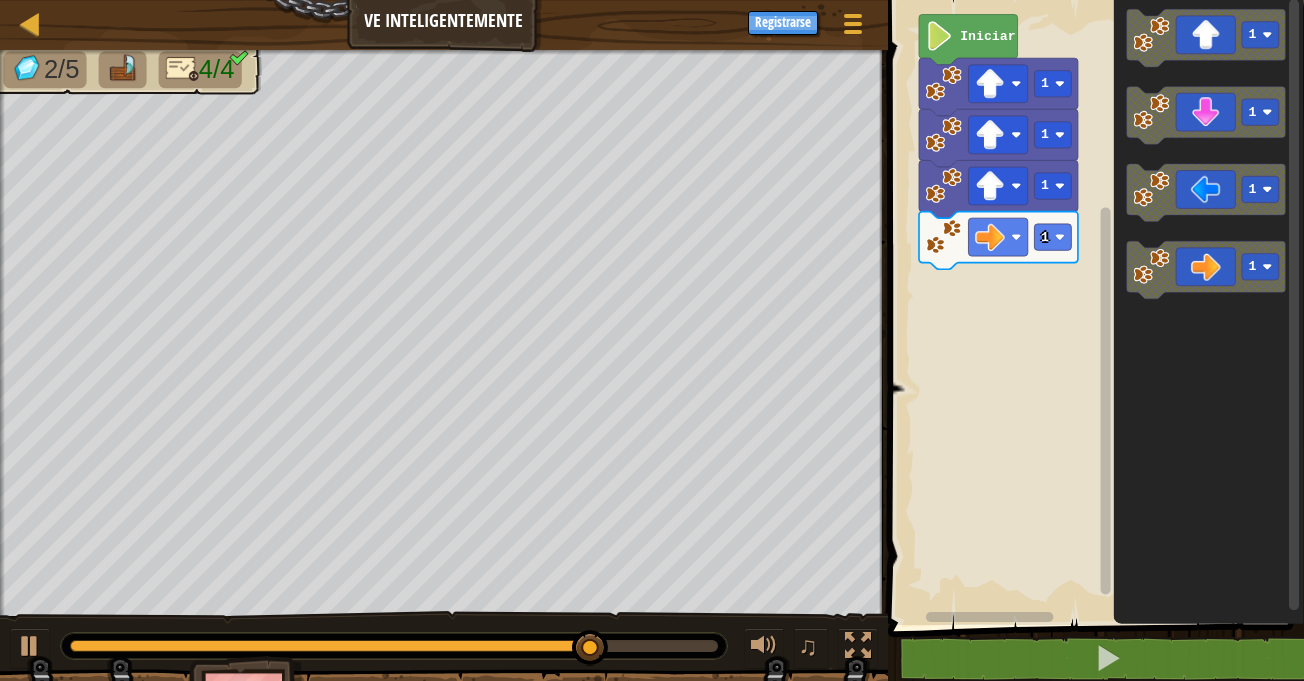 click on "1 1 1 1 Iniciar 1 1 1 1" at bounding box center [1093, 307] 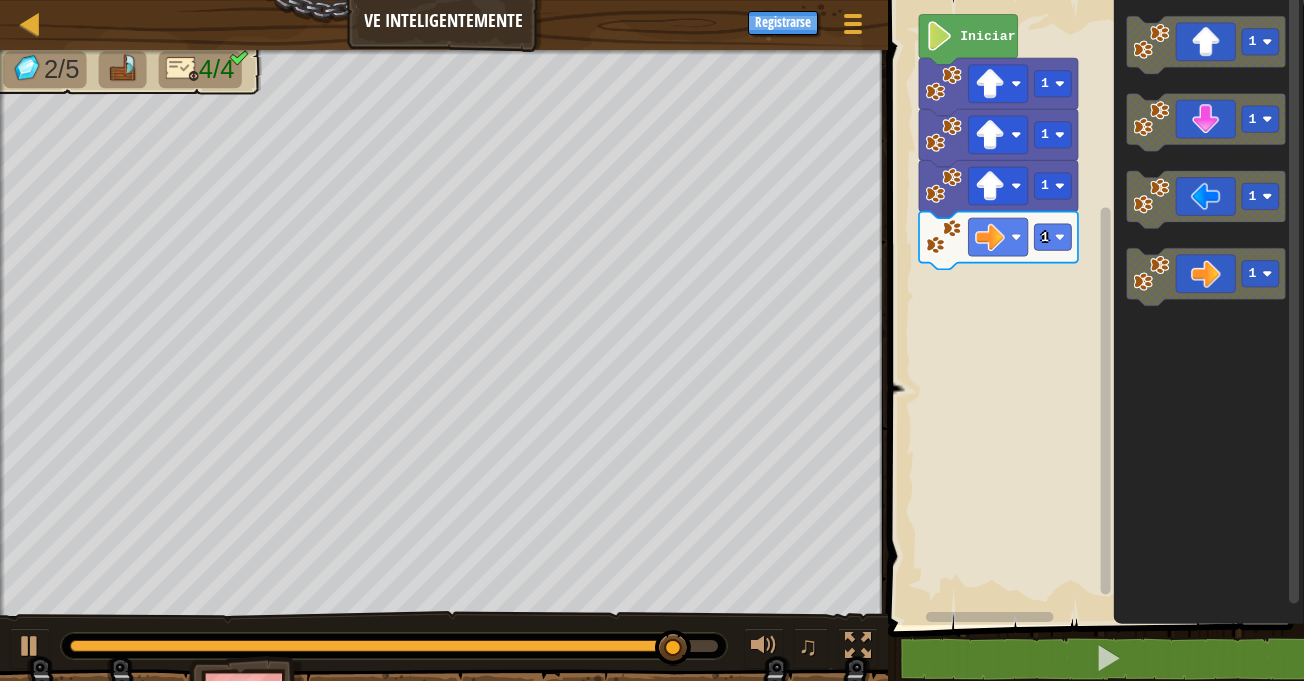 click on "1 1 1 1 Iniciar 1 1 1 1" at bounding box center [1093, 307] 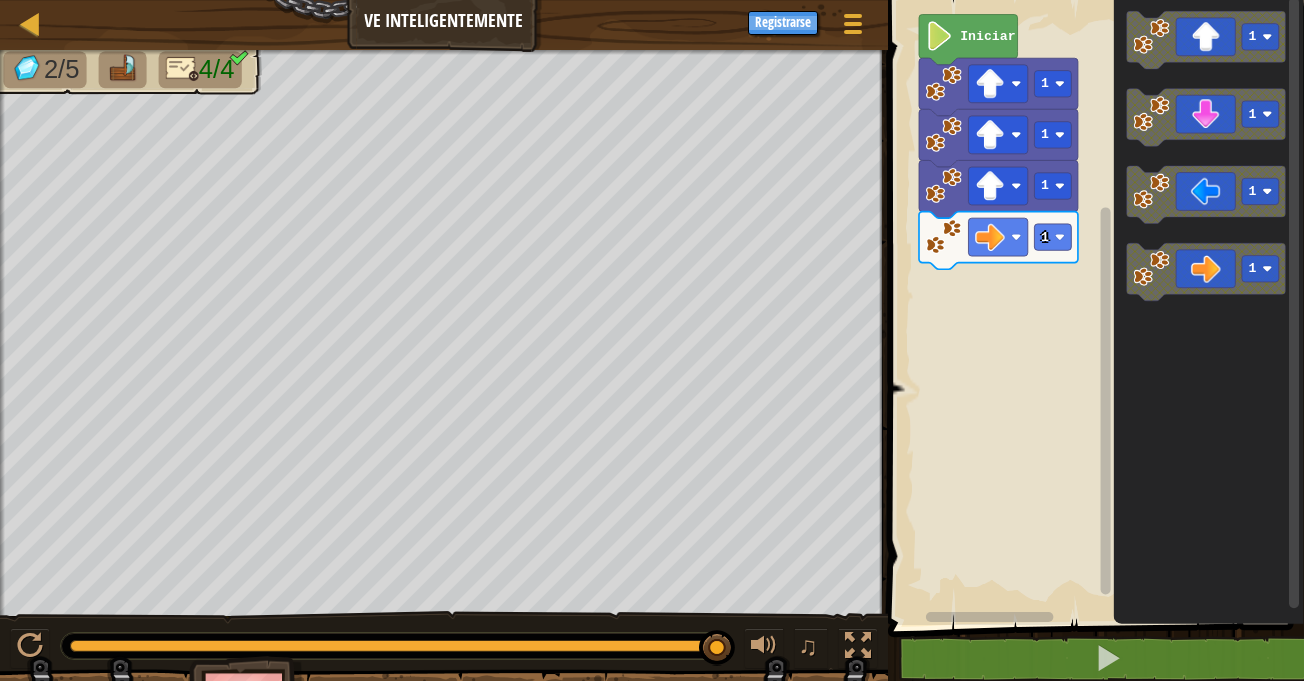 click on "1 1 1 1 Iniciar 1 1 1 1" at bounding box center [1093, 307] 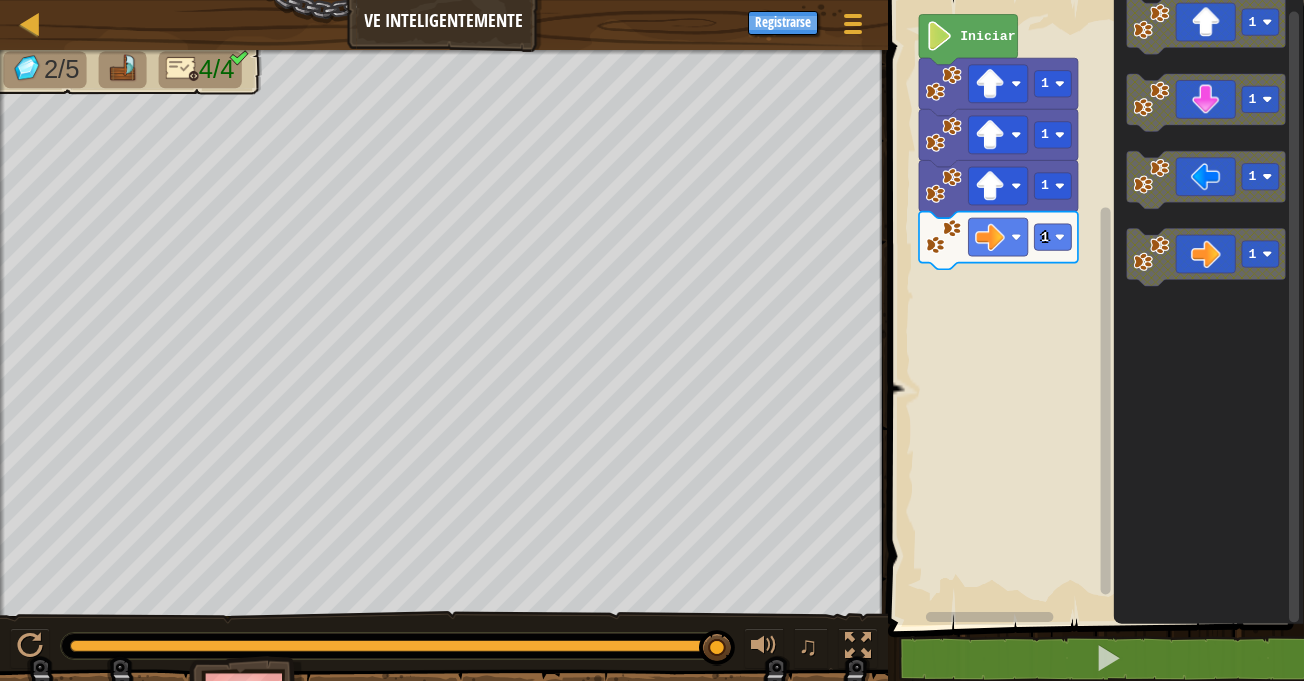 click on "1" 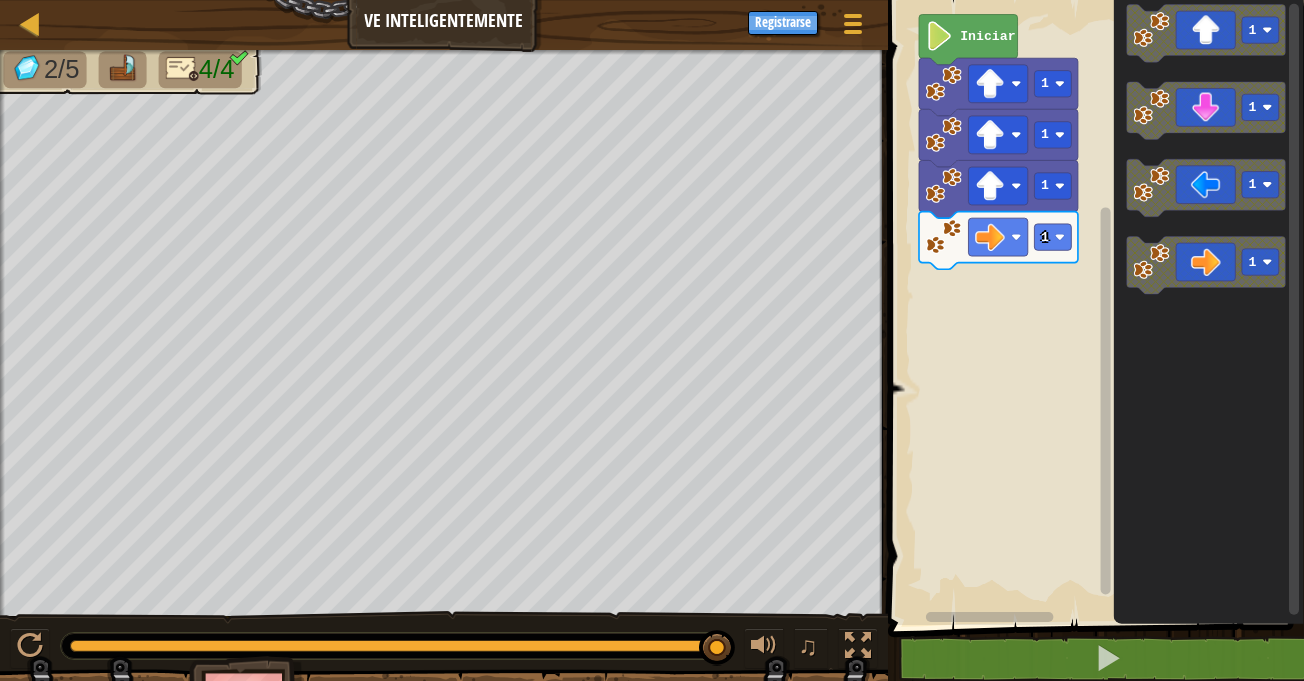 click on "1 1 1 1 Iniciar 1 1 1 1" at bounding box center [1093, 307] 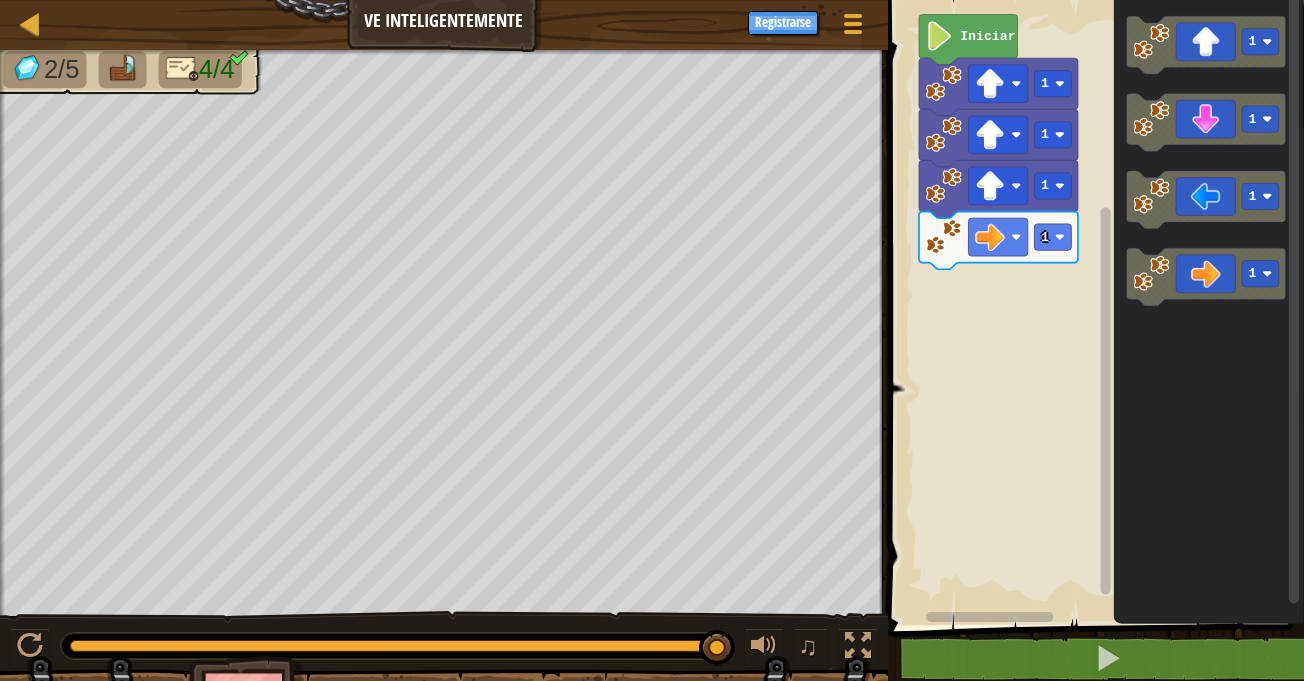 click 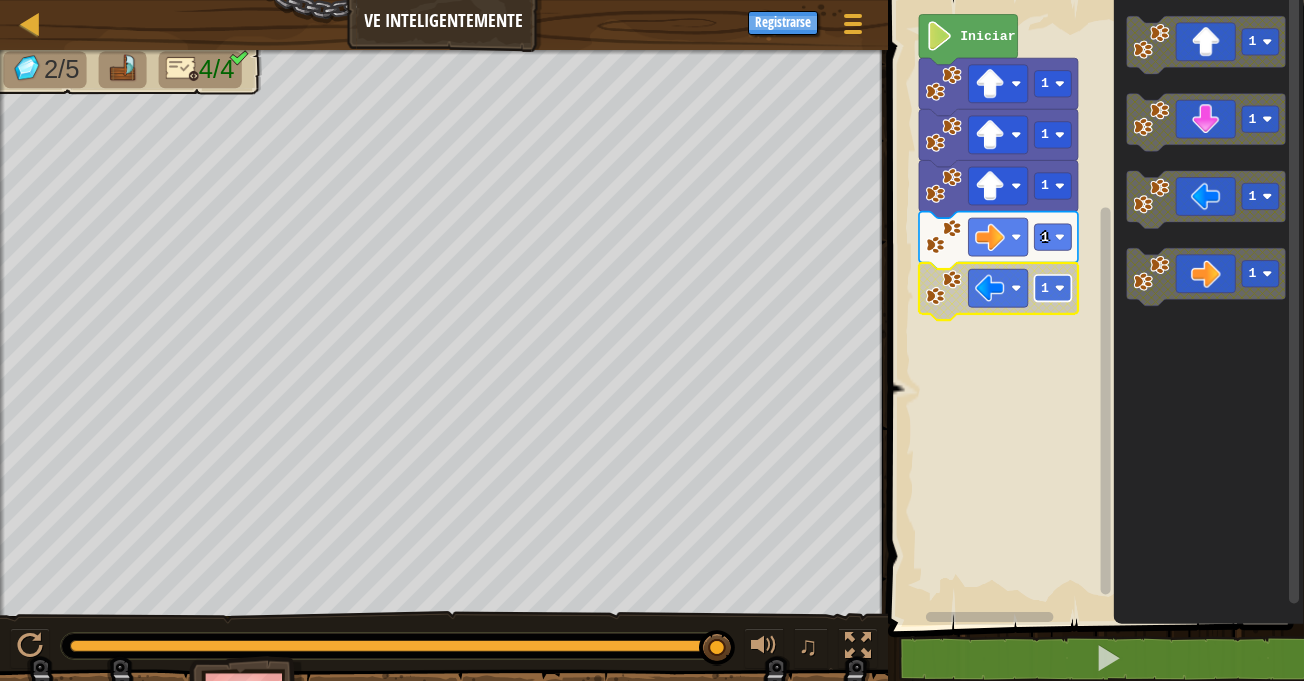 click 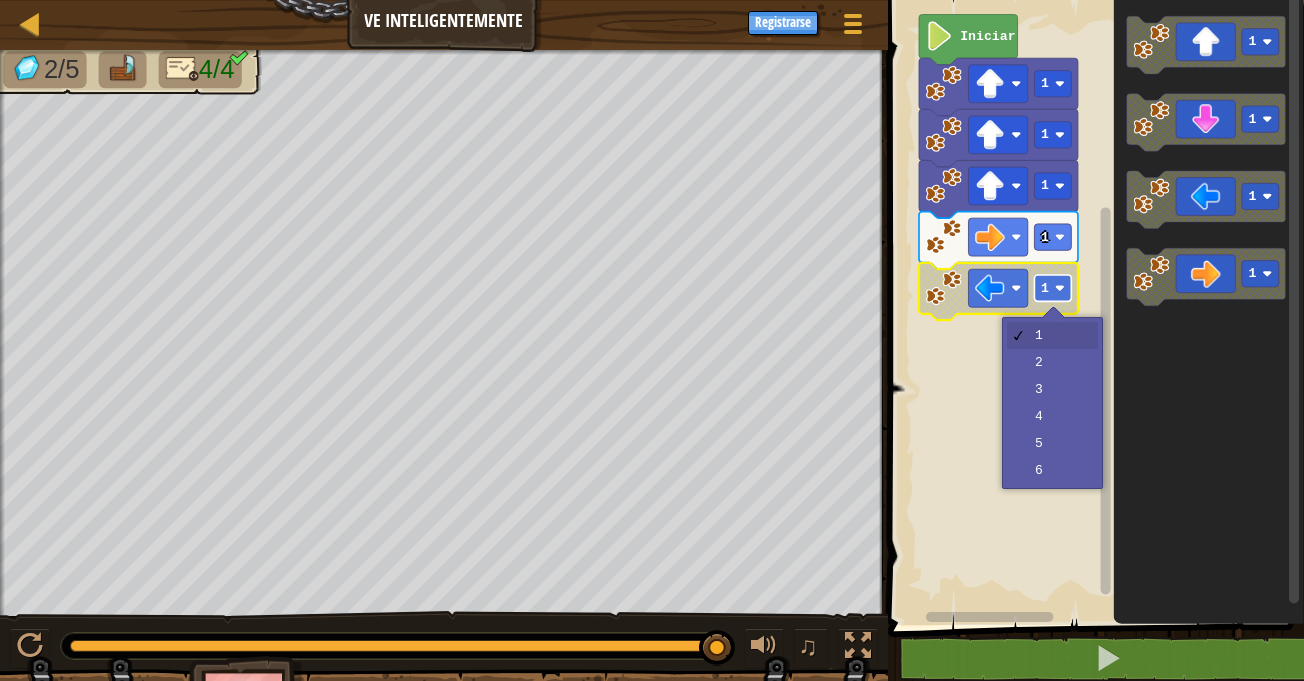 click 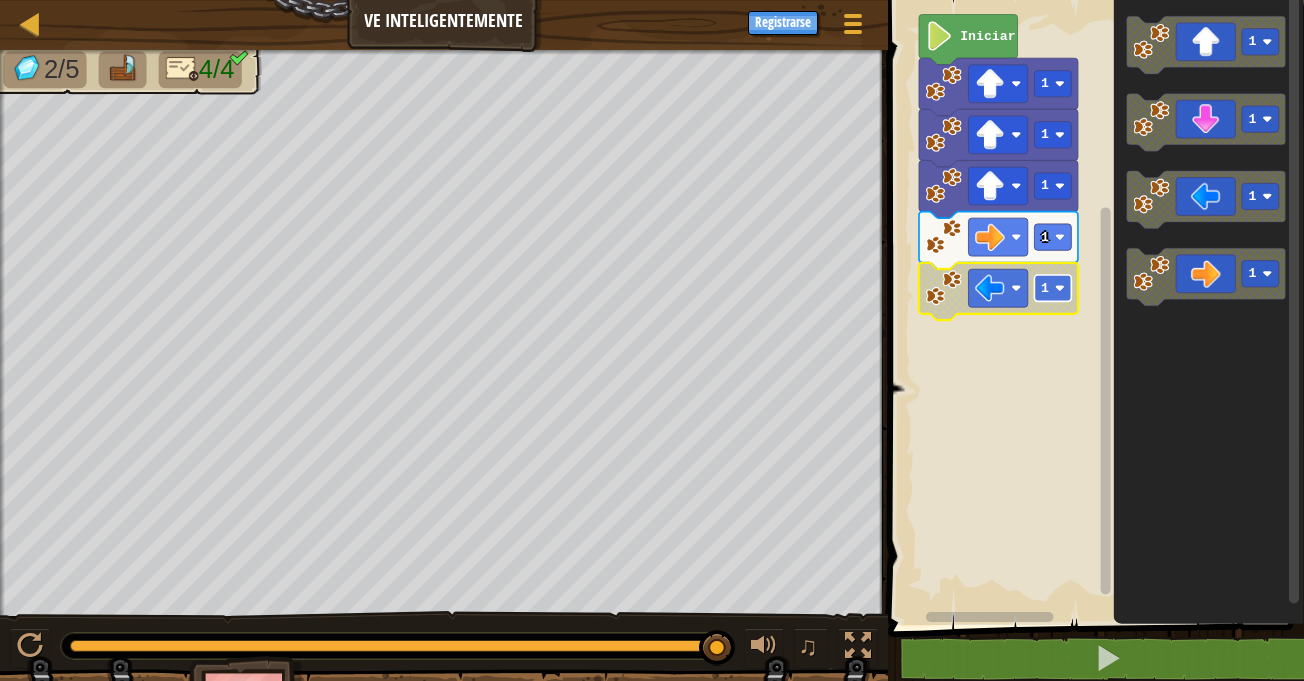 click 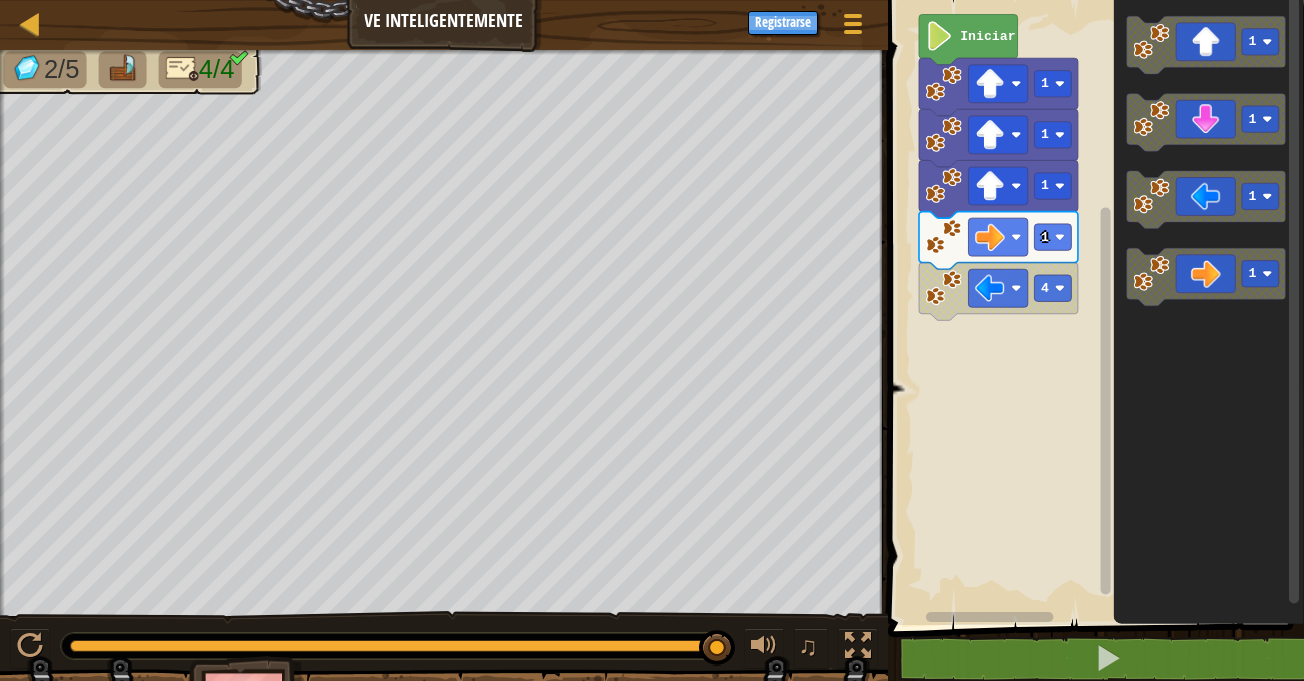 click on "Iniciar 1 1 1 1 4 1 1 1 1" at bounding box center [1093, 307] 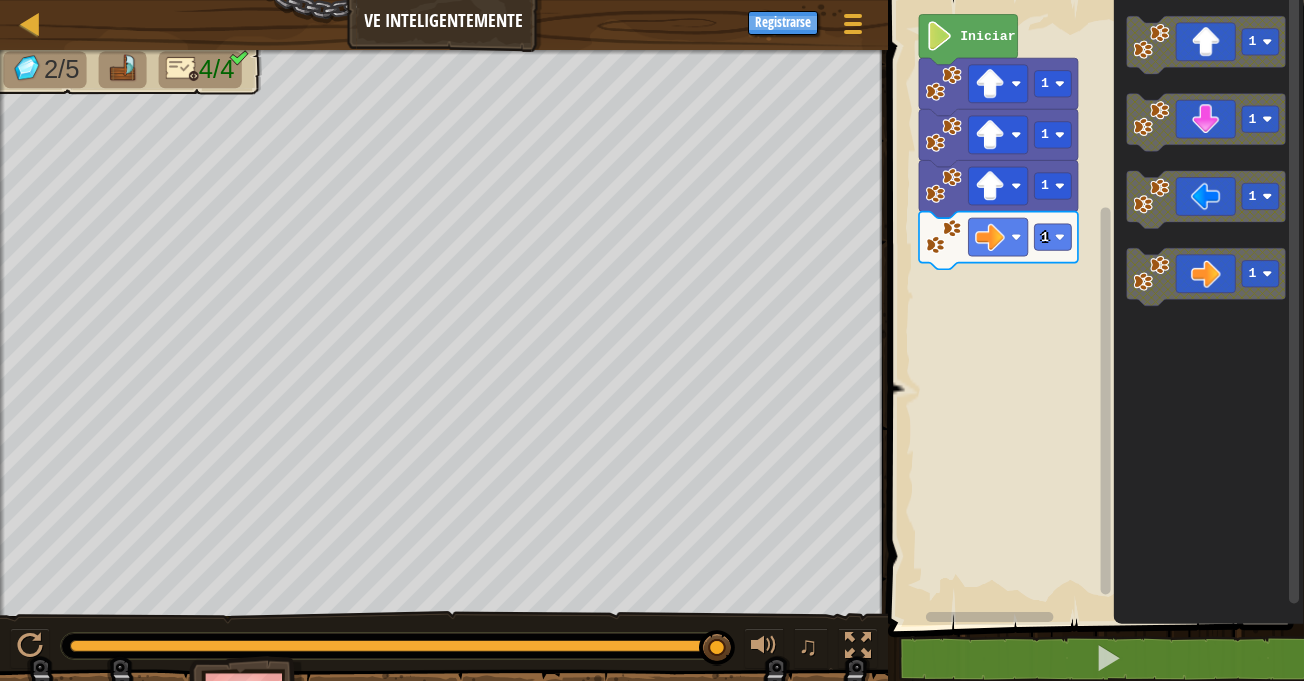 click on "Iniciar 1 1 1 1 1 1 1 1" at bounding box center (1093, 307) 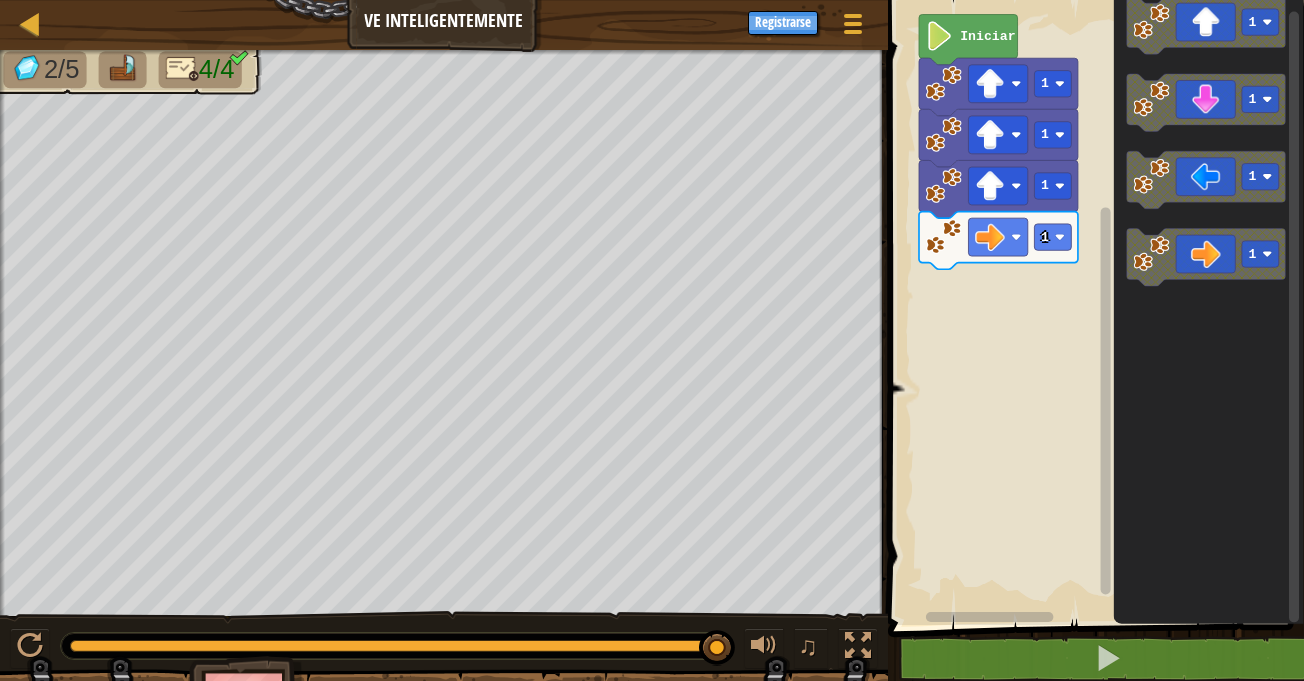 click on "Iniciar 1 1 1 1 1 1 1 1" at bounding box center [1093, 307] 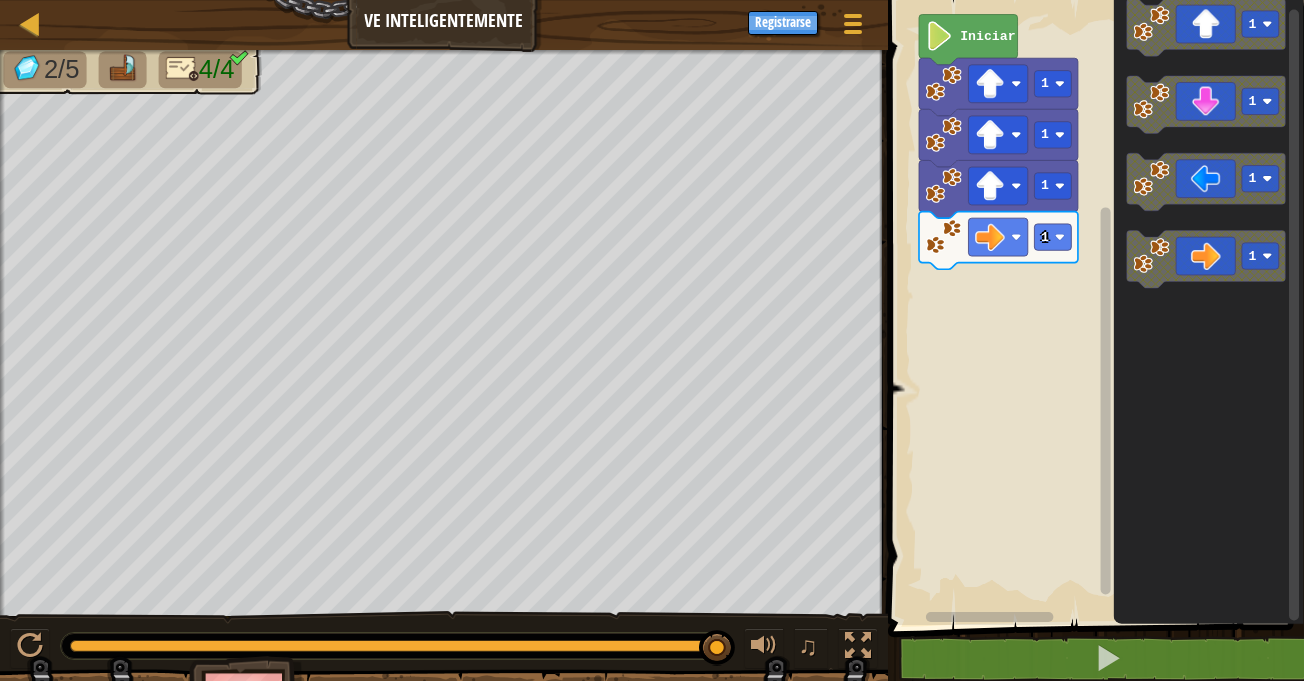 click on "Iniciar 1 1 1 1 1 1 1 1" at bounding box center (1093, 307) 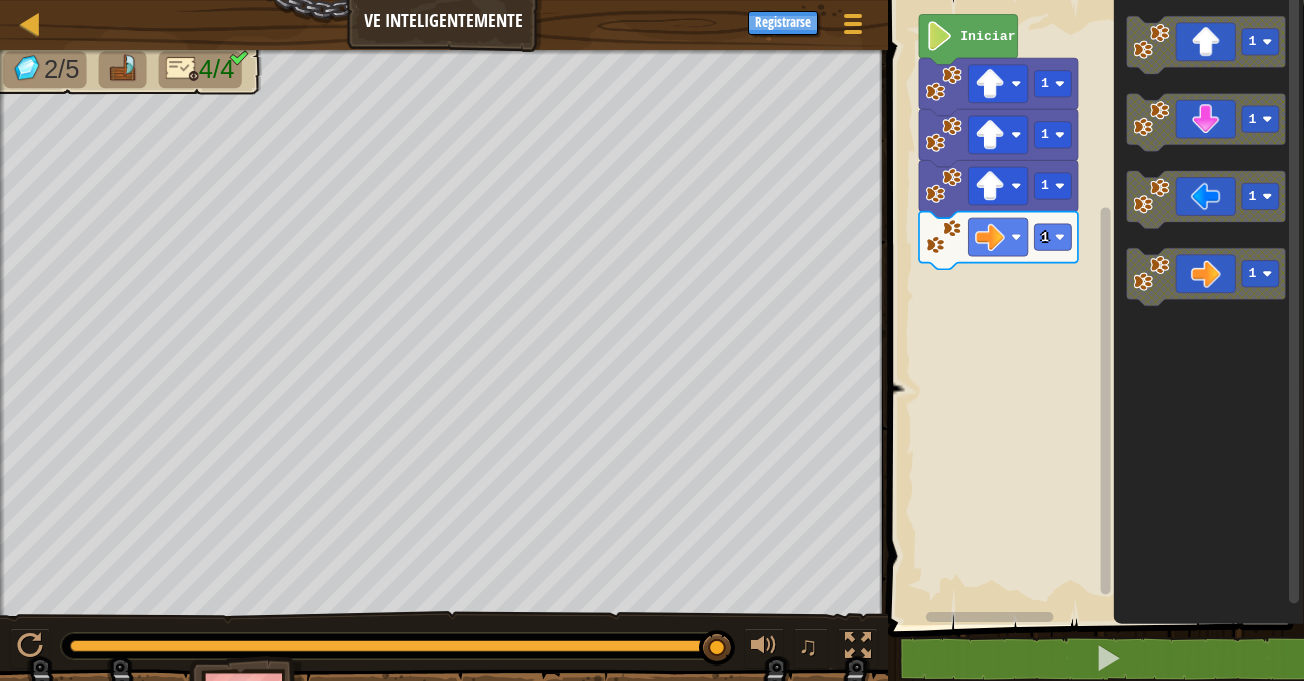 click on "1" 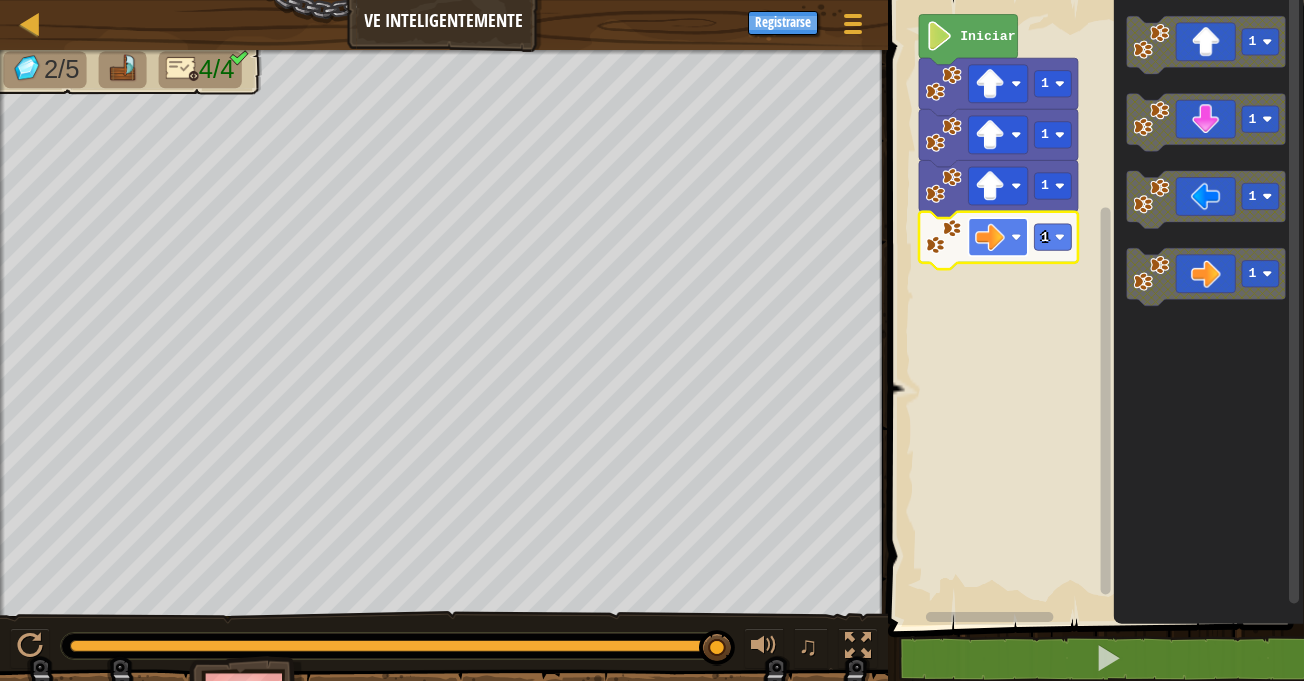 click 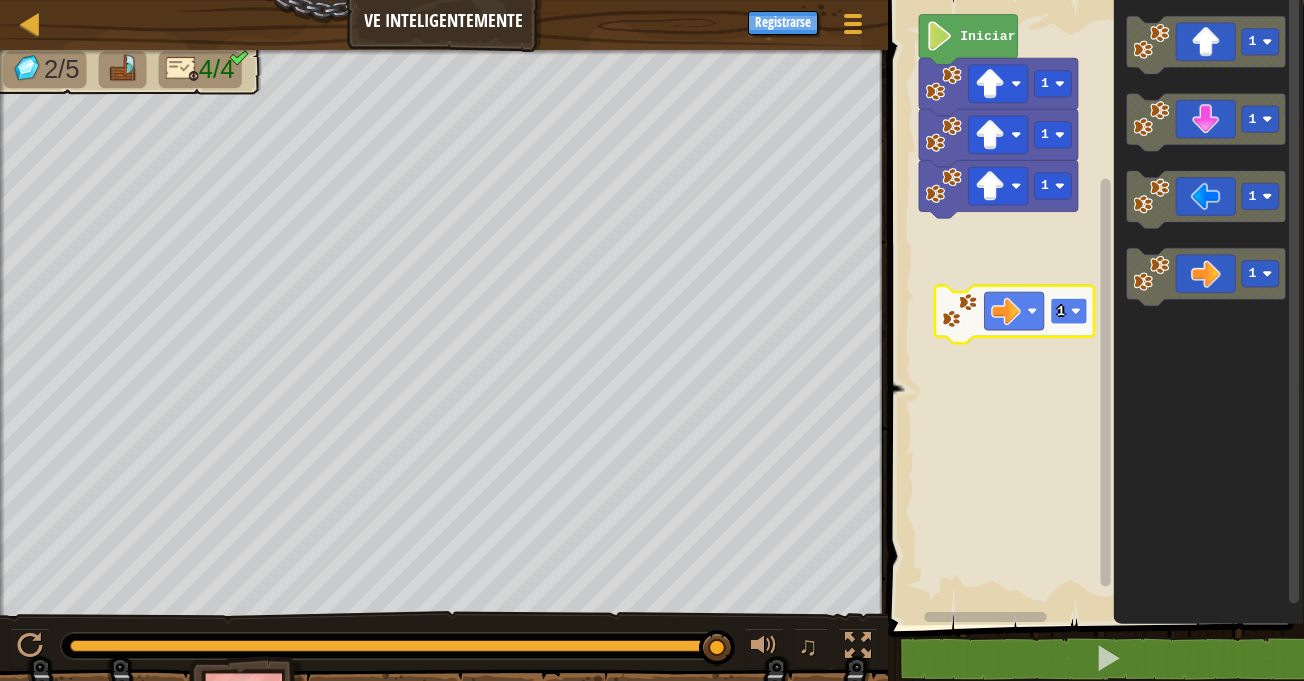 click 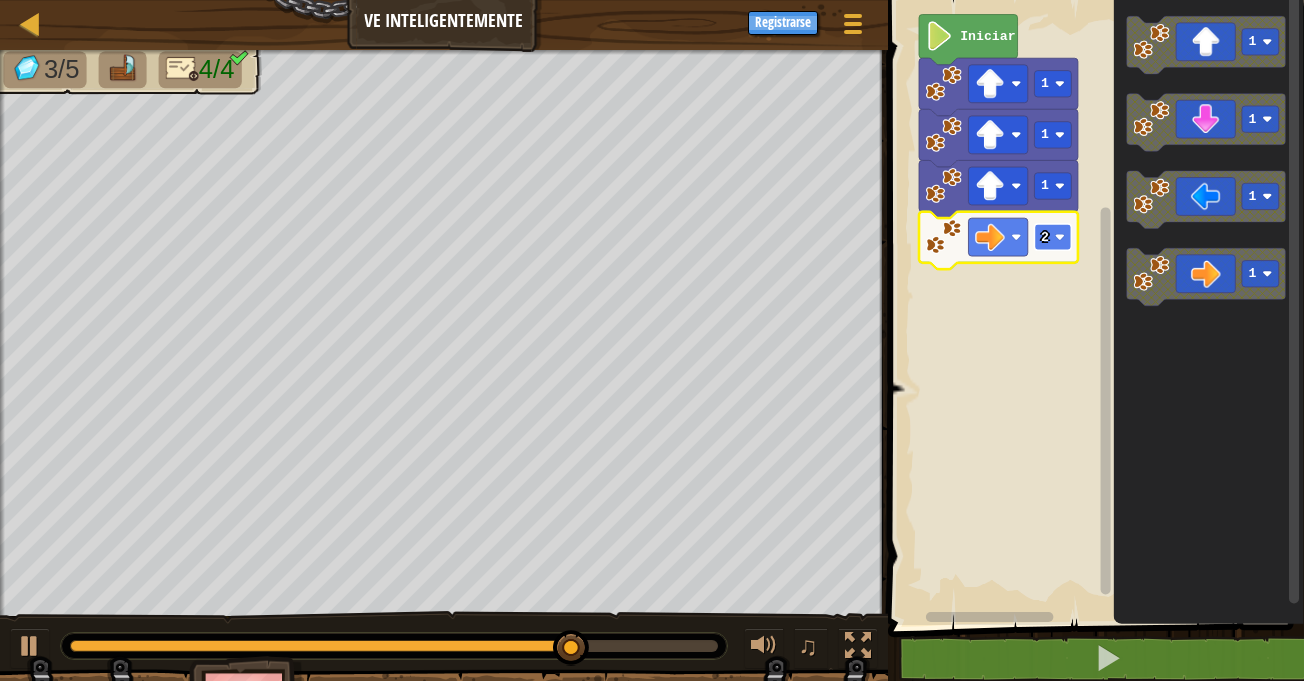 click 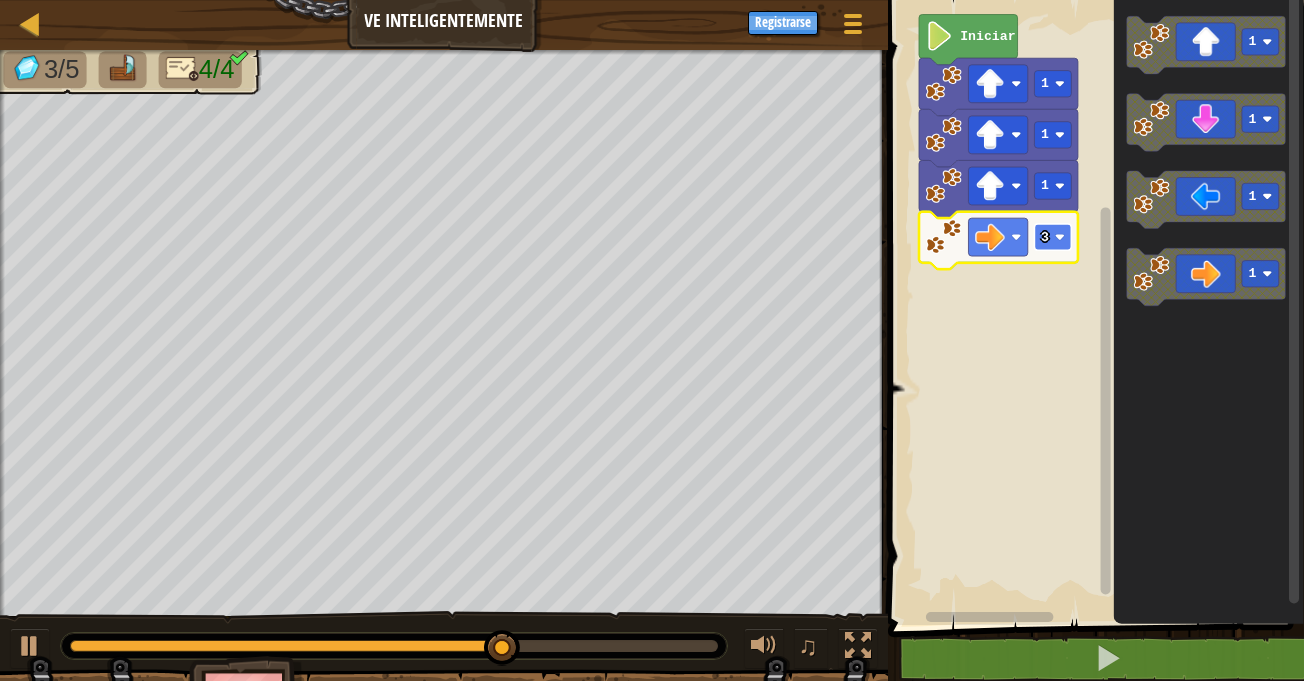 click 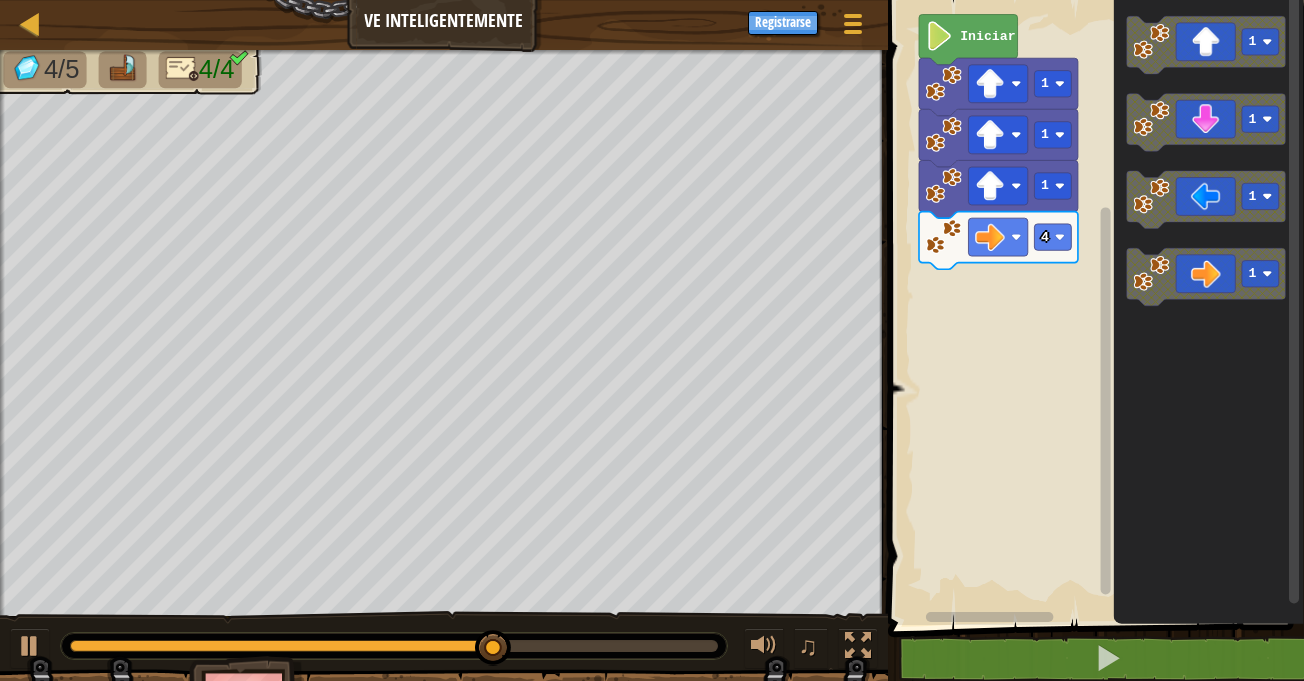 click on "1 1 1 1" 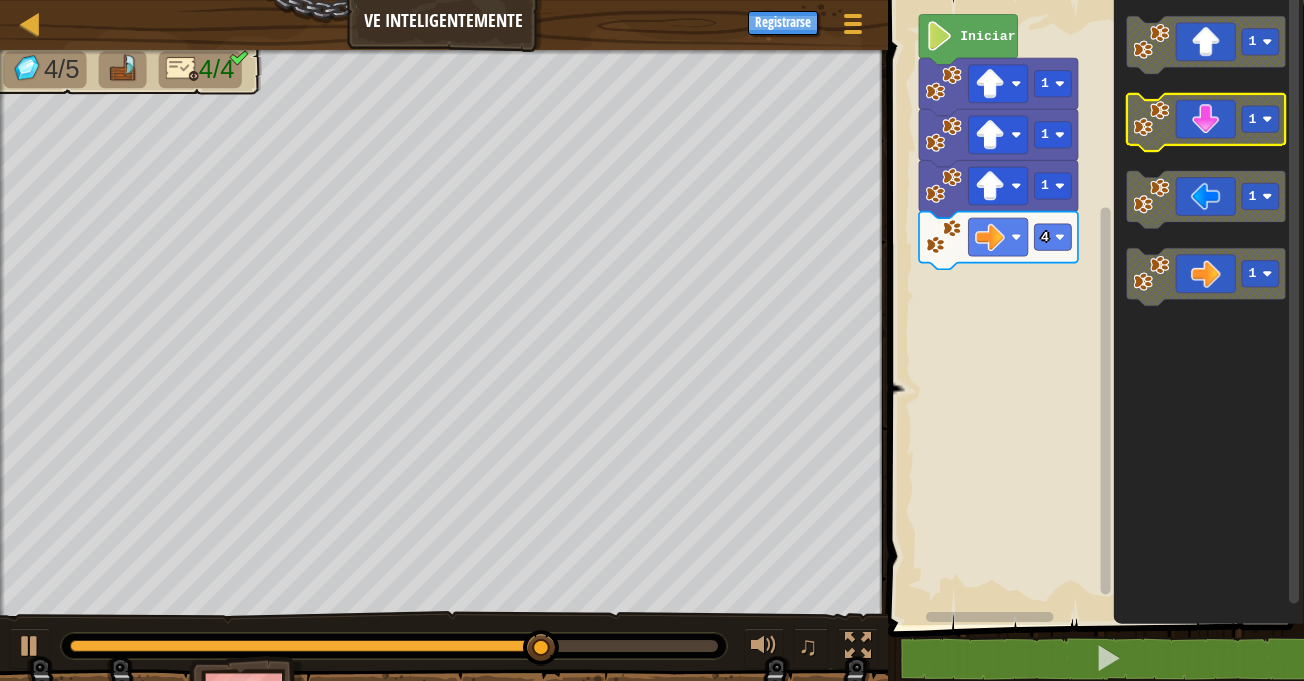click 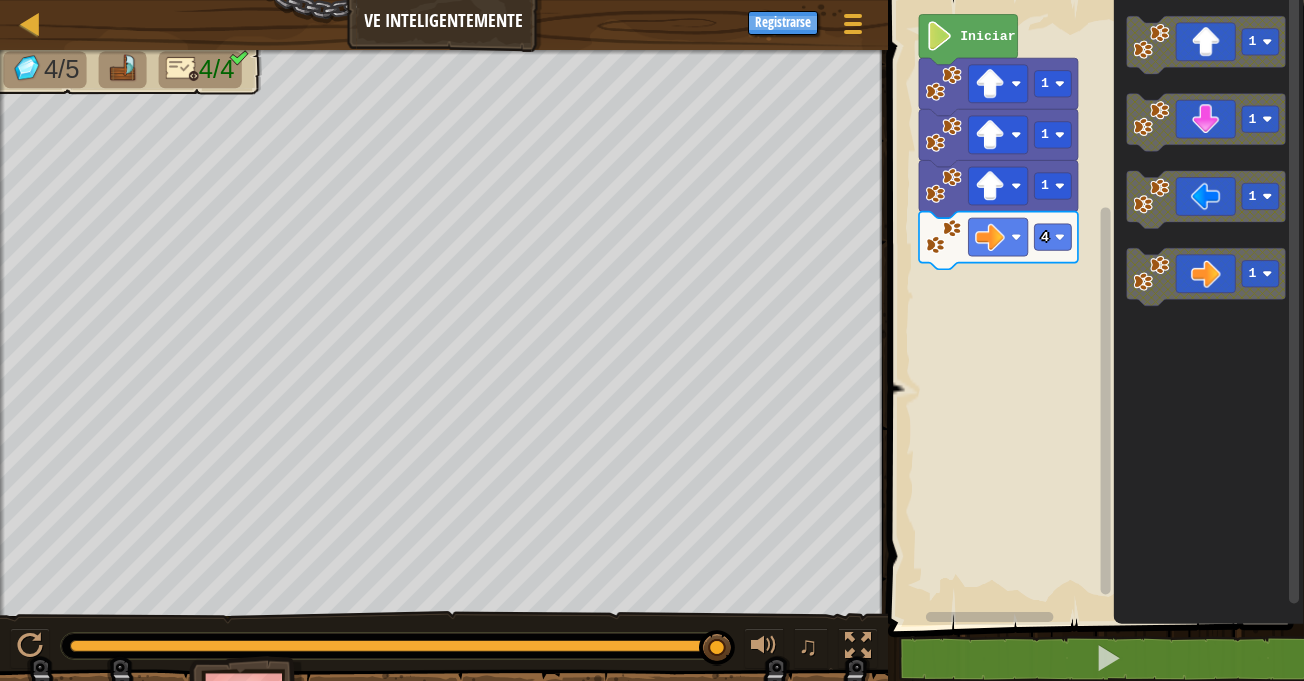 click on "1" 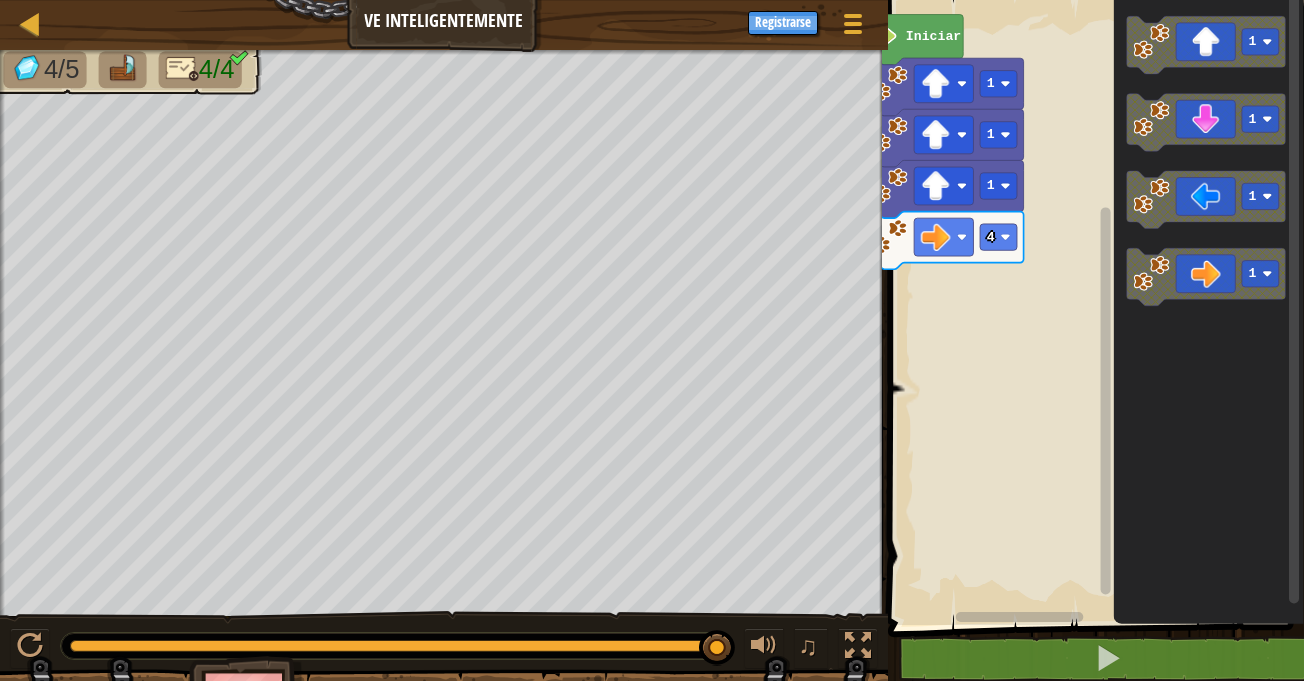 click on "Iniciar 1 1 1 4 1 1 1 1" at bounding box center [1093, 307] 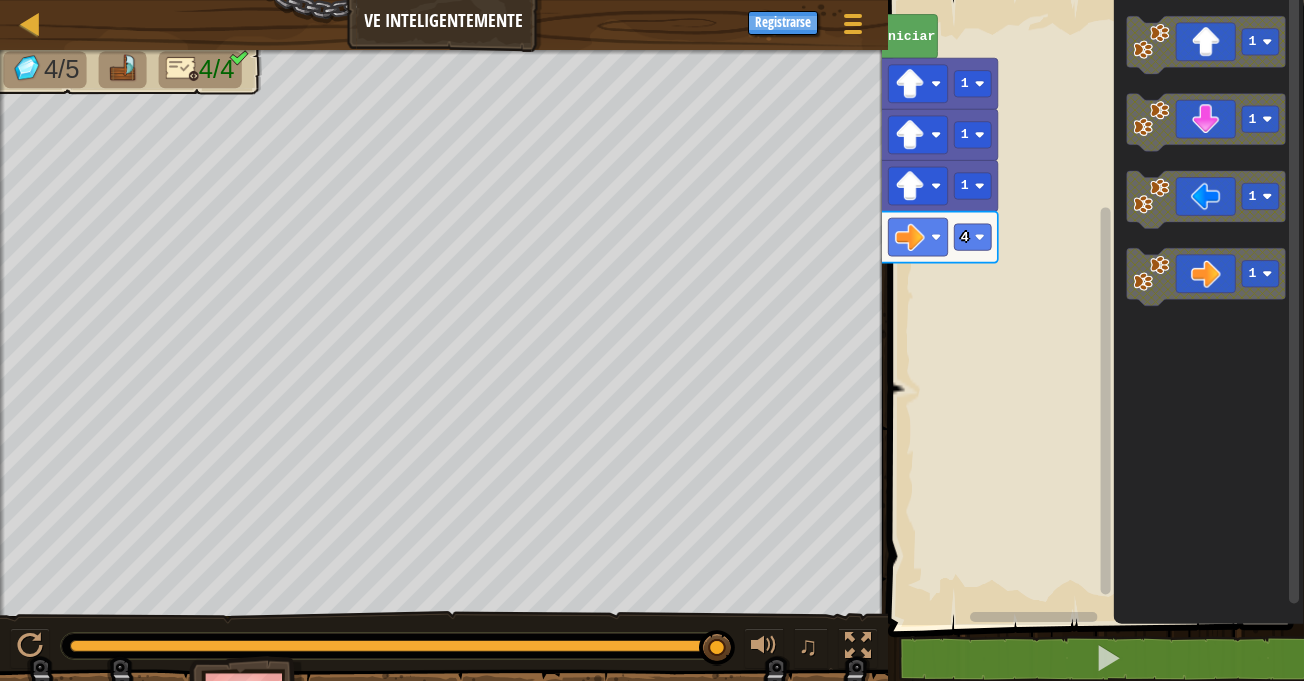 click 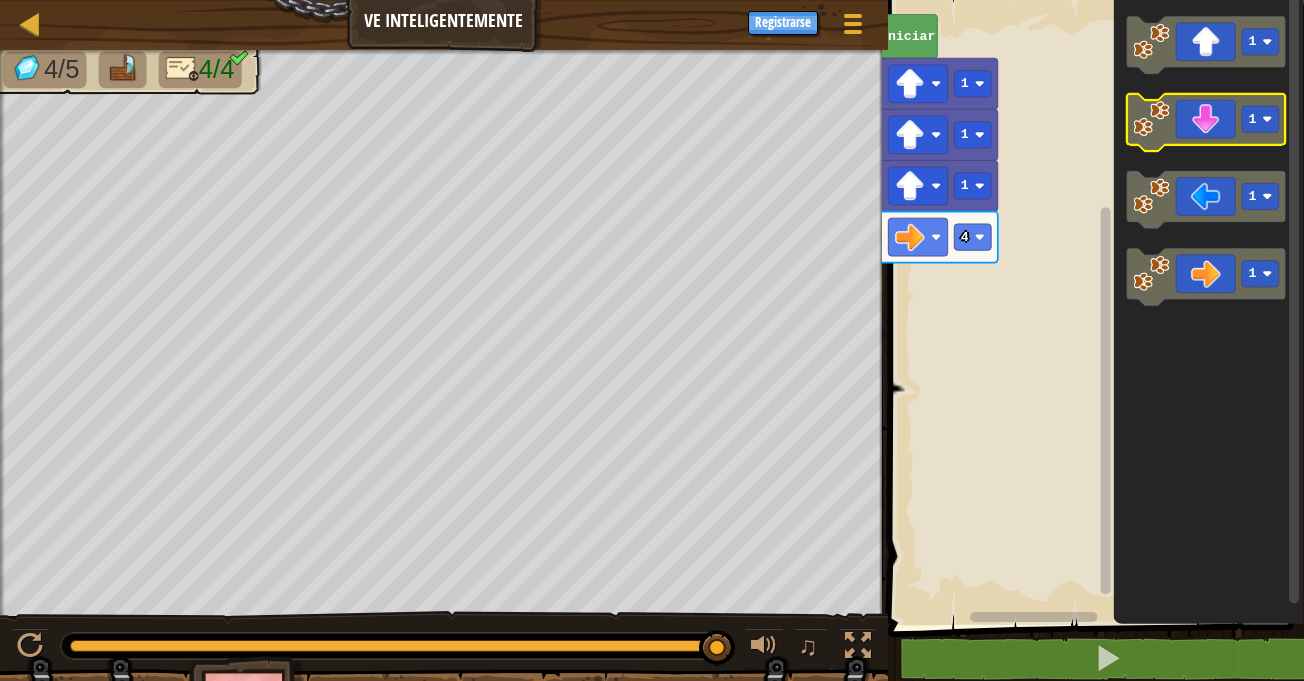 click 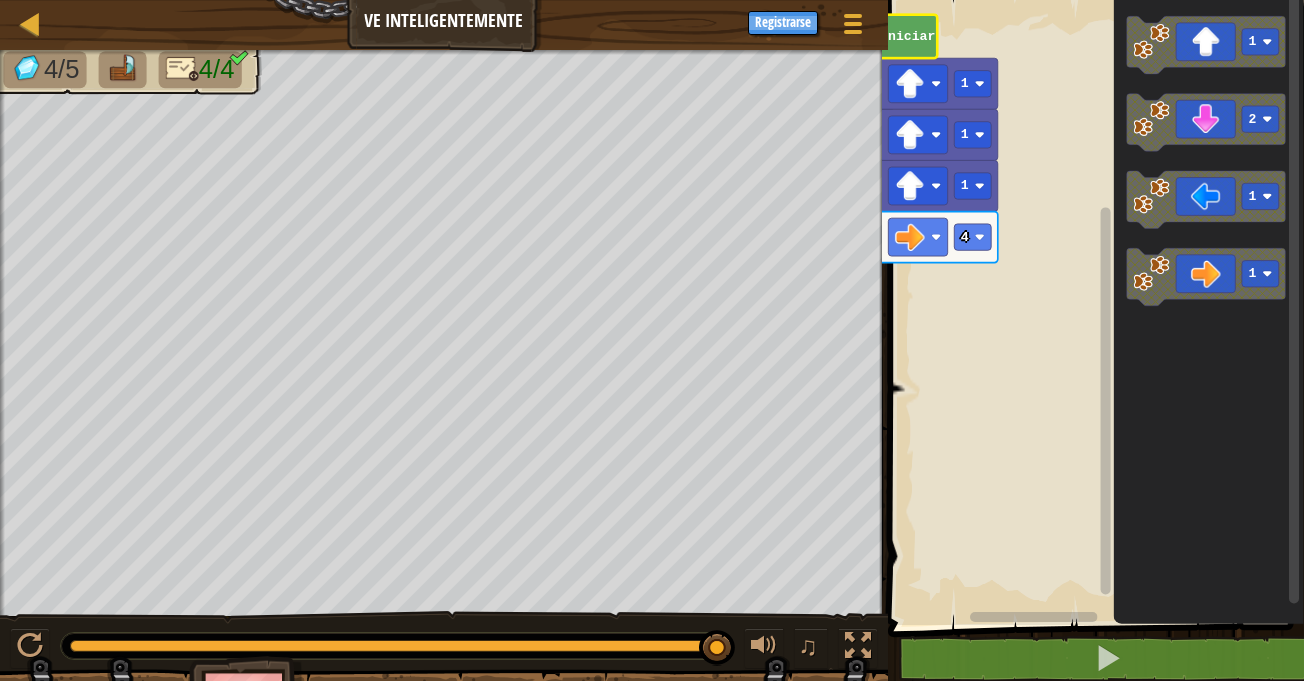 click 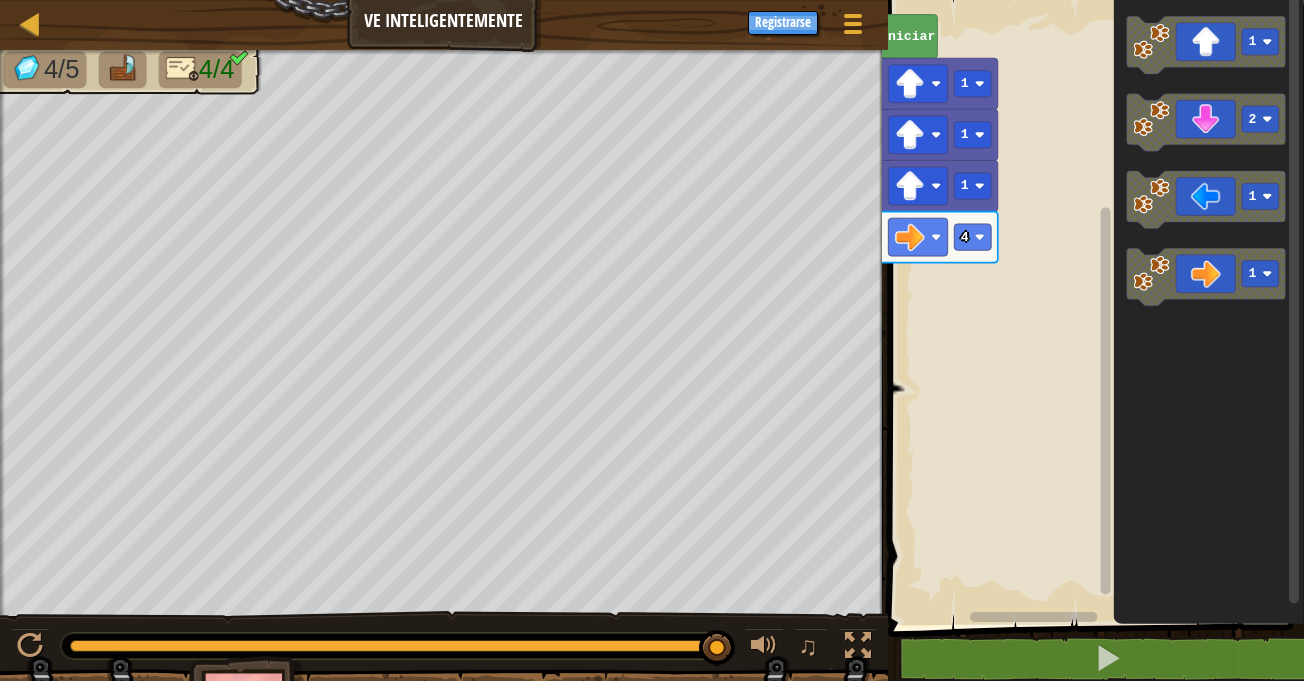click 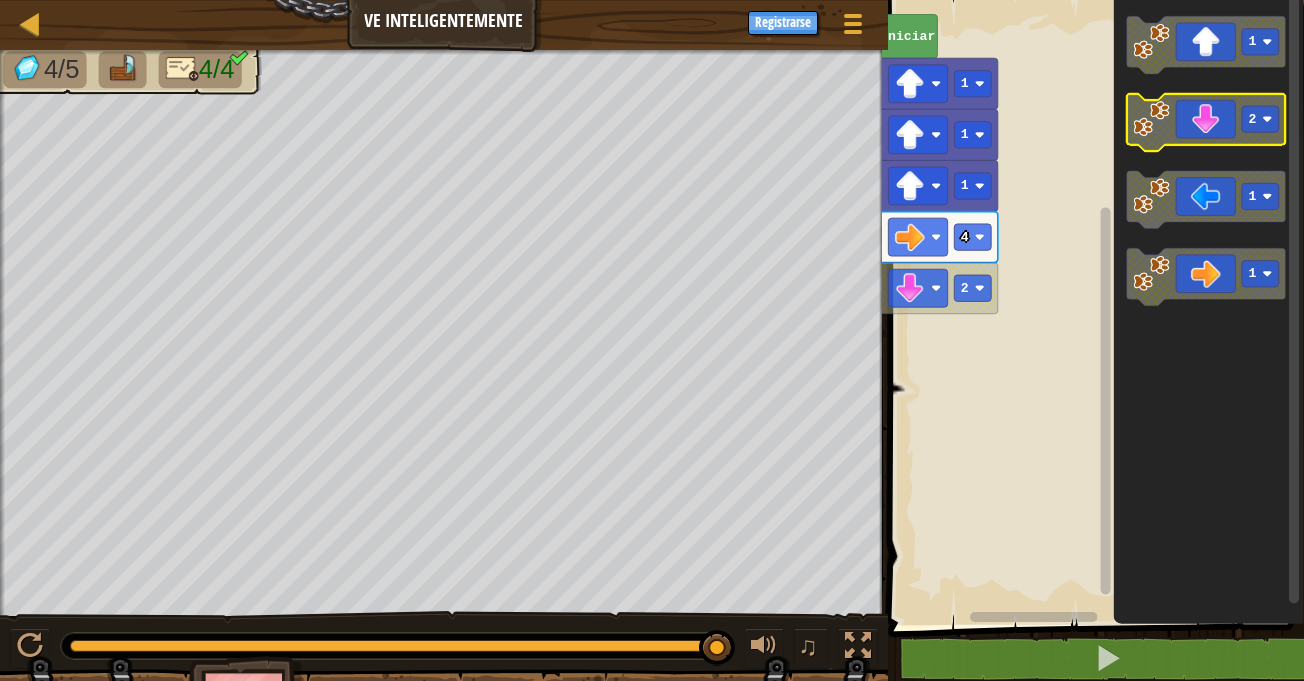click 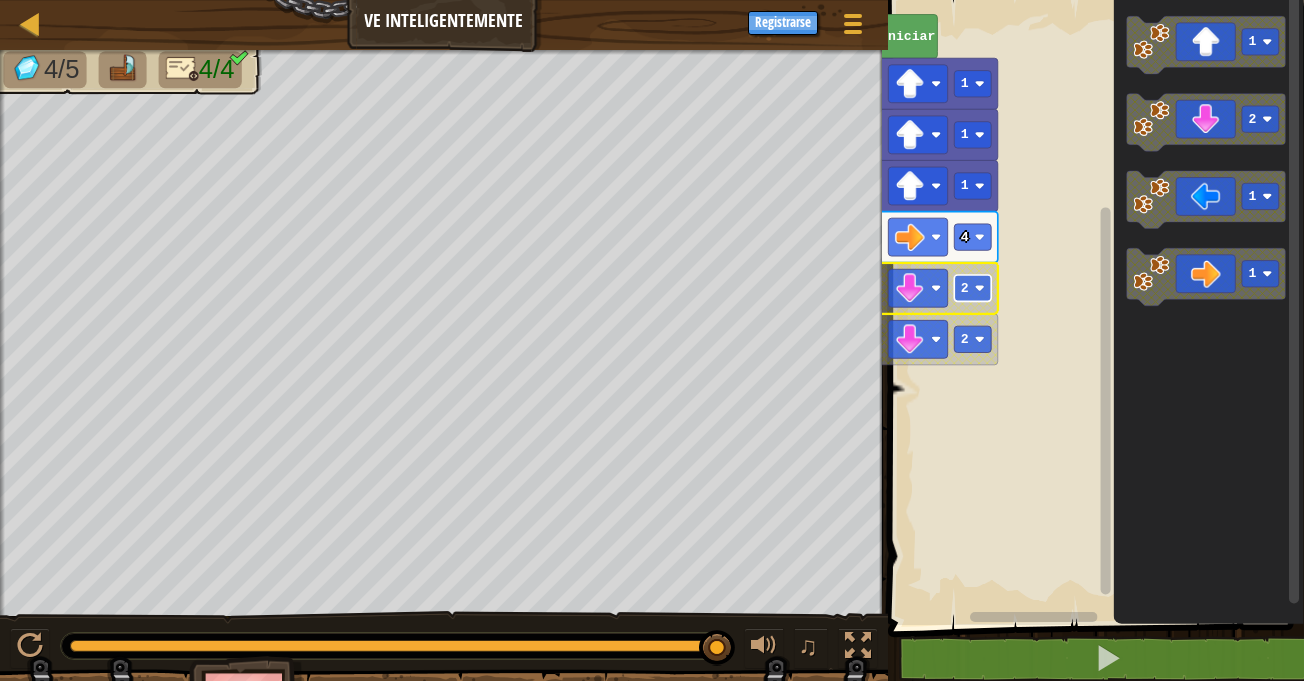 click 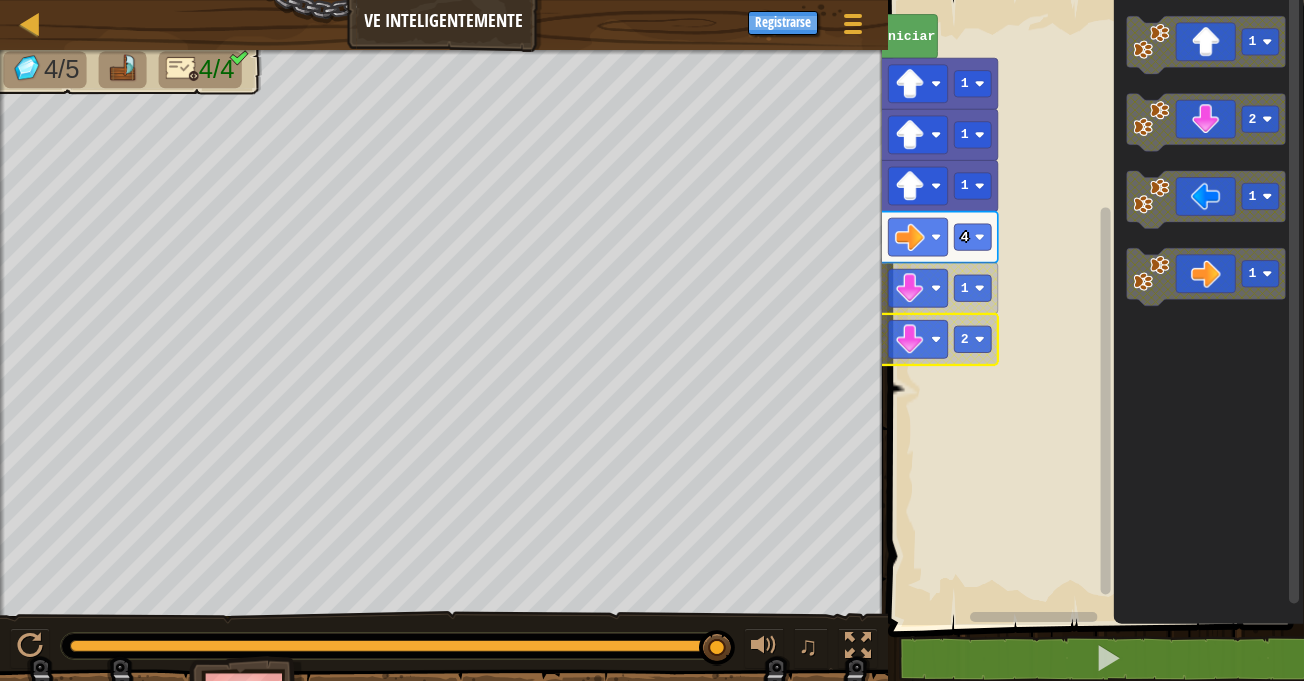 click 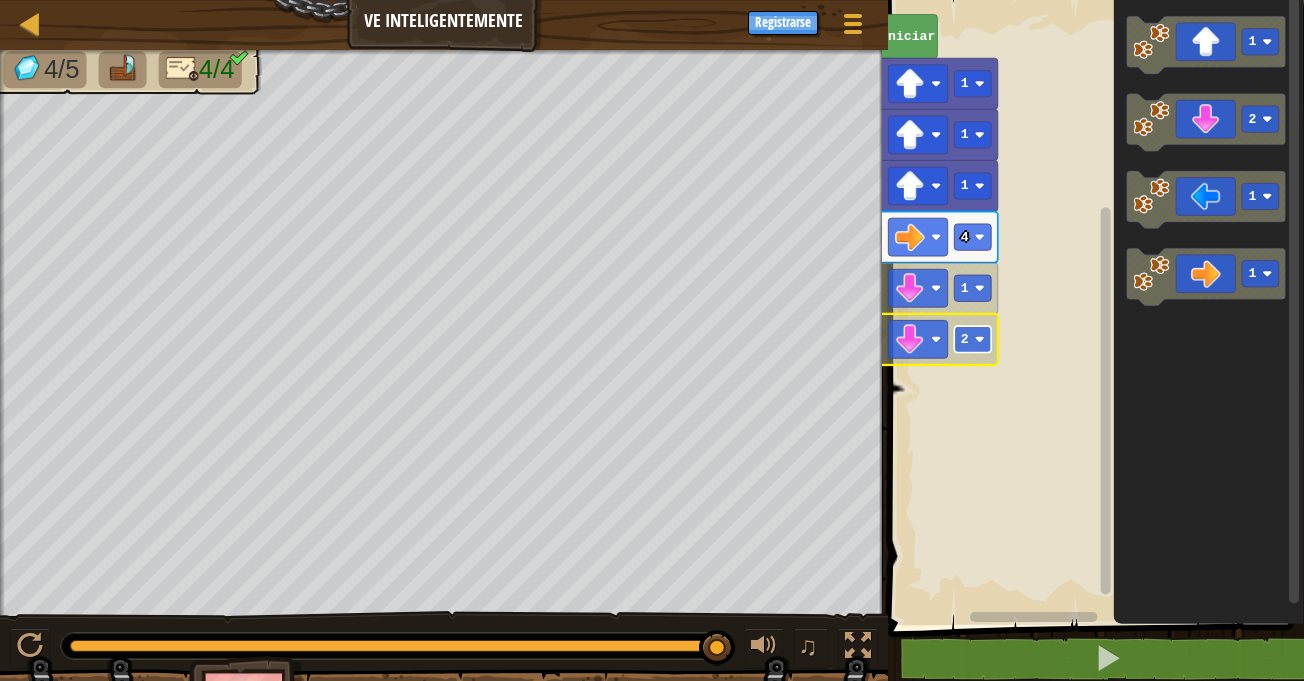 click 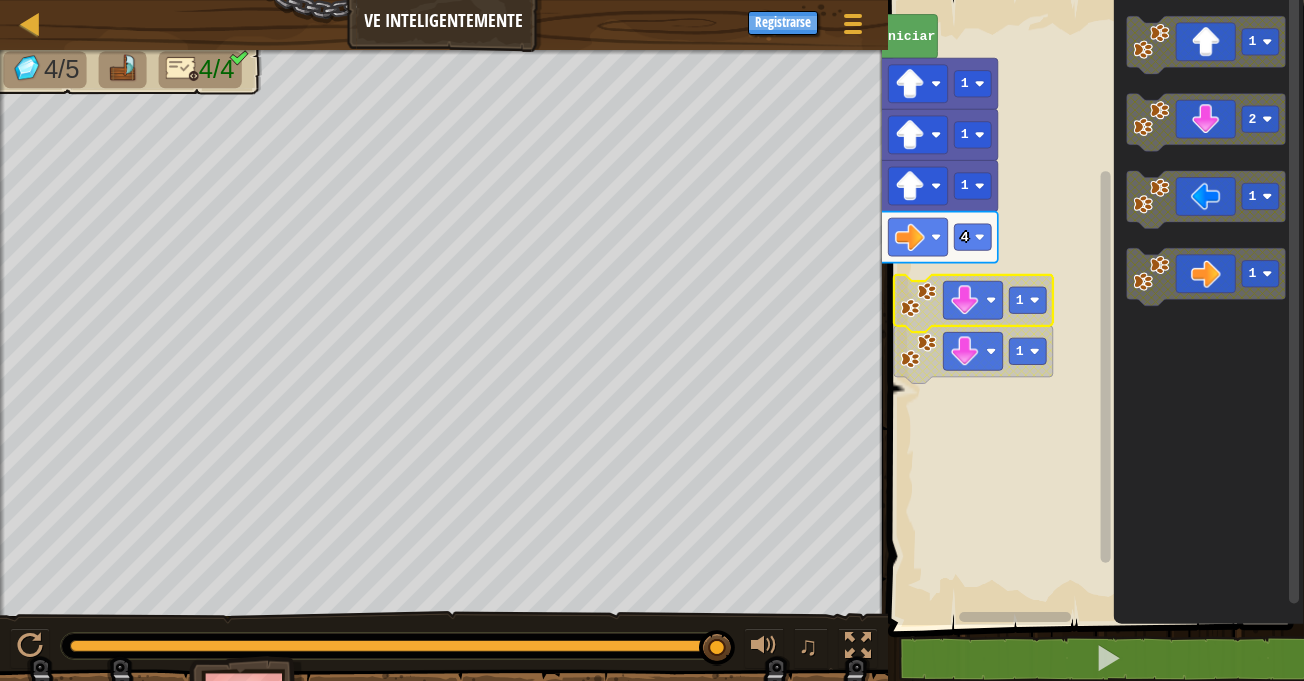 click 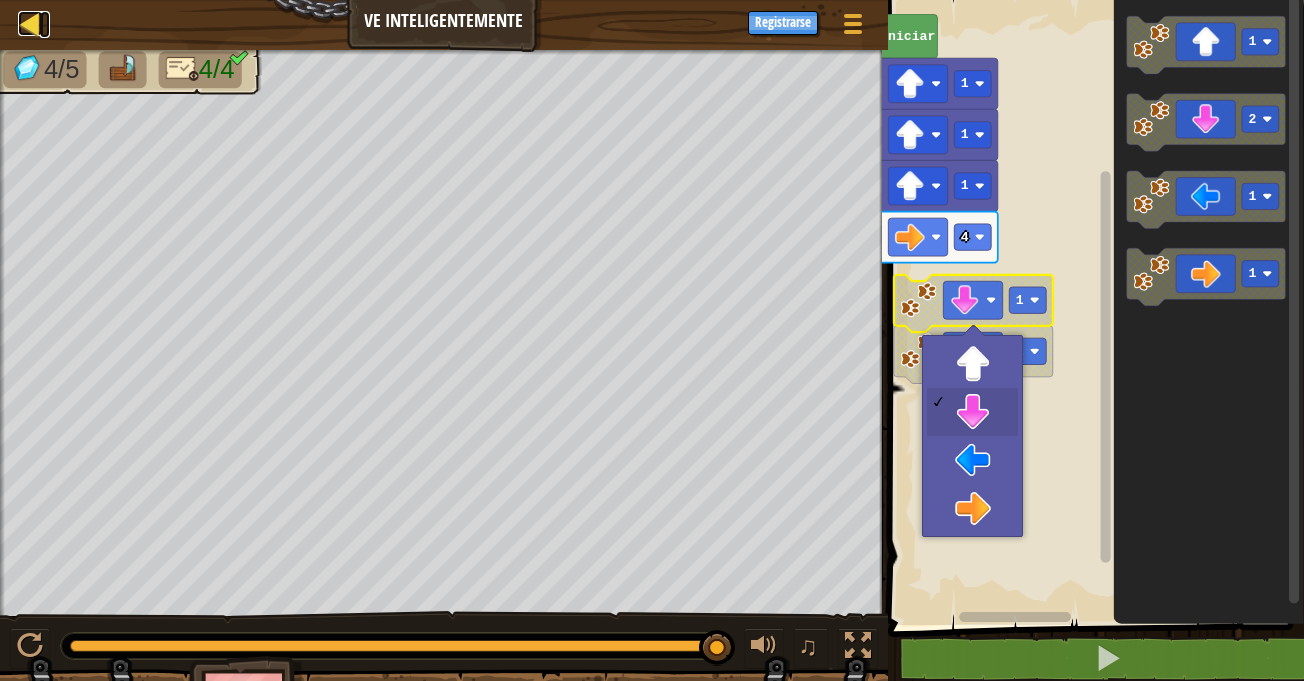 click at bounding box center [30, 23] 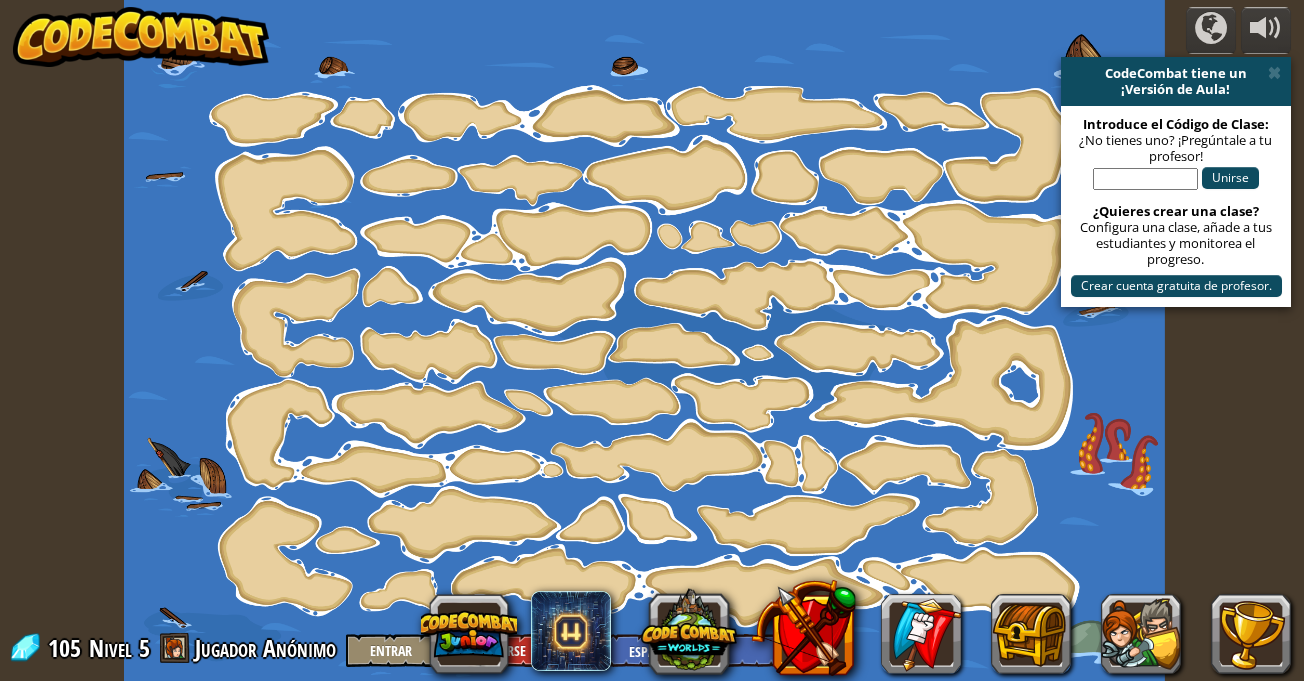 select on "es-ES" 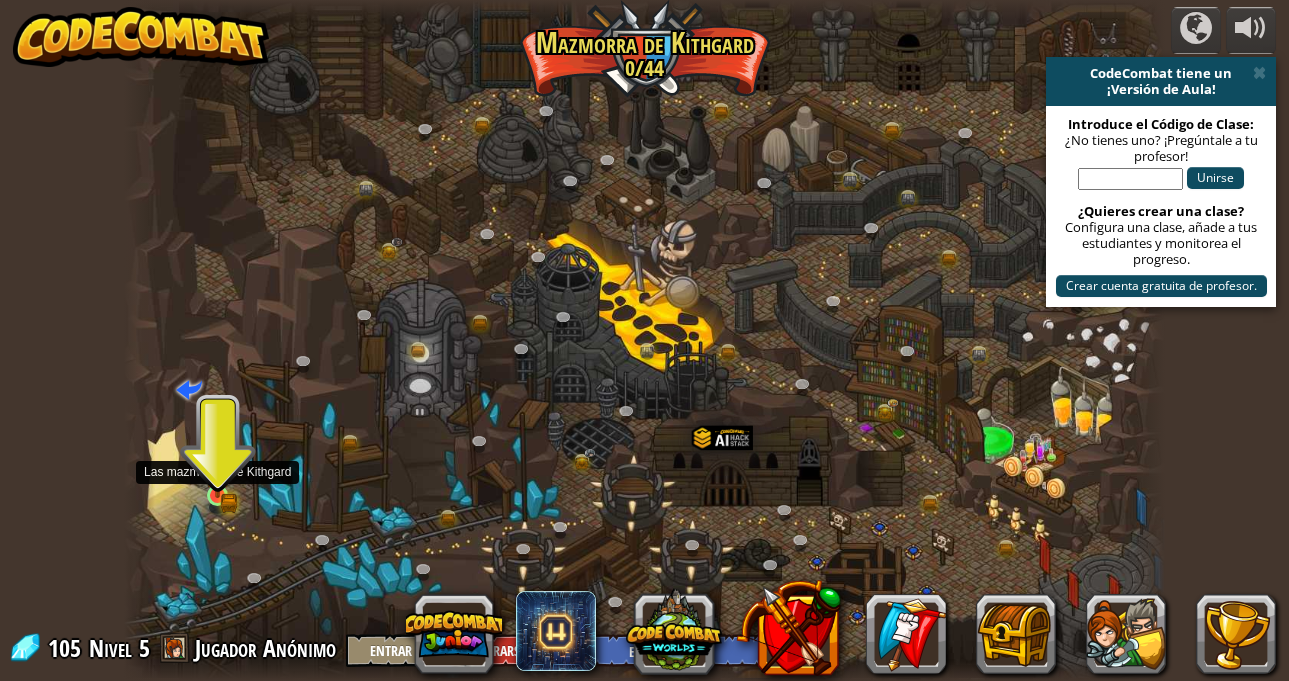 click at bounding box center (217, 469) 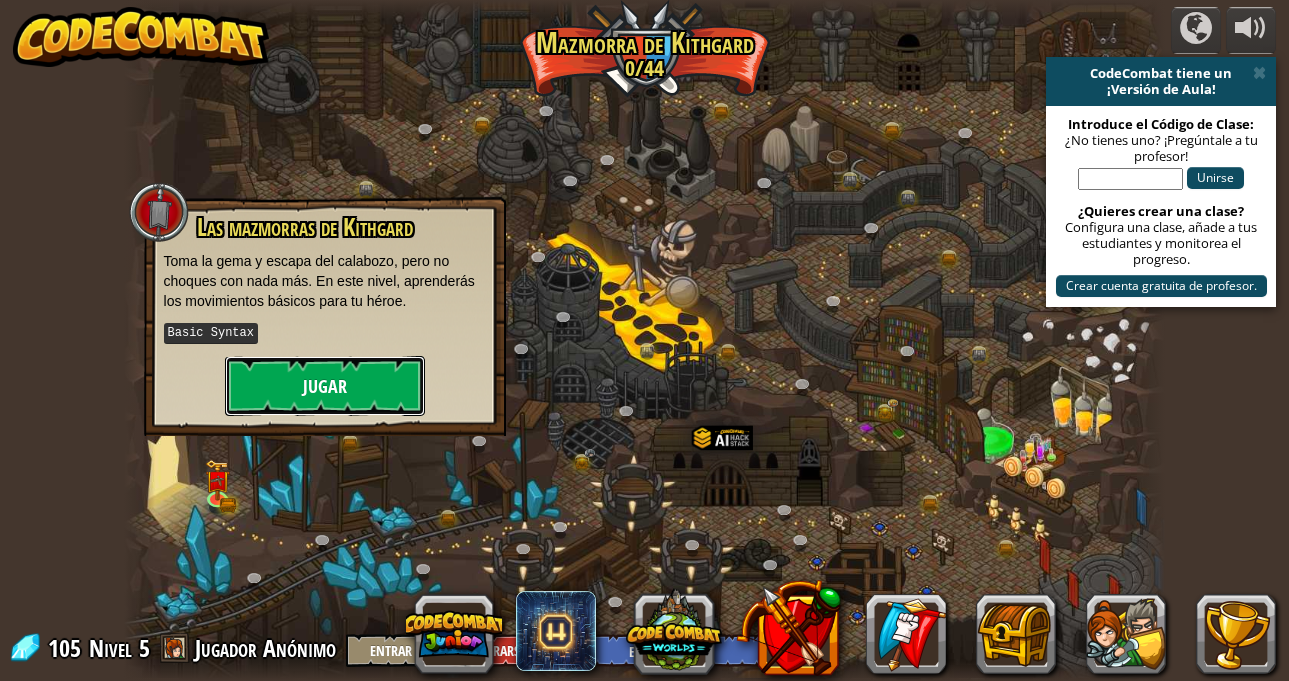 click on "Jugar" at bounding box center [325, 386] 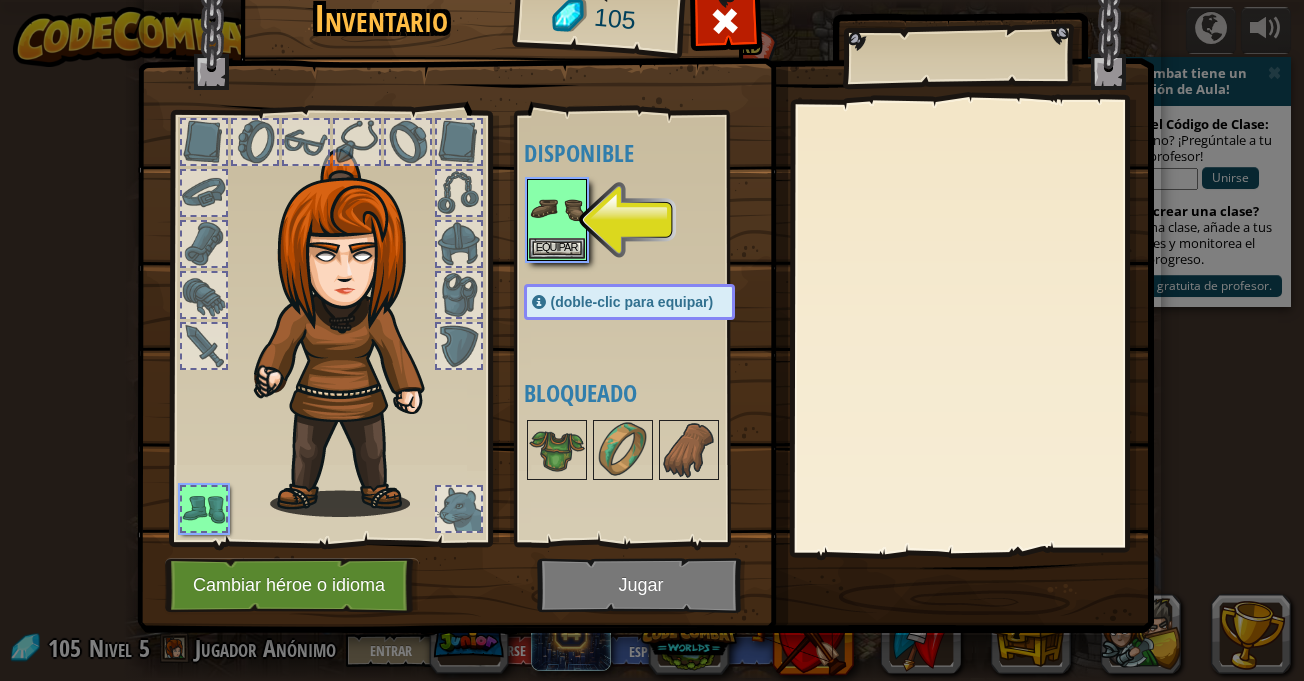click at bounding box center [645, 270] 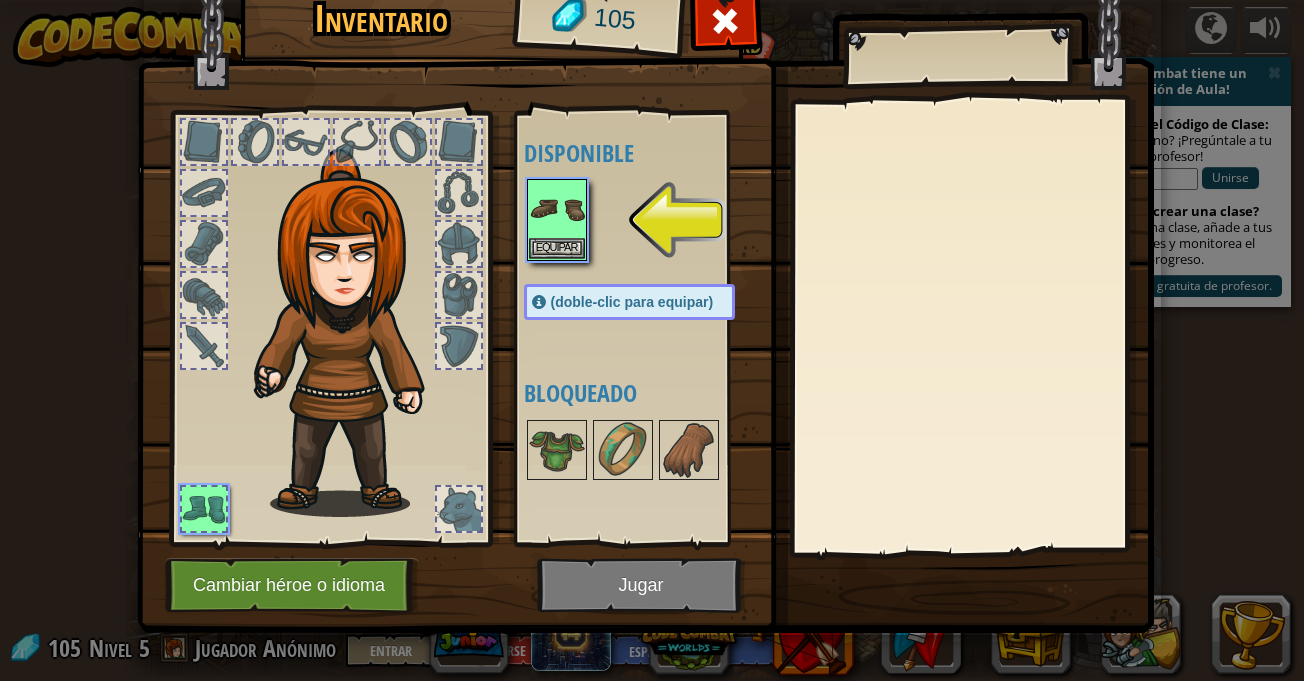 click at bounding box center (645, 270) 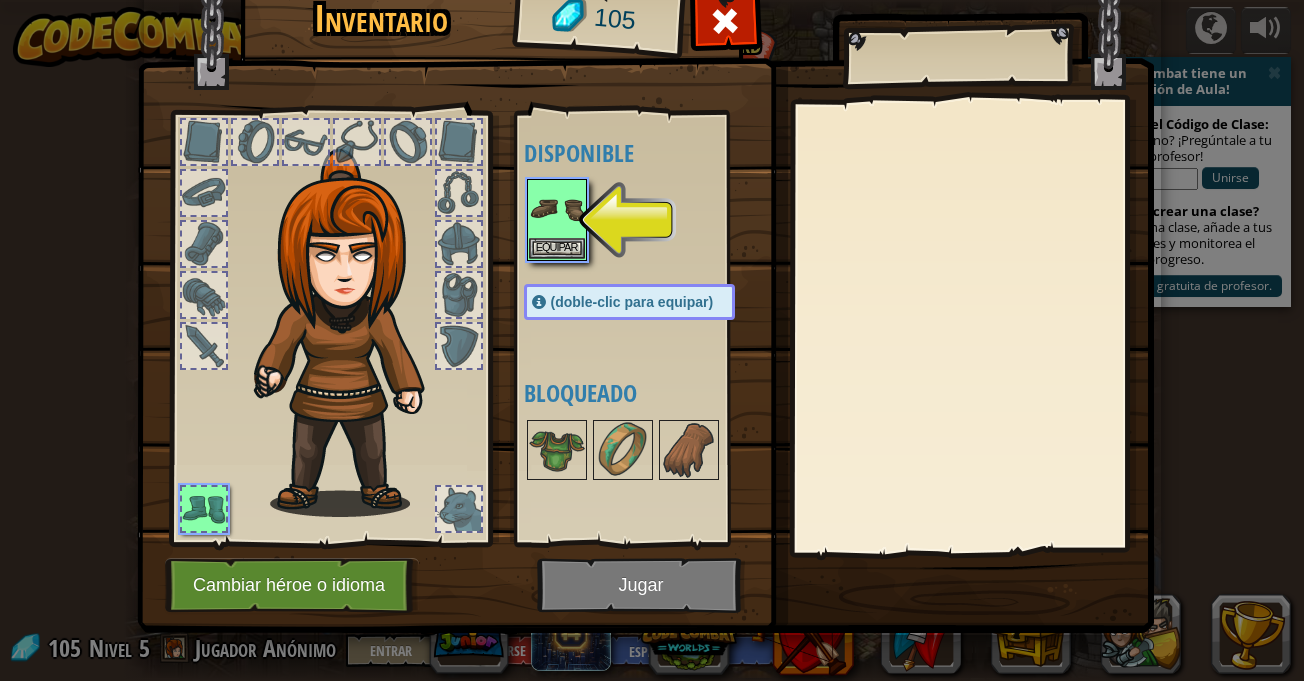 click at bounding box center (645, 270) 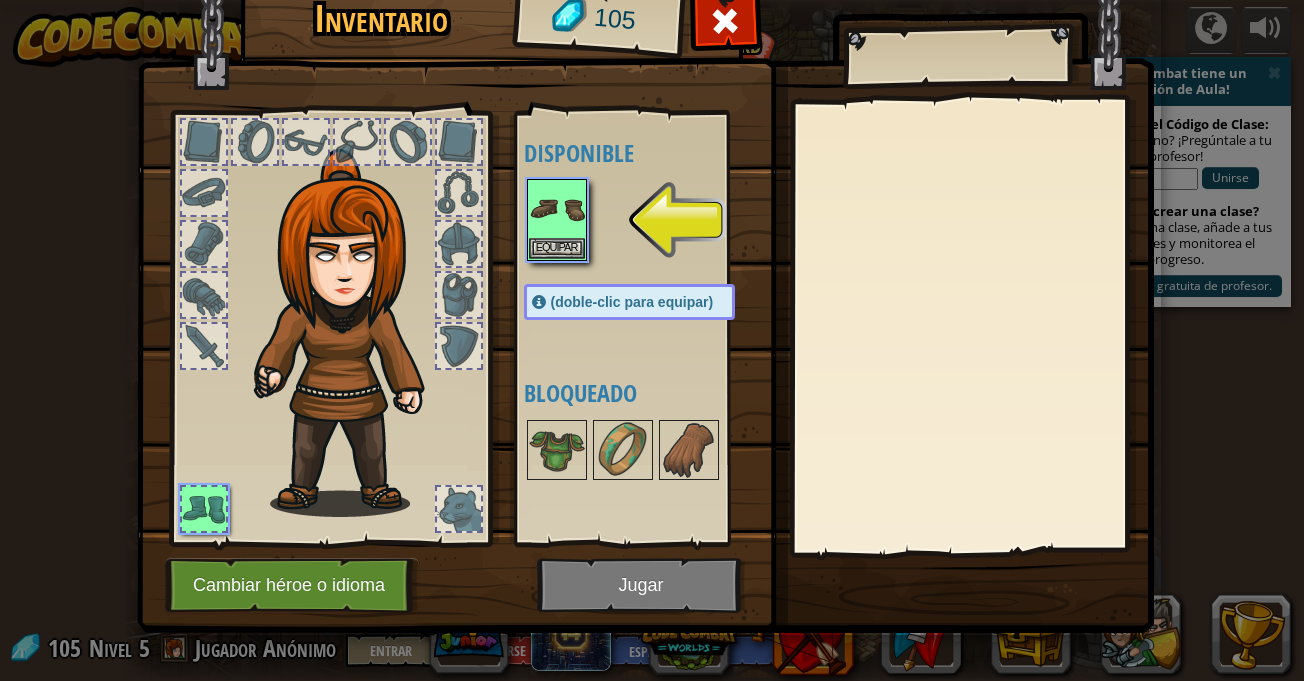 click at bounding box center (645, 270) 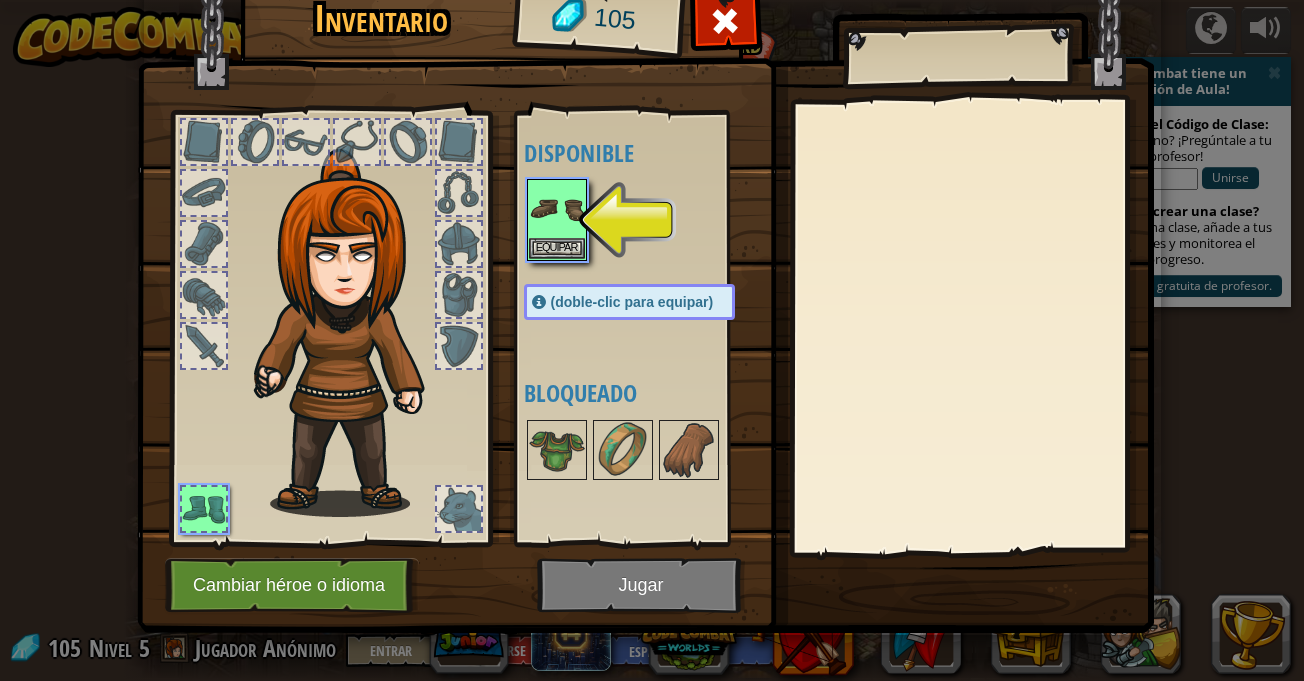 click at bounding box center (645, 270) 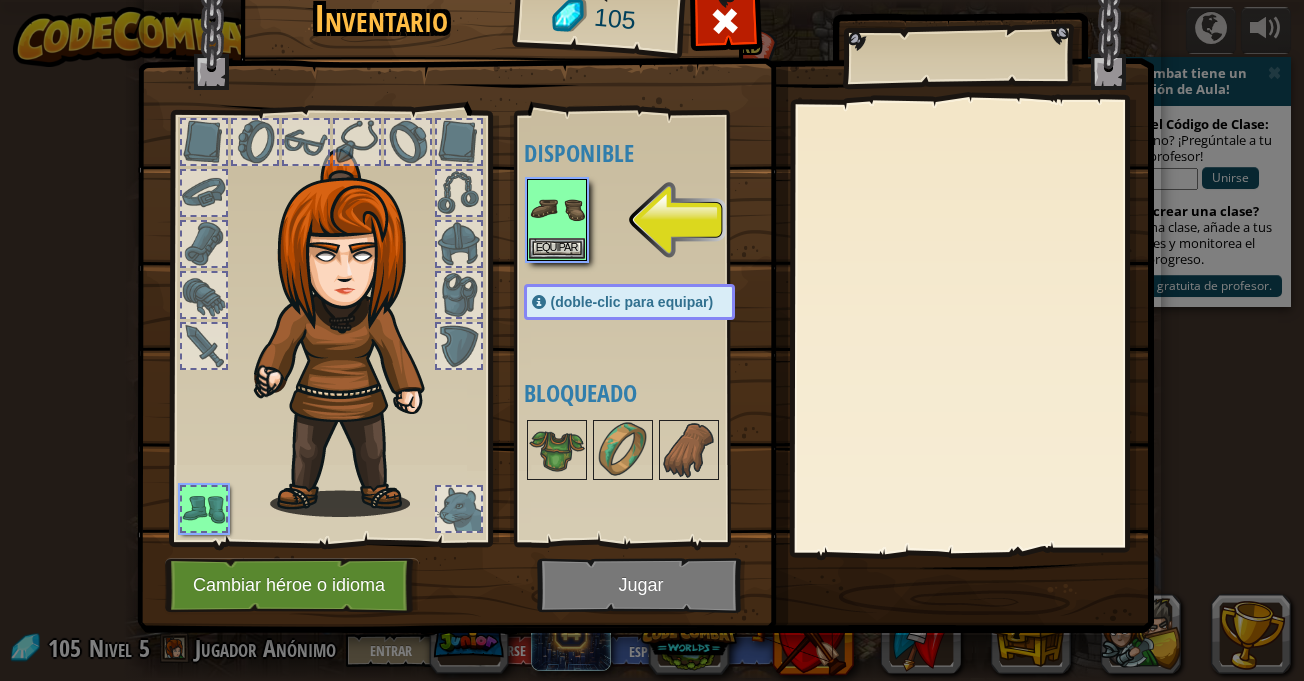 drag, startPoint x: 645, startPoint y: 613, endPoint x: 630, endPoint y: 592, distance: 25.806976 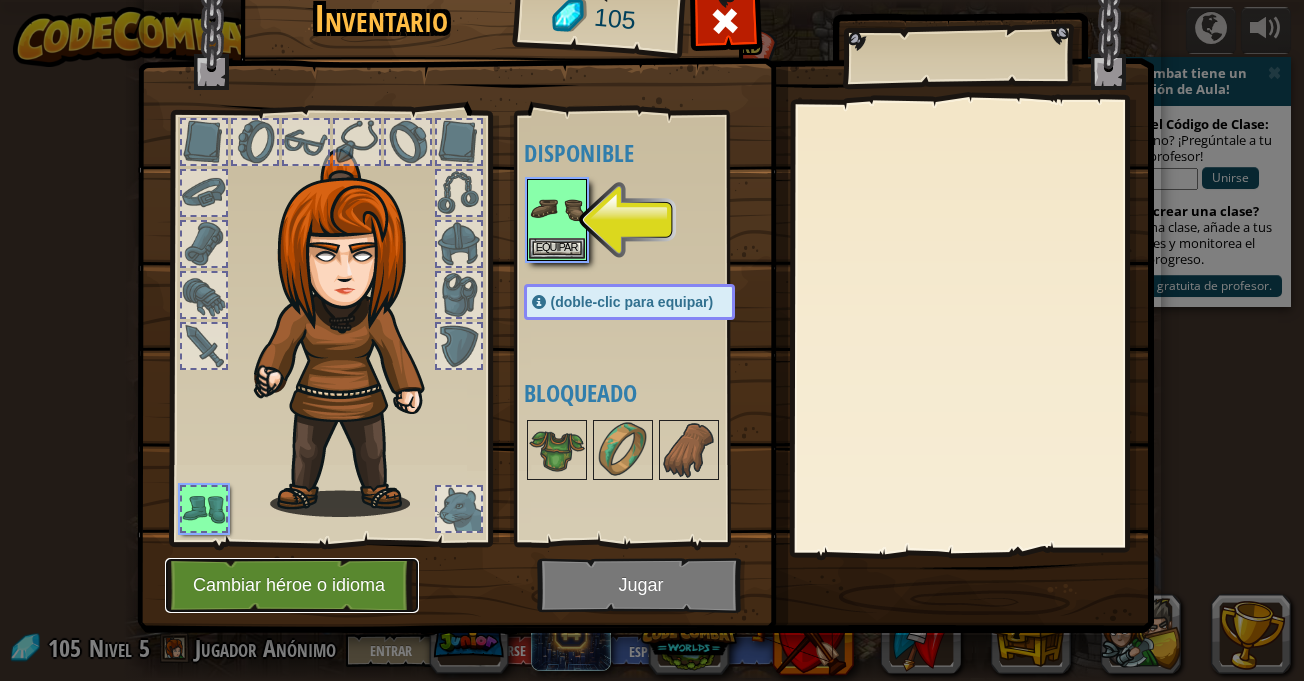click on "Cambiar héroe o idioma" at bounding box center (292, 585) 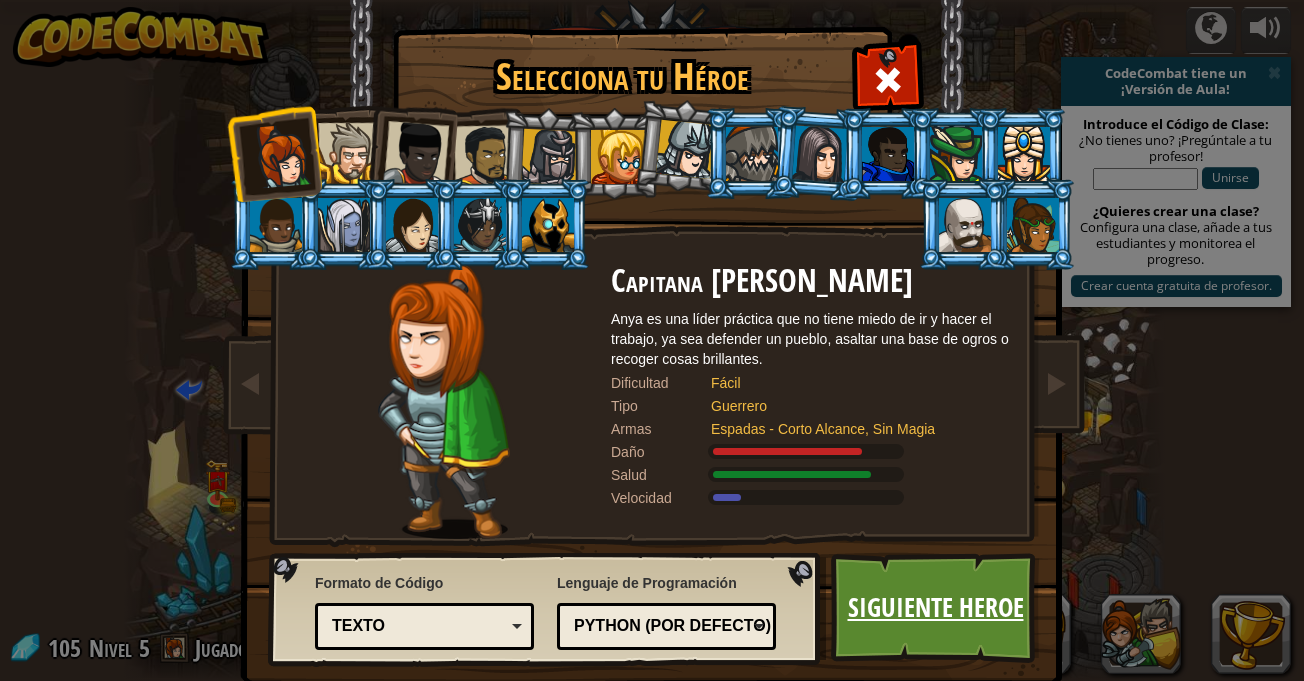 click on "Siguiente Heroe" at bounding box center (935, 608) 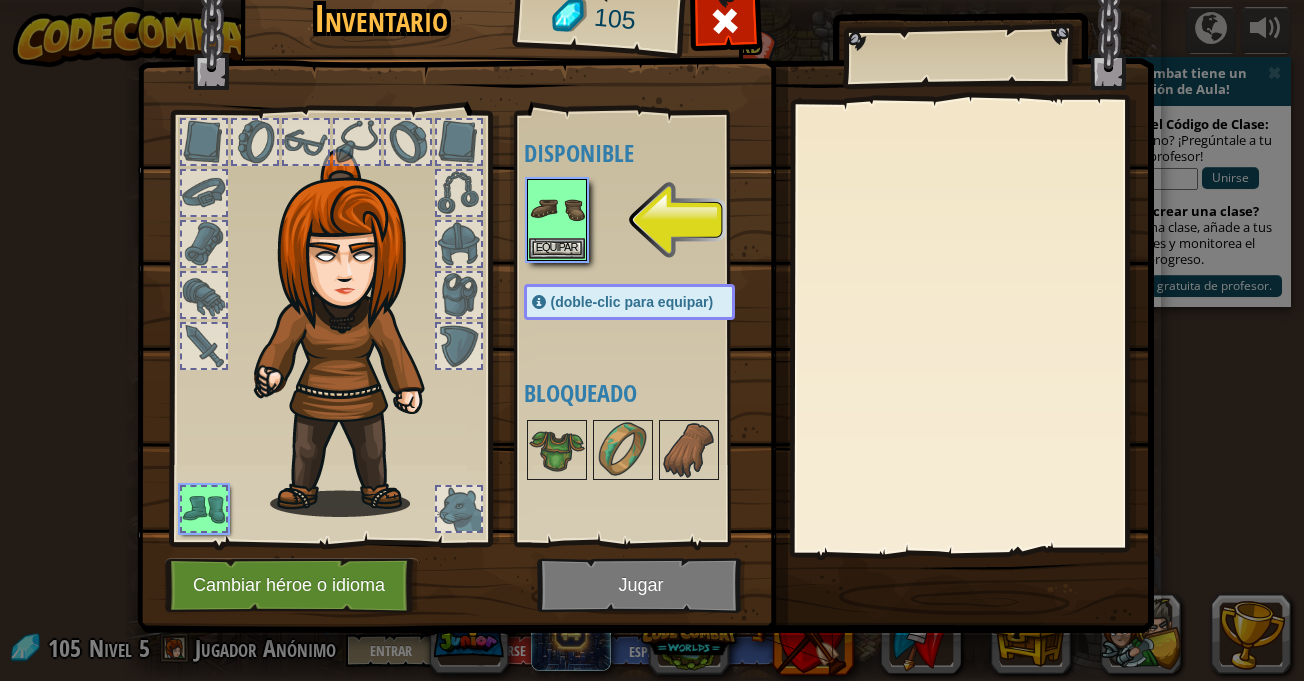 click at bounding box center (645, 270) 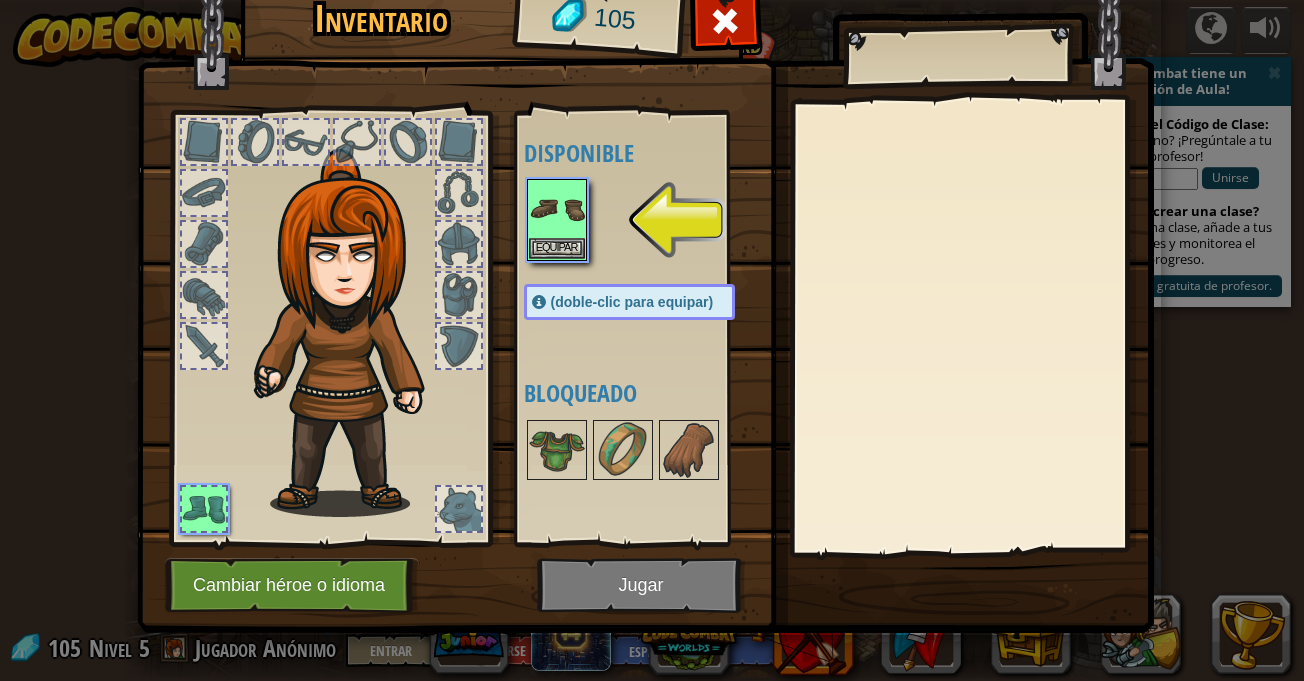 click at bounding box center [645, 270] 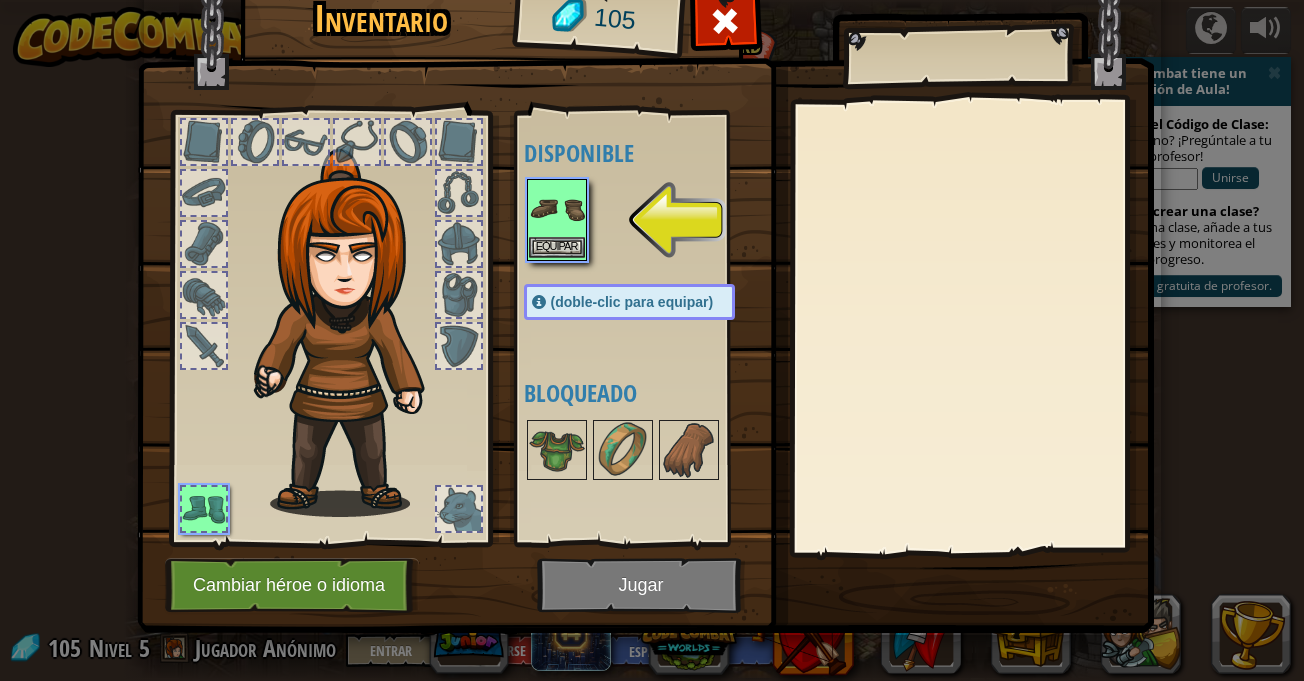 drag, startPoint x: 664, startPoint y: 225, endPoint x: 530, endPoint y: 212, distance: 134.62912 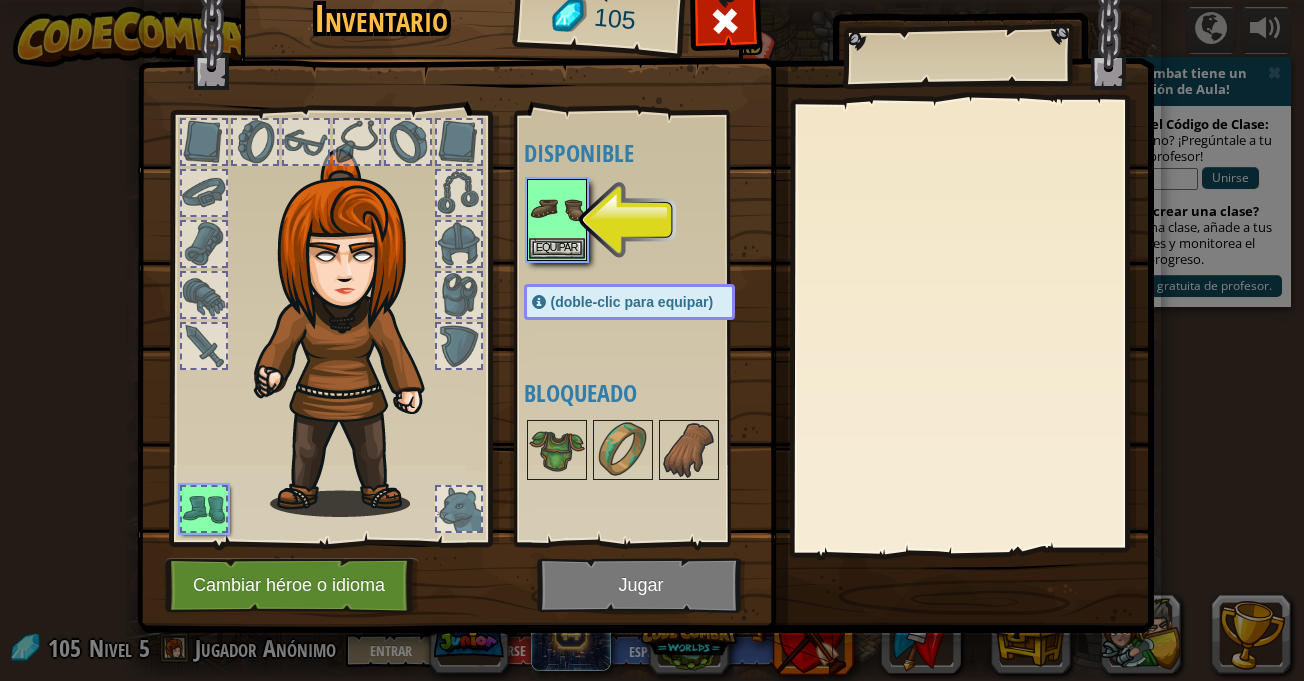 click at bounding box center [352, 333] 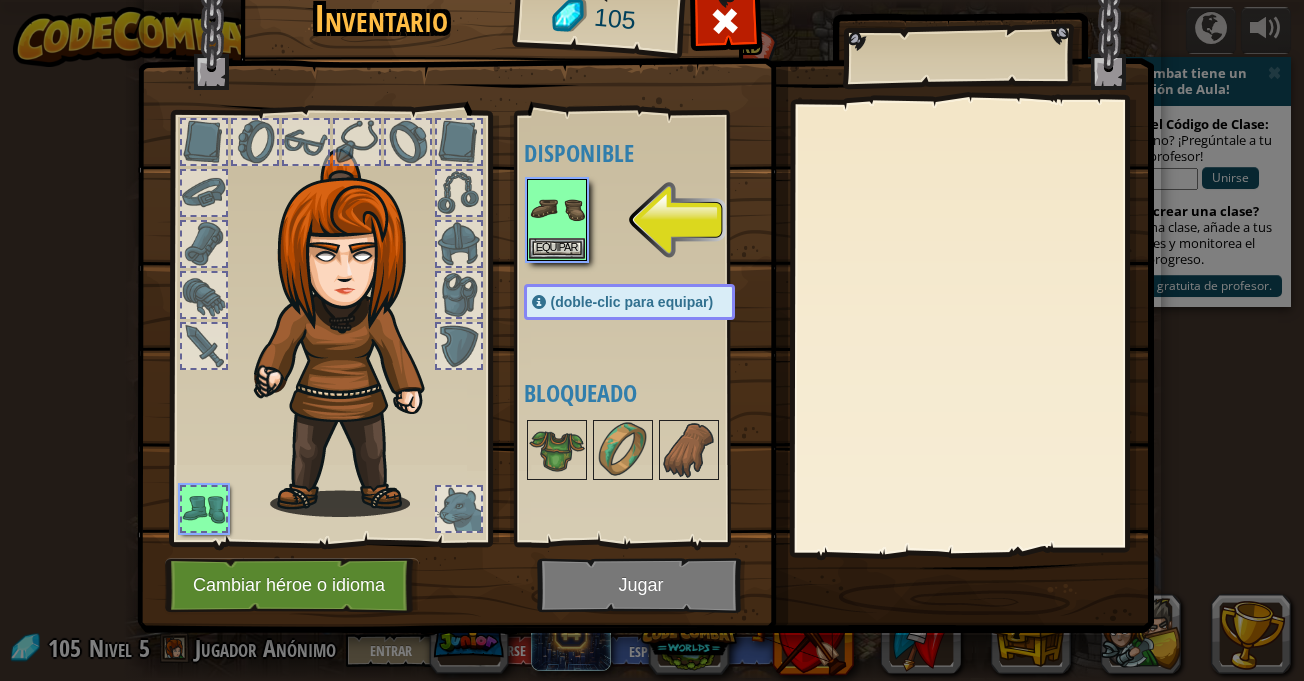 click at bounding box center (352, 333) 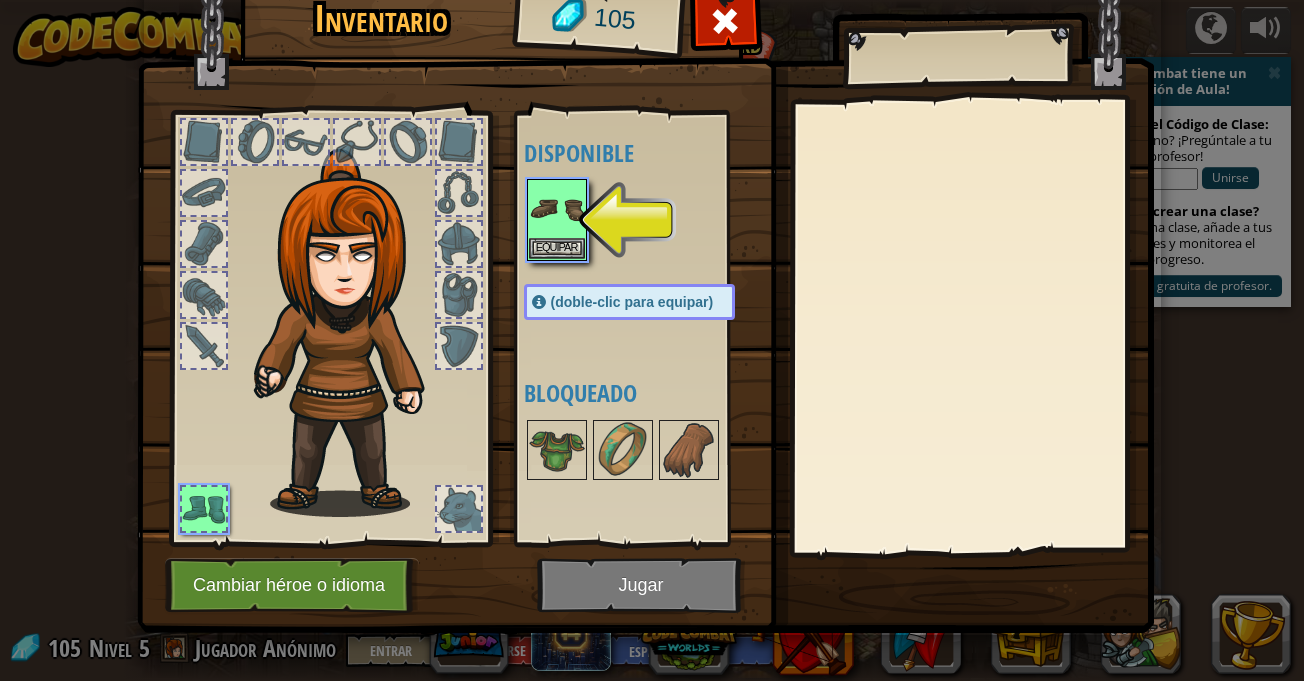 drag, startPoint x: 273, startPoint y: 215, endPoint x: 279, endPoint y: 412, distance: 197.09135 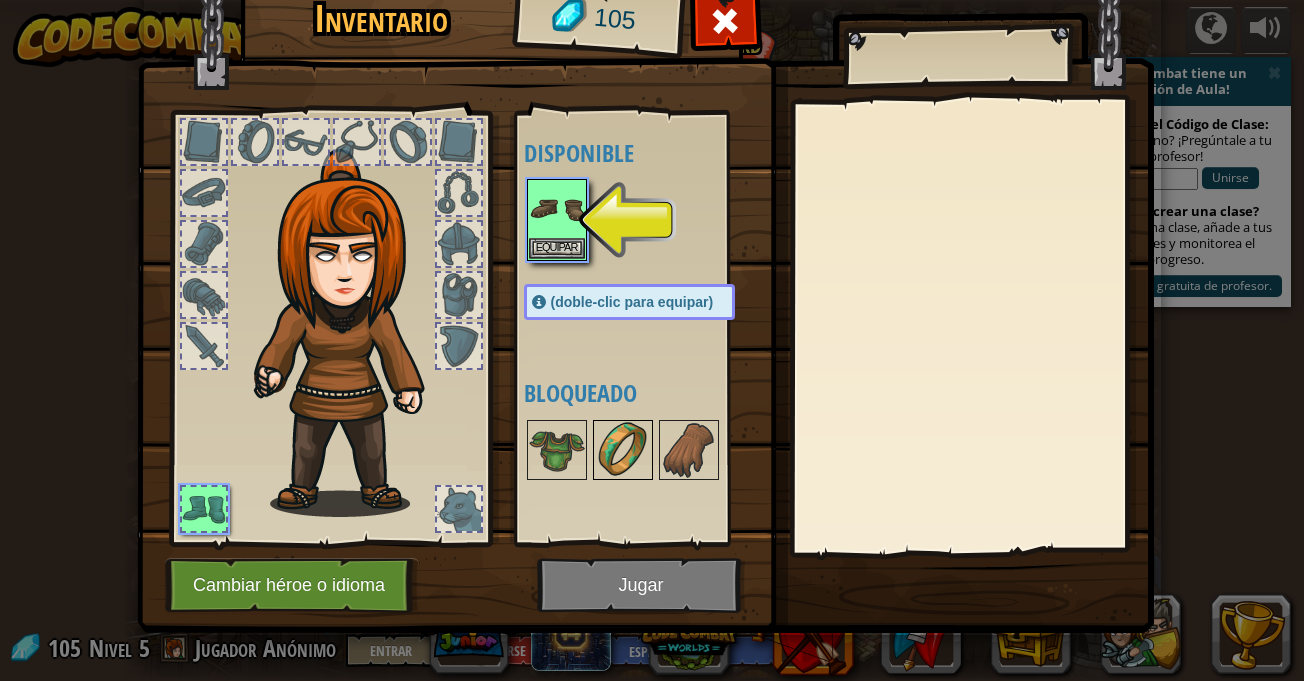 click at bounding box center [623, 450] 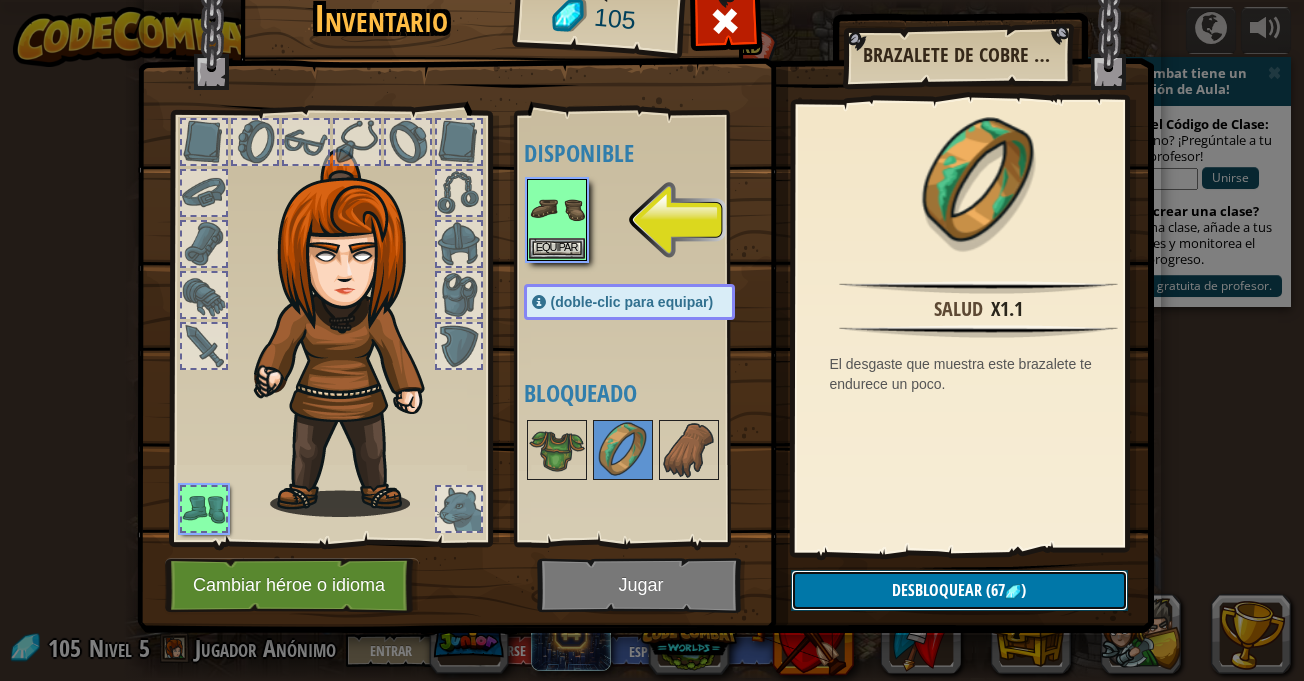 click on "Desbloquear" at bounding box center (937, 590) 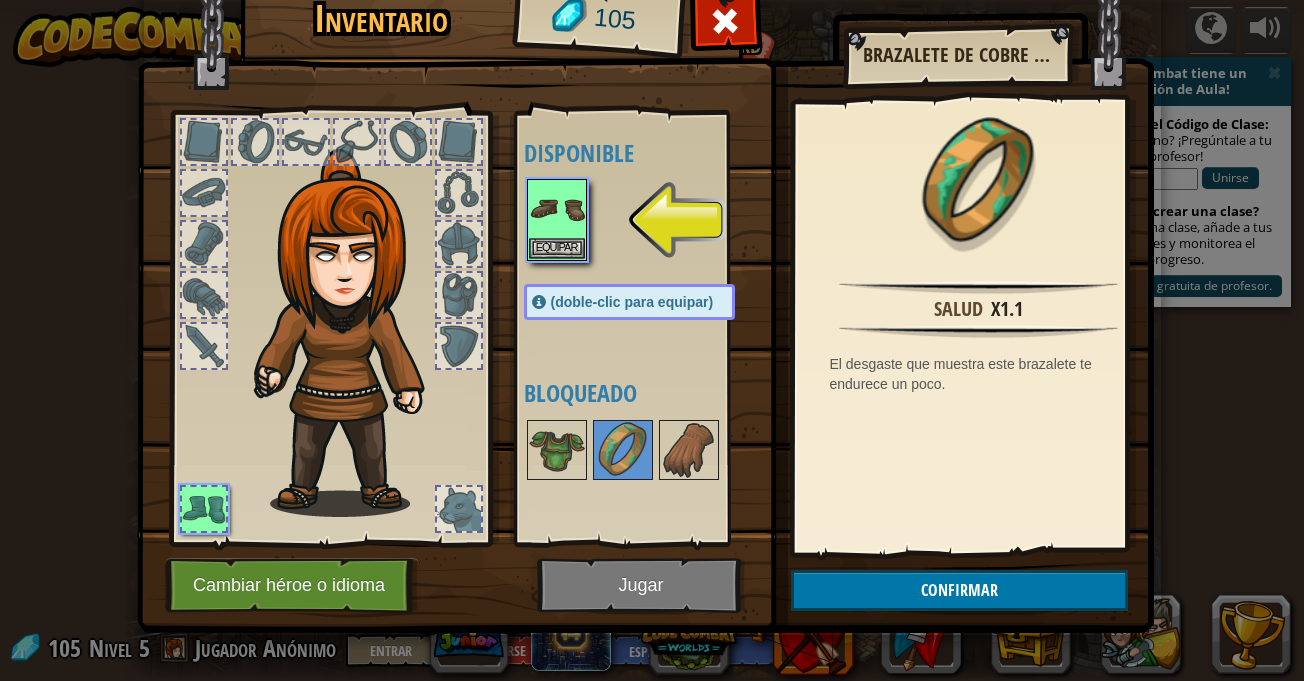 click at bounding box center [645, 270] 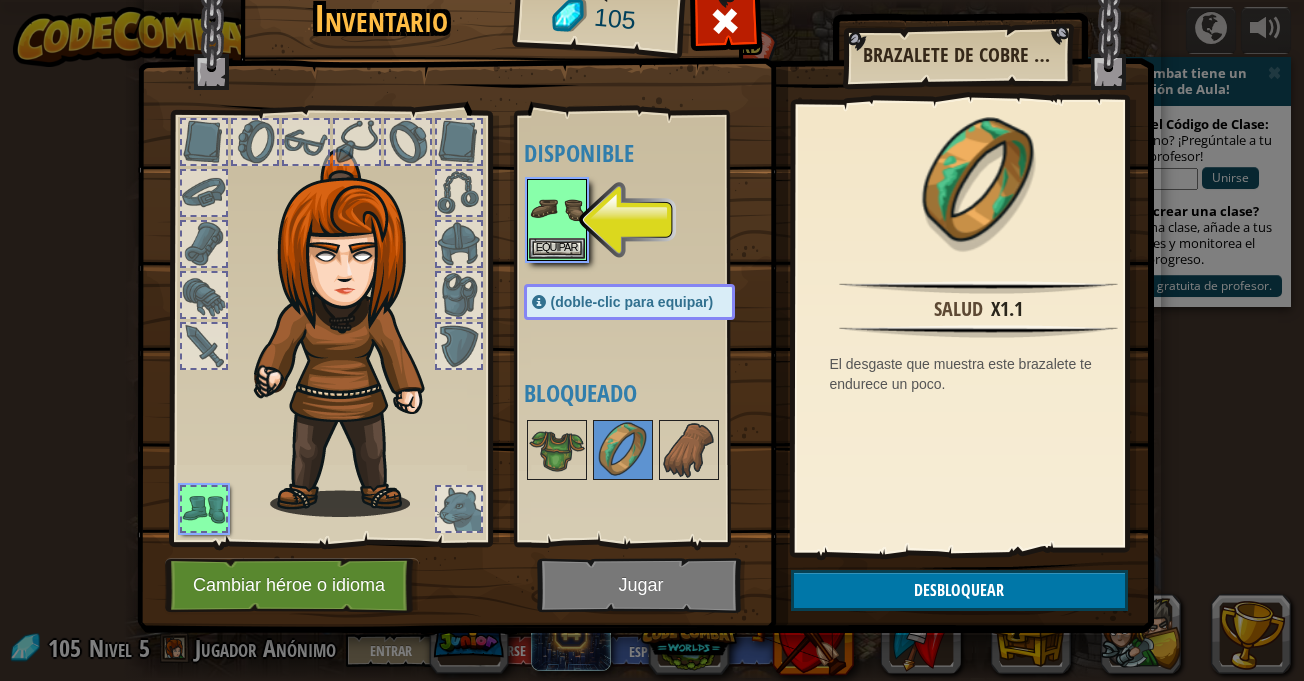 click at bounding box center [645, 270] 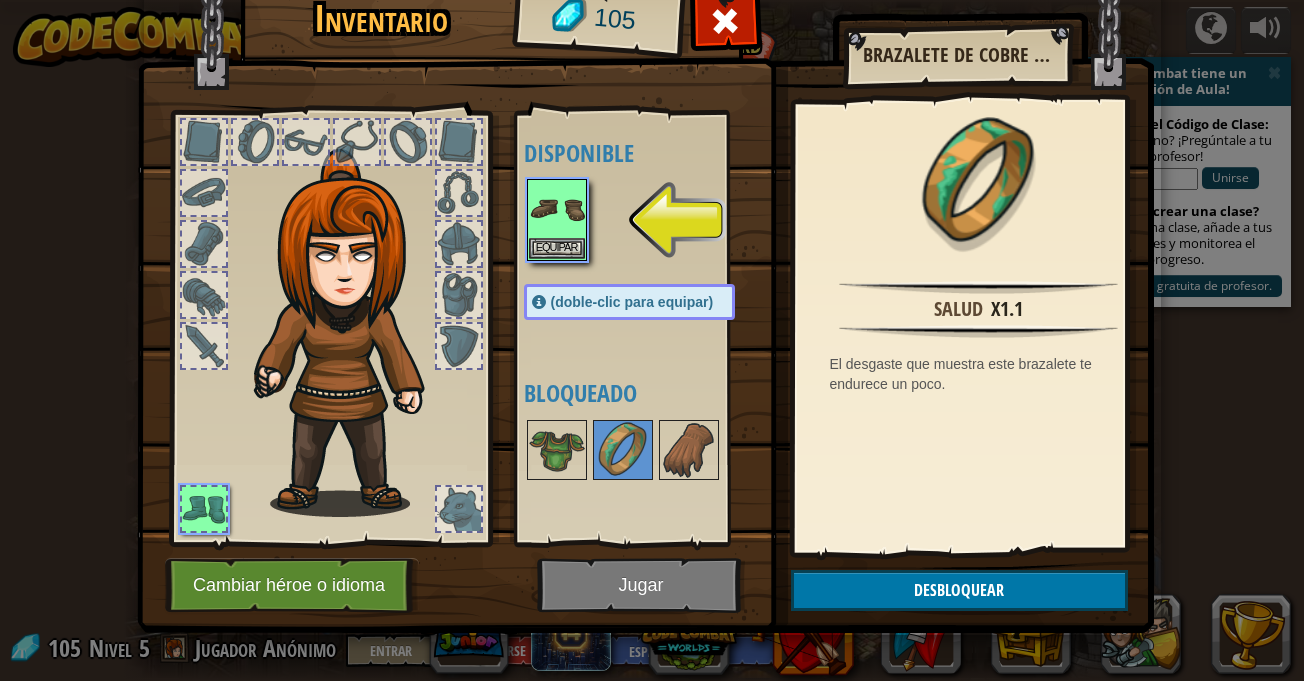click at bounding box center (645, 270) 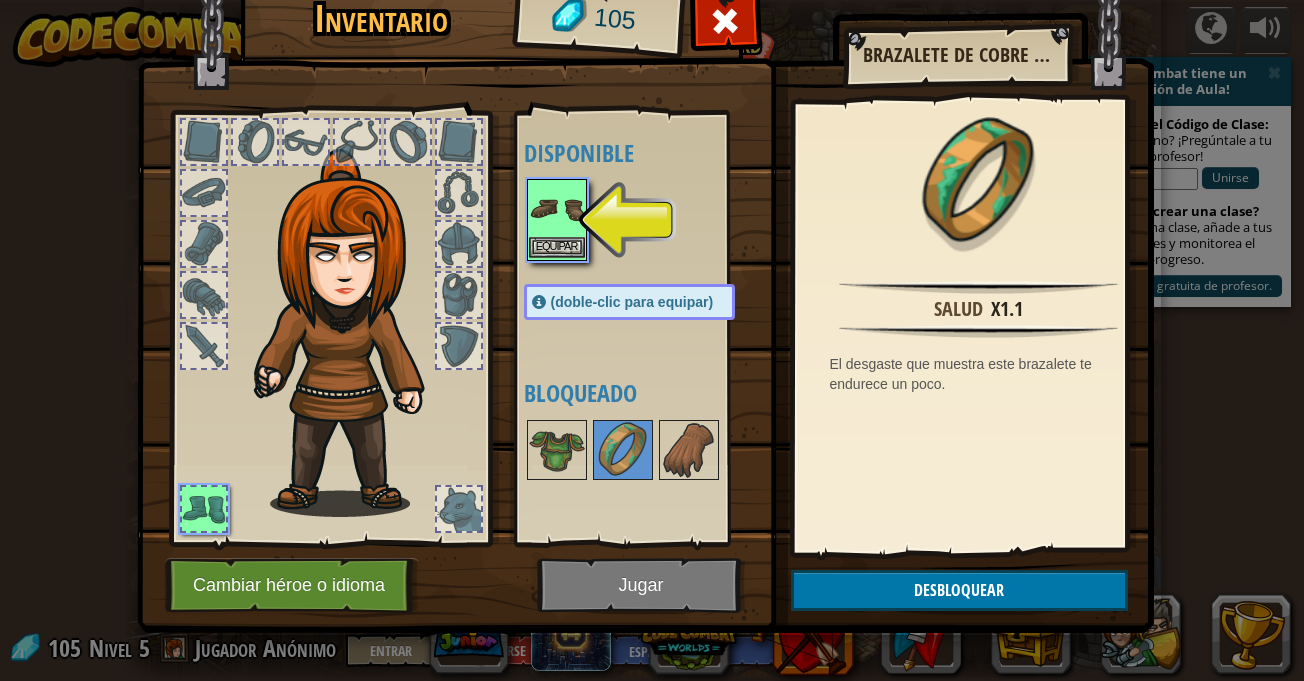 click at bounding box center [557, 209] 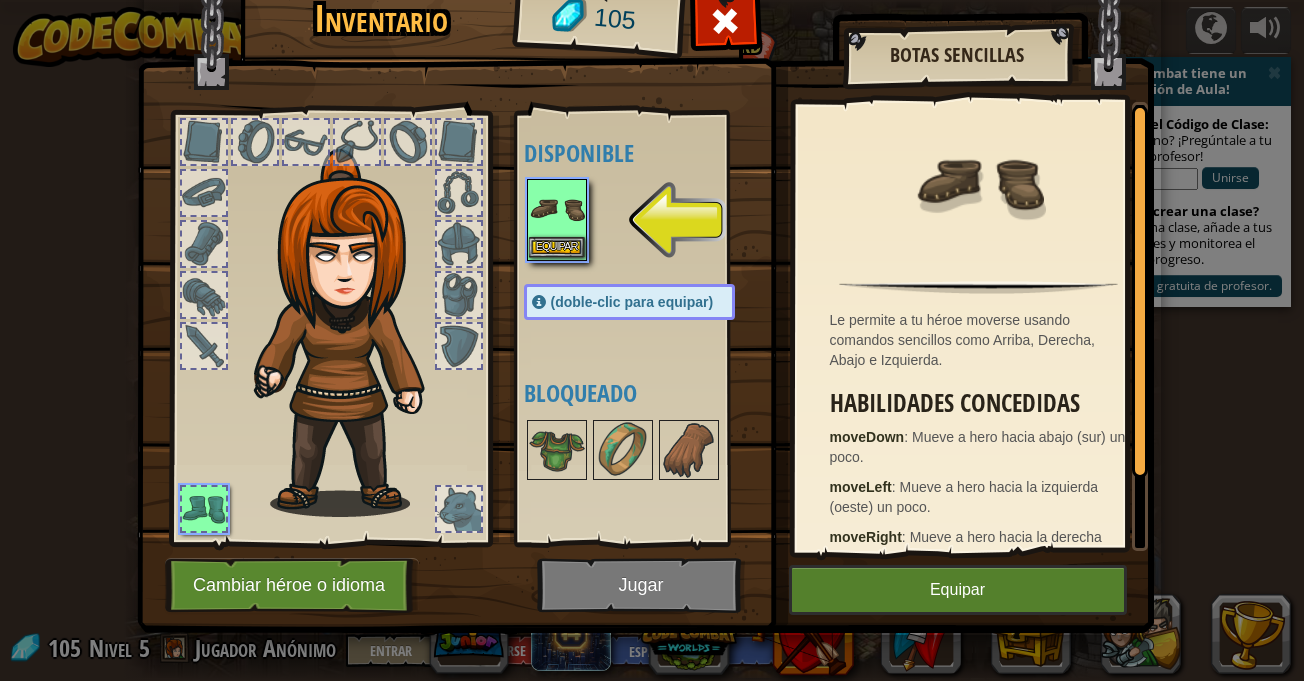 click at bounding box center [557, 209] 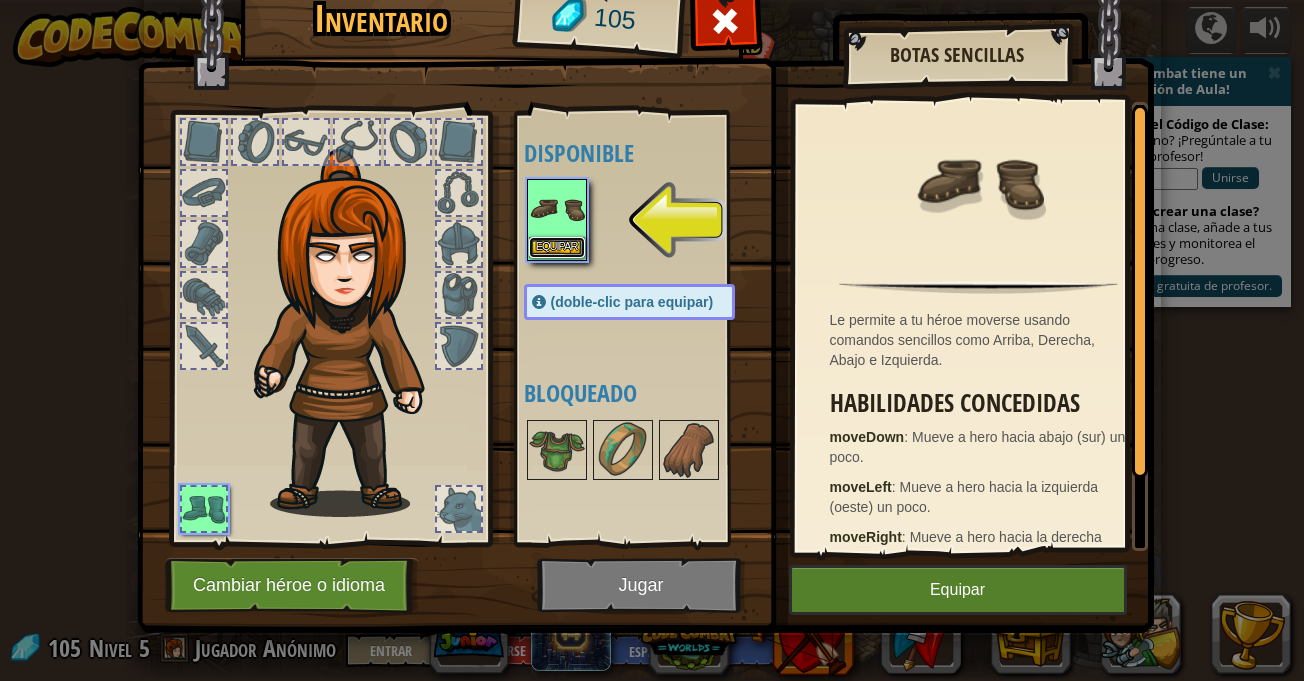 click on "Equipar" at bounding box center (557, 247) 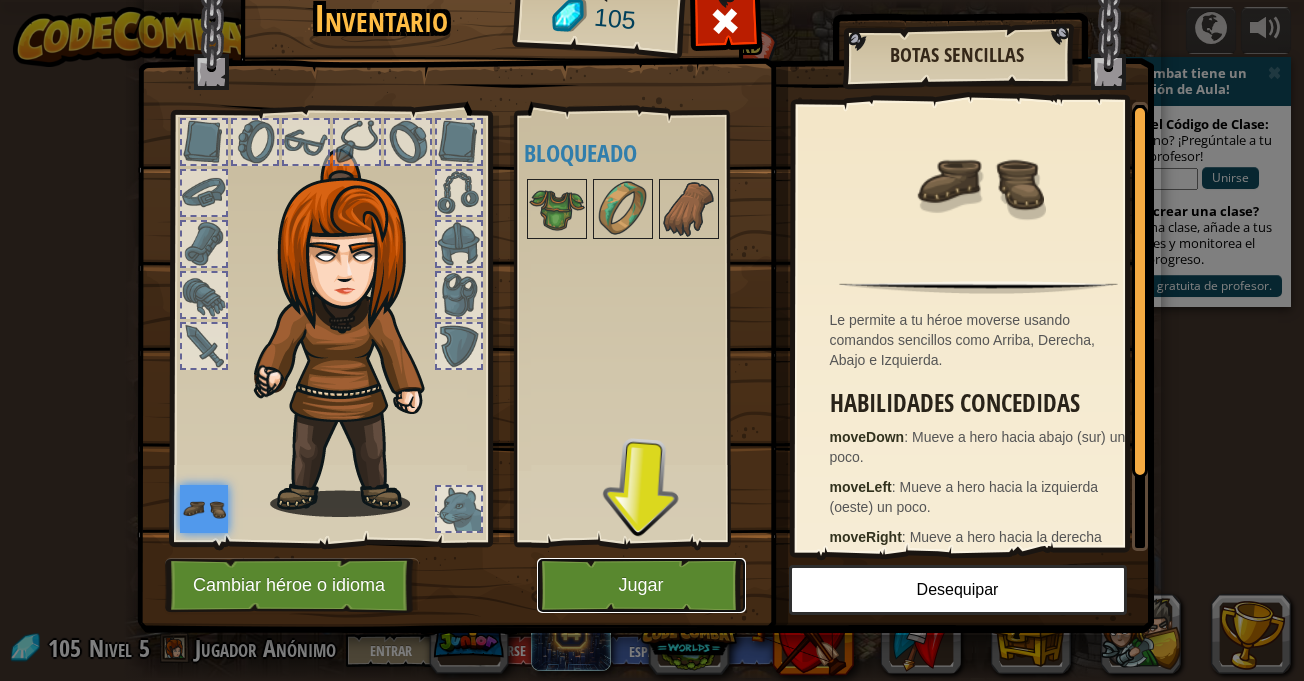 click on "Jugar" at bounding box center (641, 585) 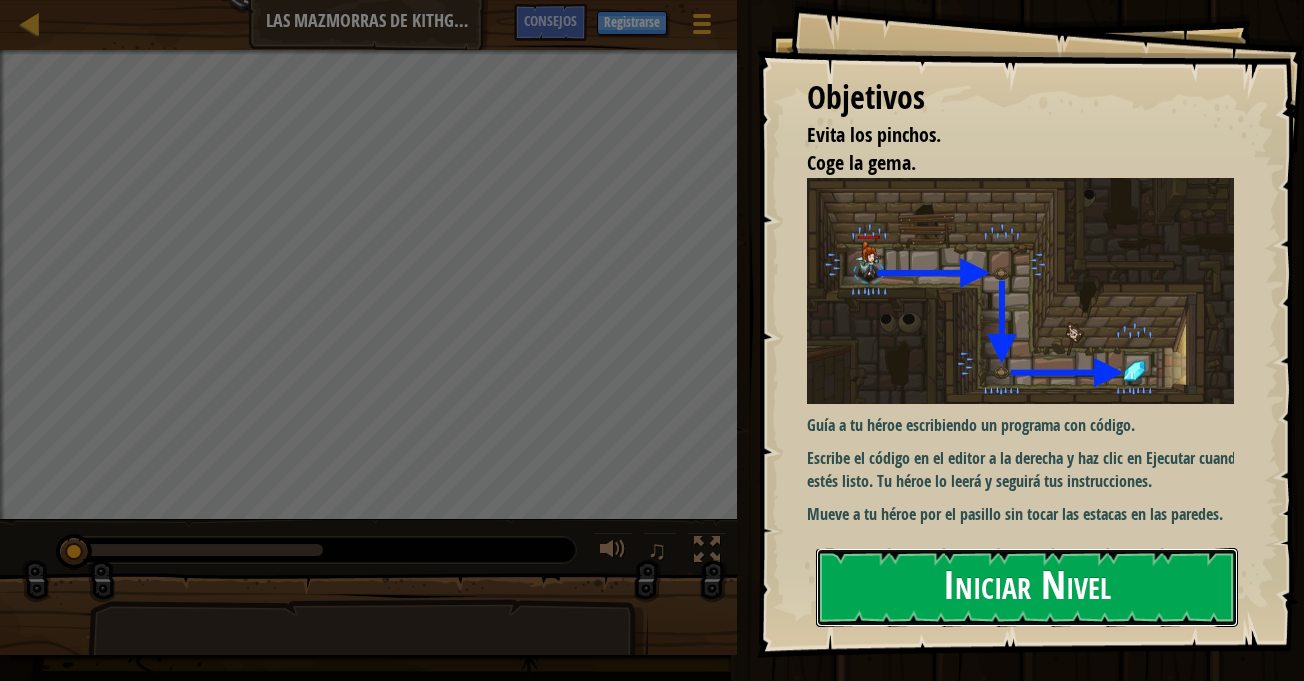 click on "Iniciar Nivel" at bounding box center [1027, 587] 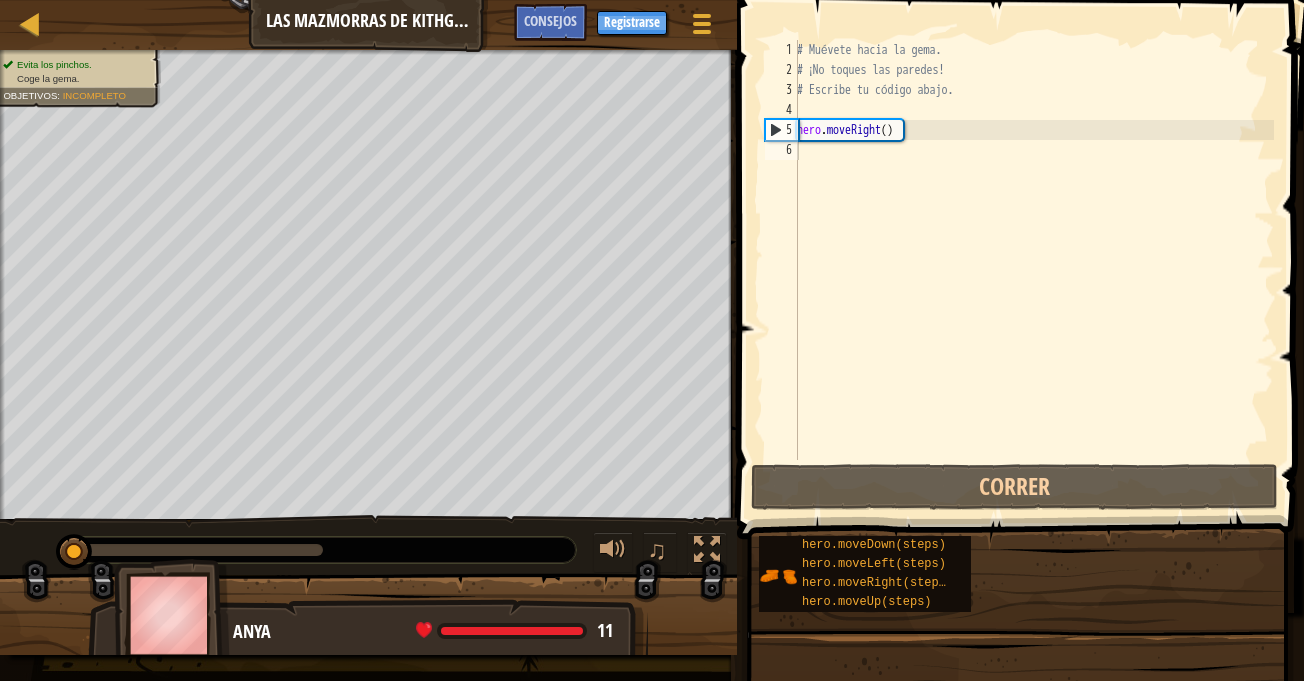click on "Objetivos Evita los pinchos. Coge la gema.
Guía a tu héroe escribiendo un programa con código.
Escribe el código en el editor a la derecha y haz clic en Ejecutar cuando estés listo. Tu héroe lo leerá y seguirá tus instrucciones.
Mueve a tu héroe por el pasillo sin tocar las estacas en las paredes.
Iniciar Nivel Error al cargar desde el servidor. Intenta refrescar la página. Necesitas una suscripción para jugar este nivel. Suscríbete Necesitarás unirte a un curso para jugar este nivel. [PERSON_NAME] a mis cursos Pide a tu profesor que te asigne una licencia para que puedas seguir jugando a CodeCombat. Volver a mis cursos Este nivel está bloqueado. Volver a mis cursos Mapa Las mazmorras de Kithgard Menú del Juego Hecho Registrarse Consejos 1     Solución × Consejos 1 2 3 4 5 6 # Muévete hacia la gema. # ¡No toques las paredes! # Escribe tu código abajo. hero . moveRight ( )     código Salvado Lenguaje de programación : Python Correr Mandar Hecho Statement   /  Call   /  × Objetivos :" at bounding box center [652, 340] 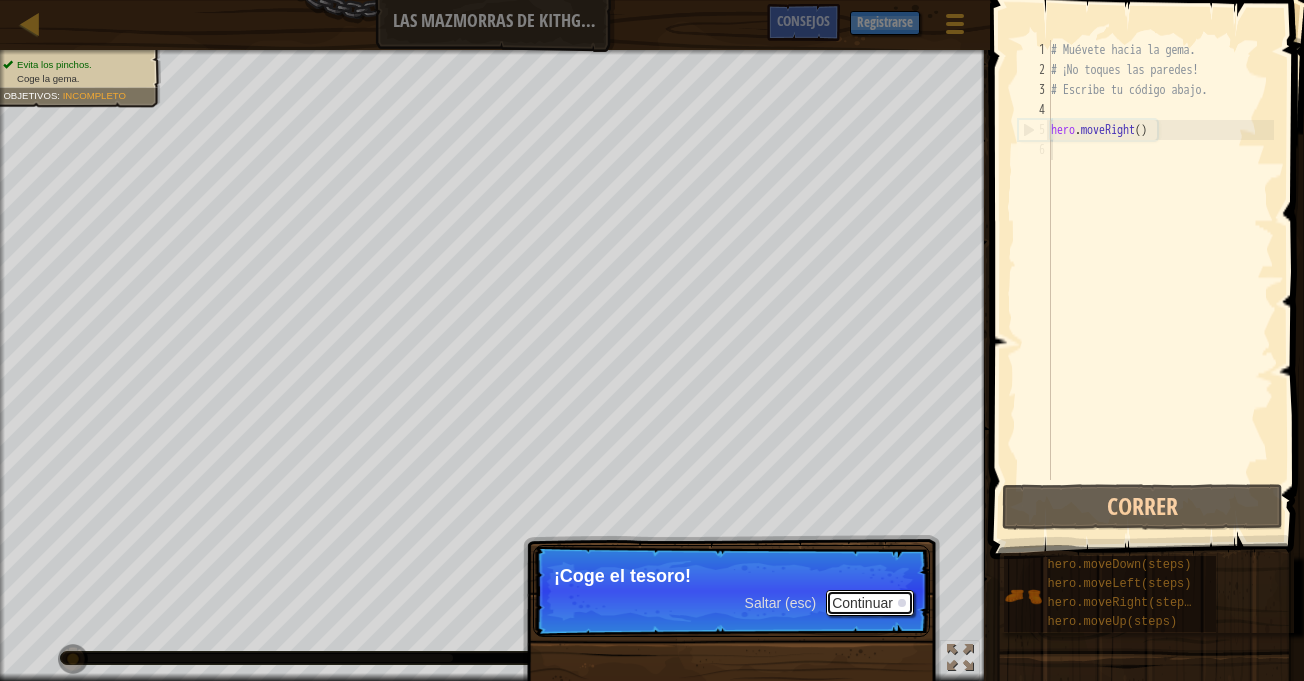click on "Continuar" at bounding box center [870, 603] 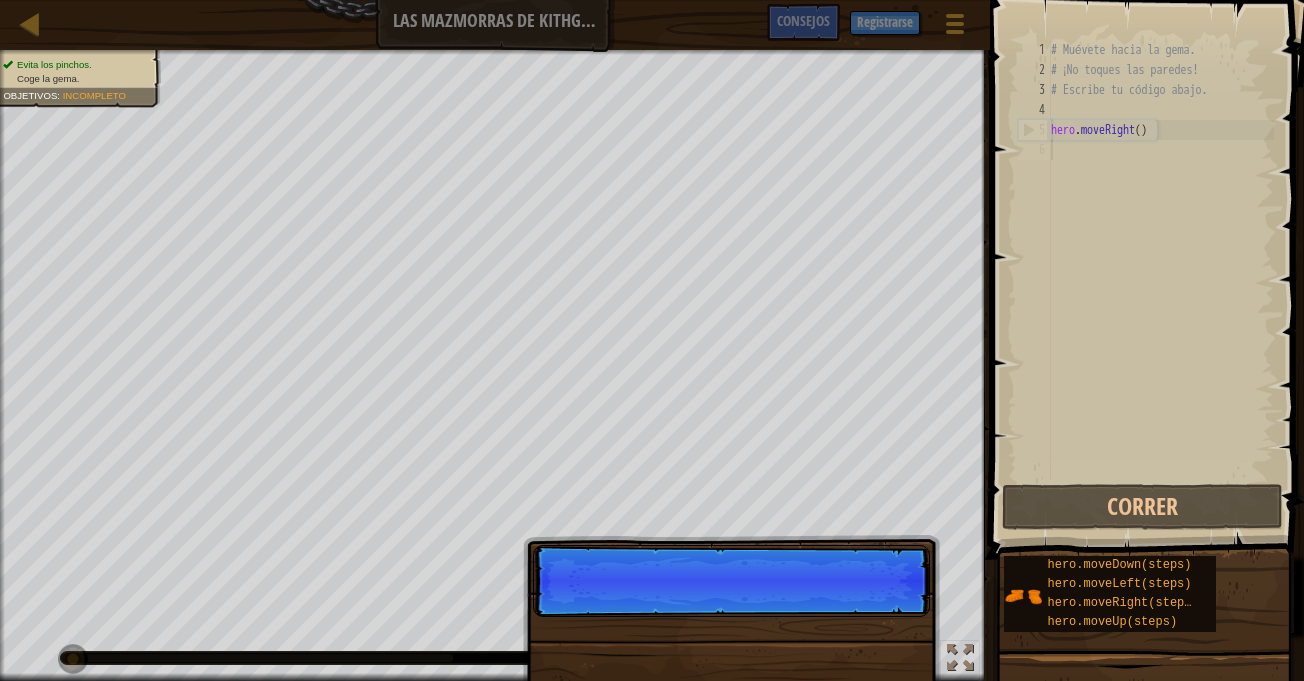 scroll, scrollTop: 9, scrollLeft: 0, axis: vertical 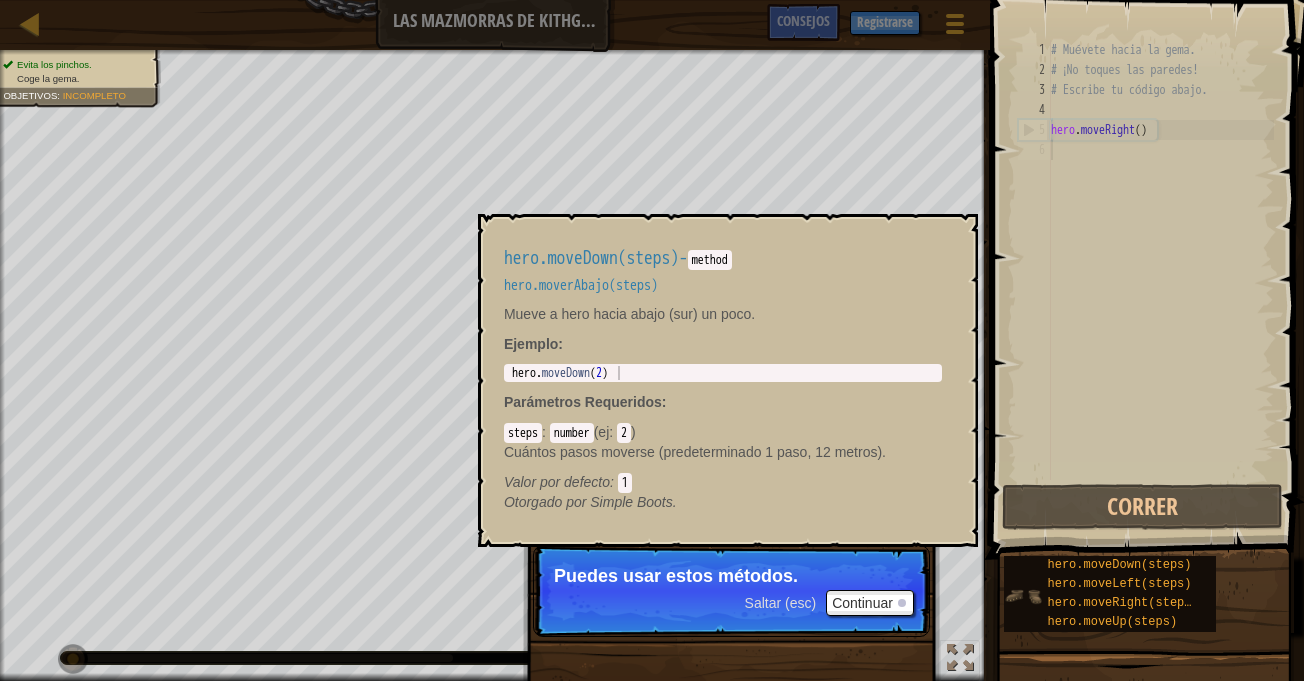 click at bounding box center (1023, 596) 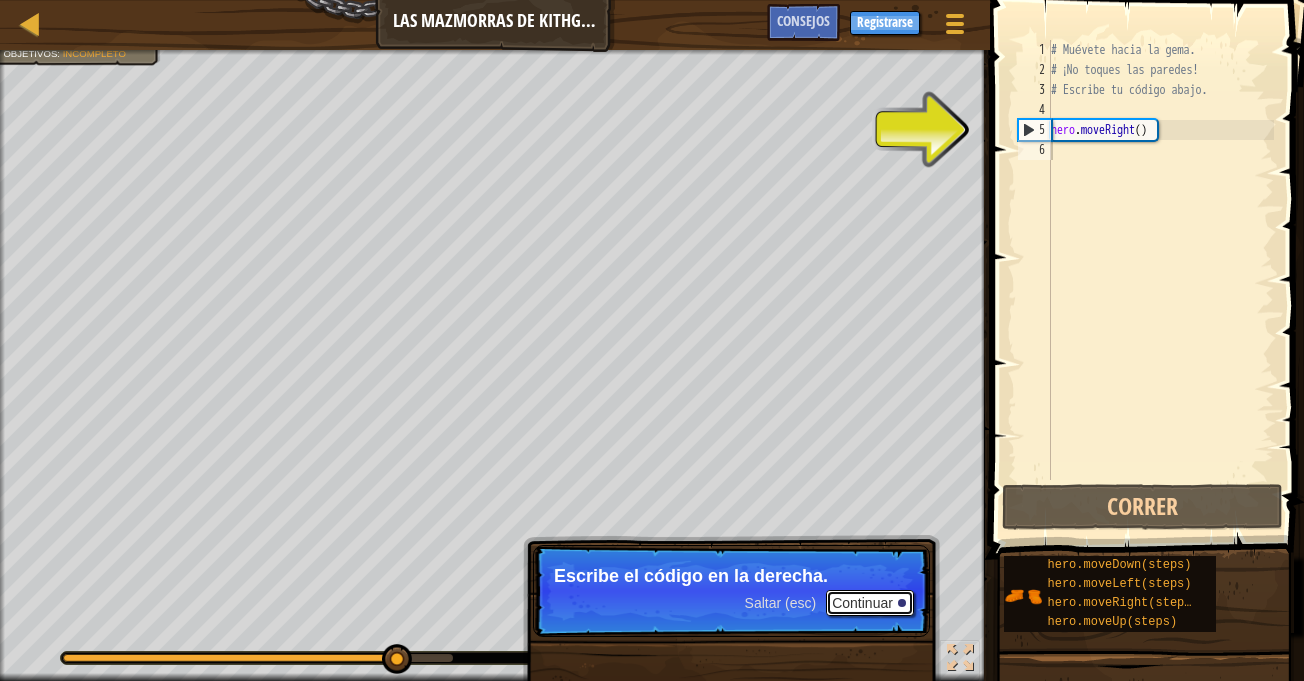 click on "Continuar" at bounding box center (870, 603) 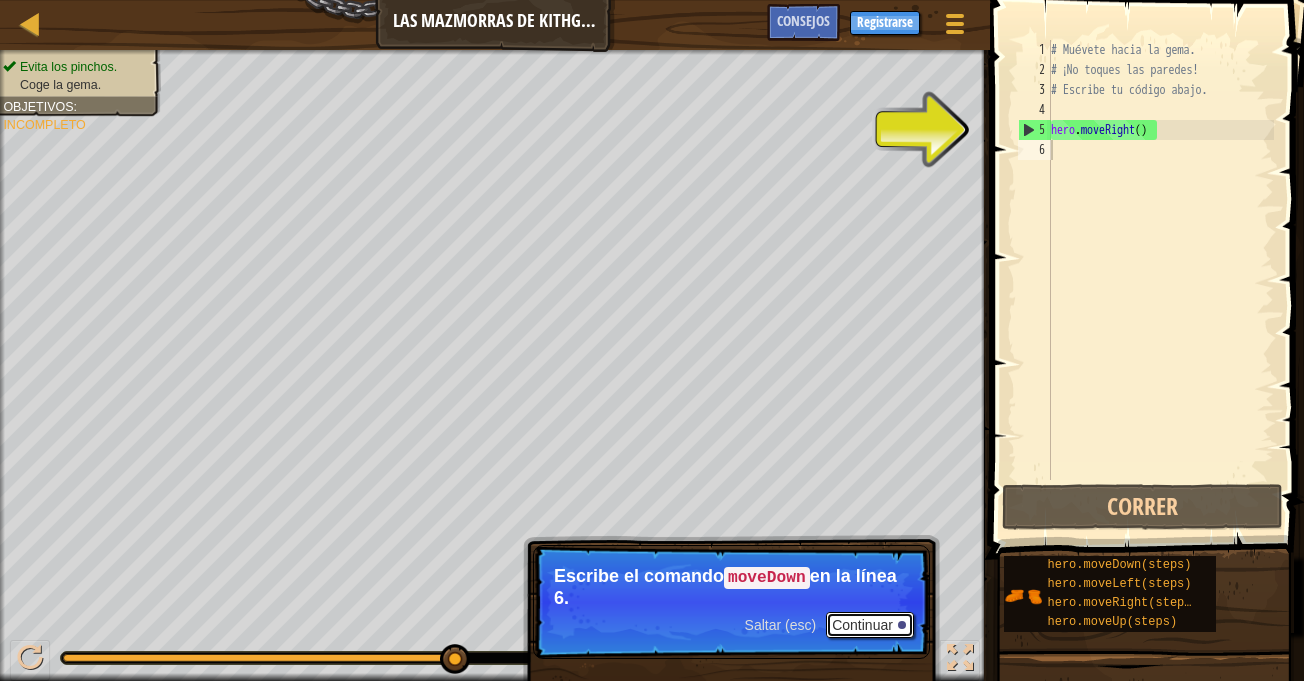 click on "Continuar" at bounding box center (870, 625) 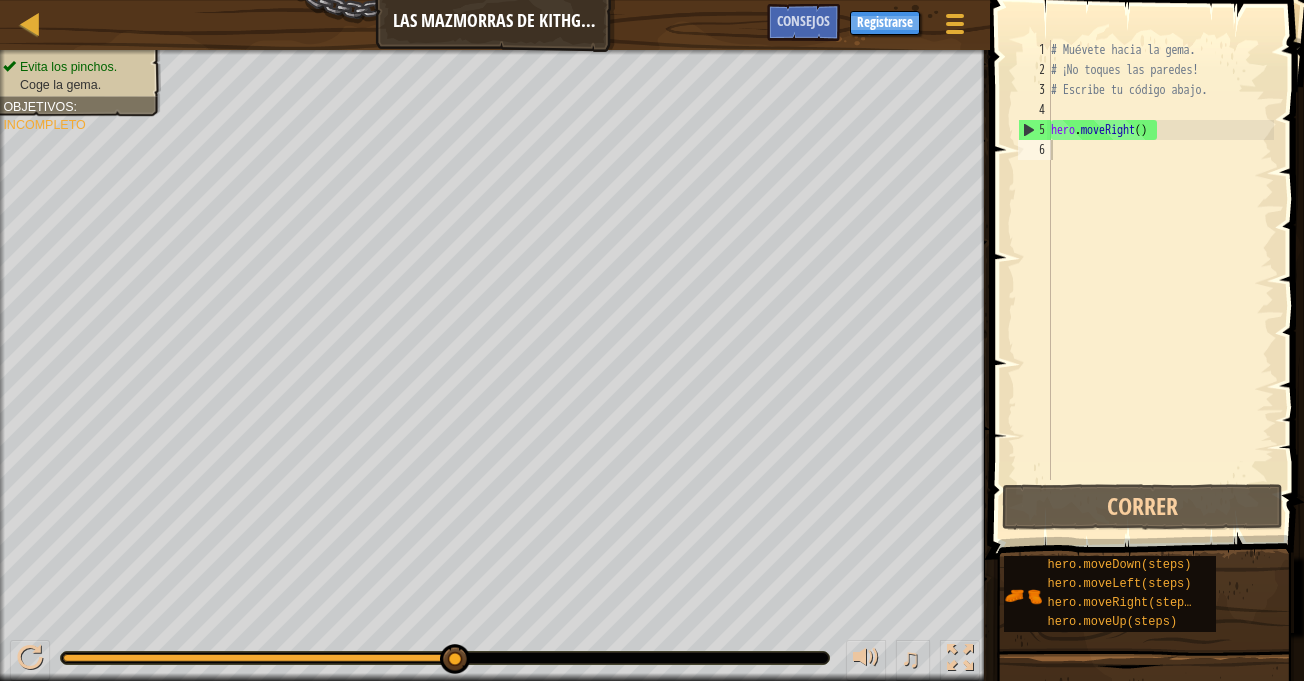 drag, startPoint x: 1287, startPoint y: 641, endPoint x: 1273, endPoint y: 648, distance: 15.652476 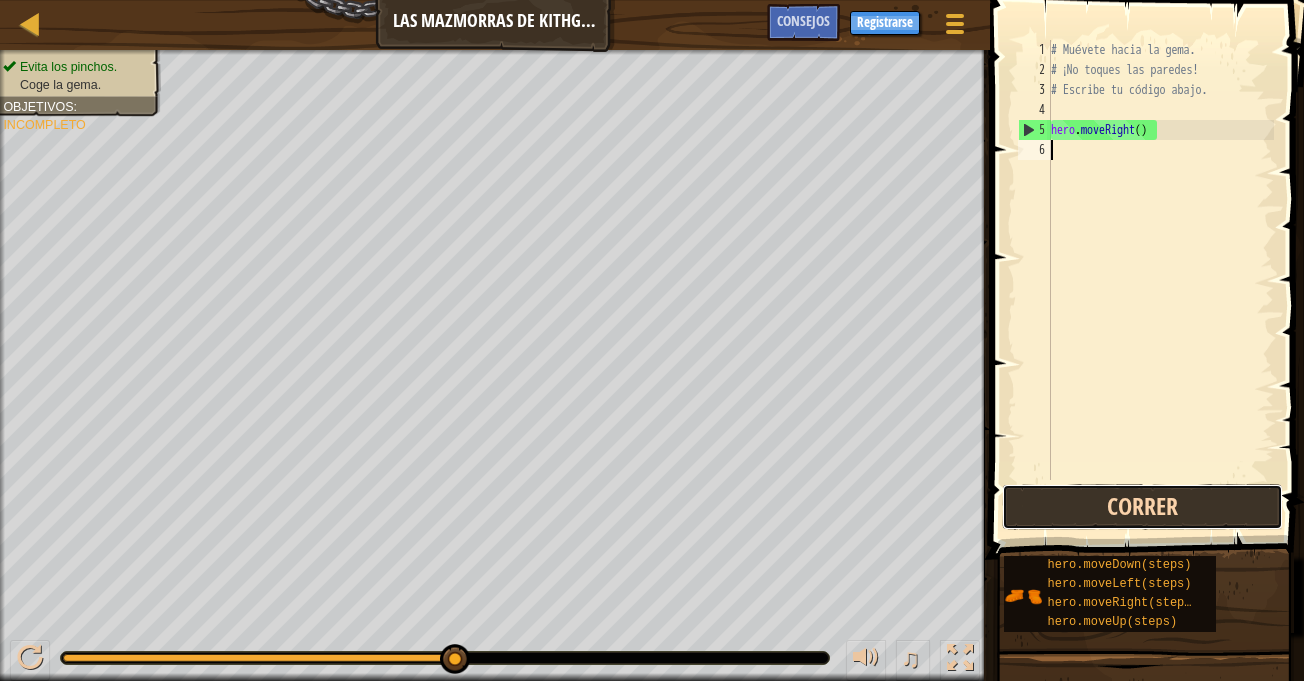 click on "Correr" at bounding box center (1142, 507) 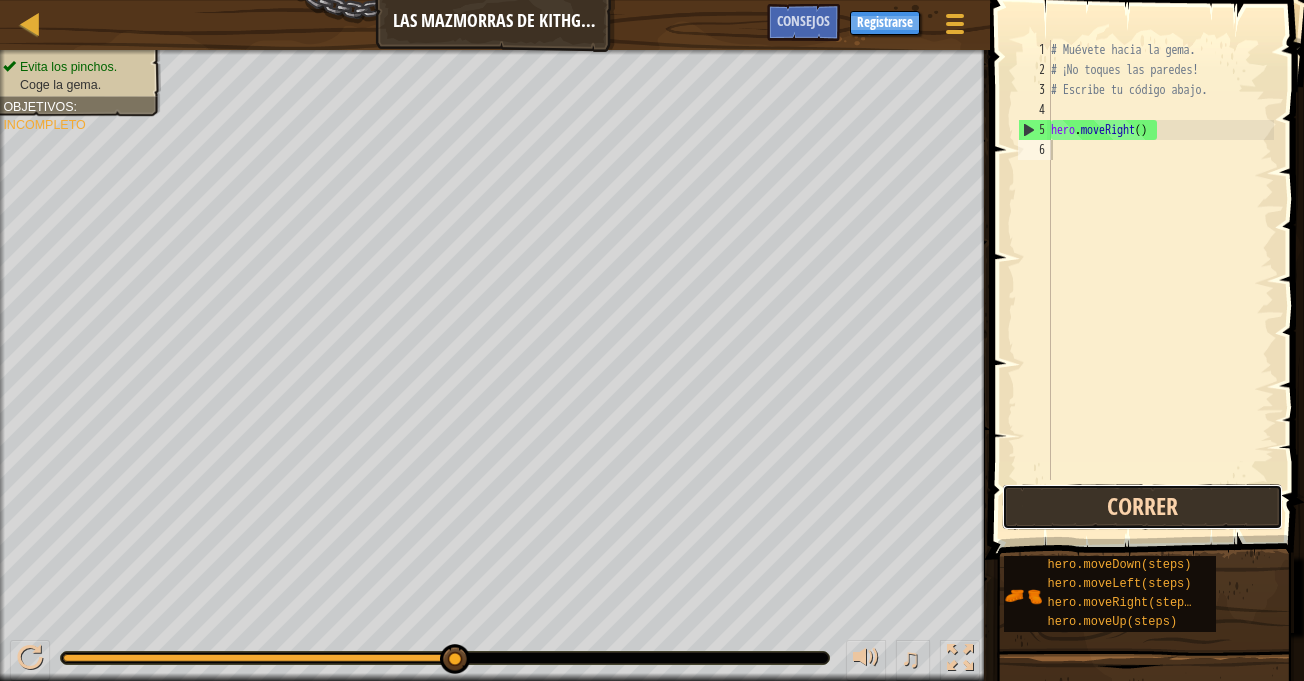 click on "Correr" at bounding box center [1142, 507] 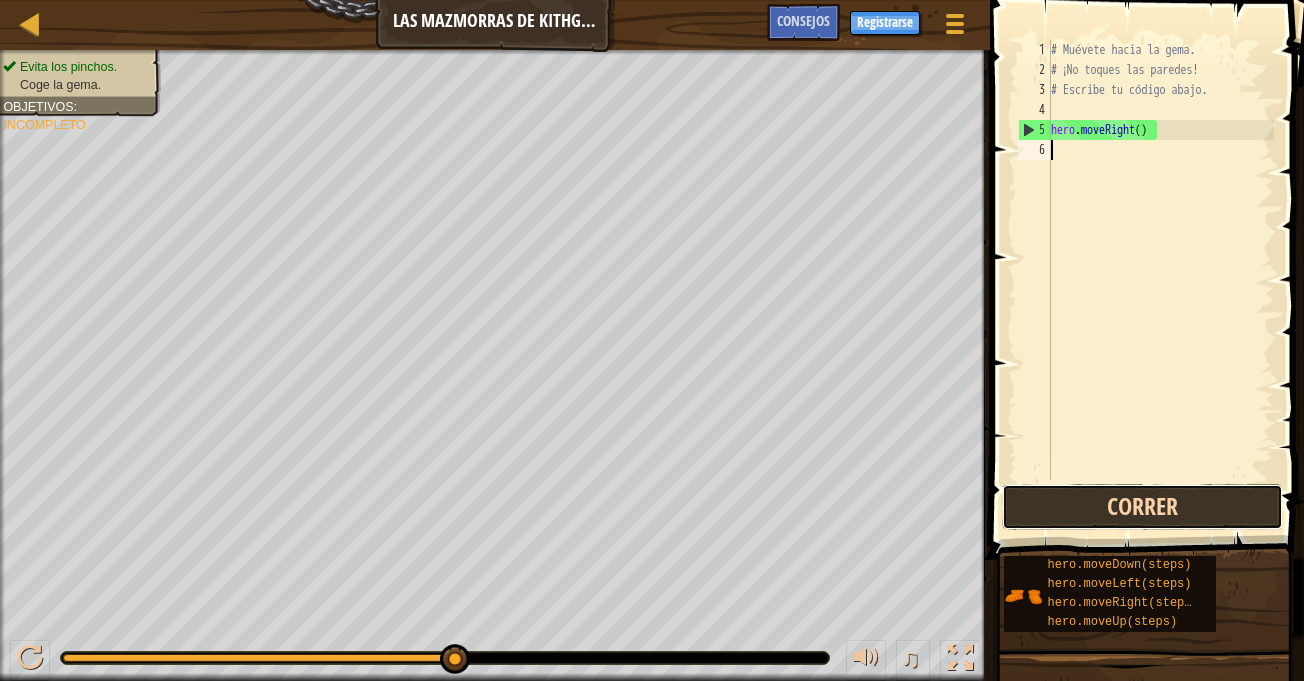 click on "Correr" at bounding box center [1142, 507] 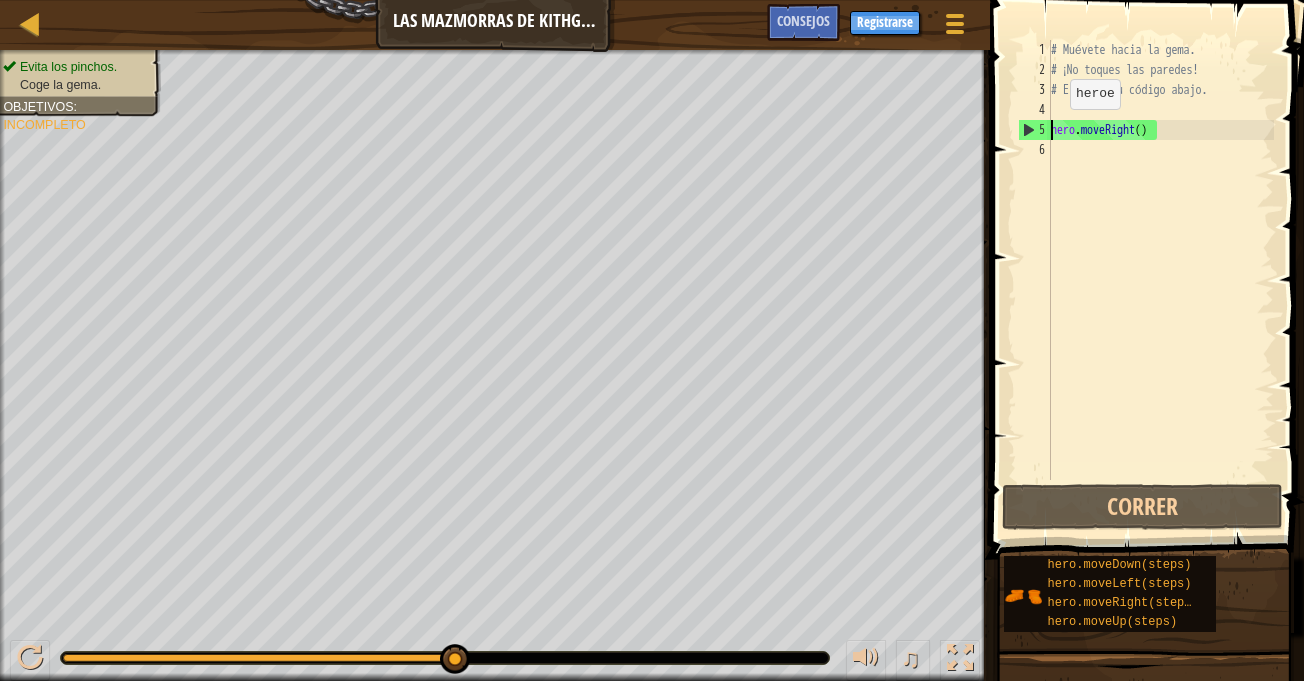 click on "# Muévete hacia la gema. # ¡No toques las paredes! # Escribe tu código abajo. hero . moveRight ( )" at bounding box center [1160, 280] 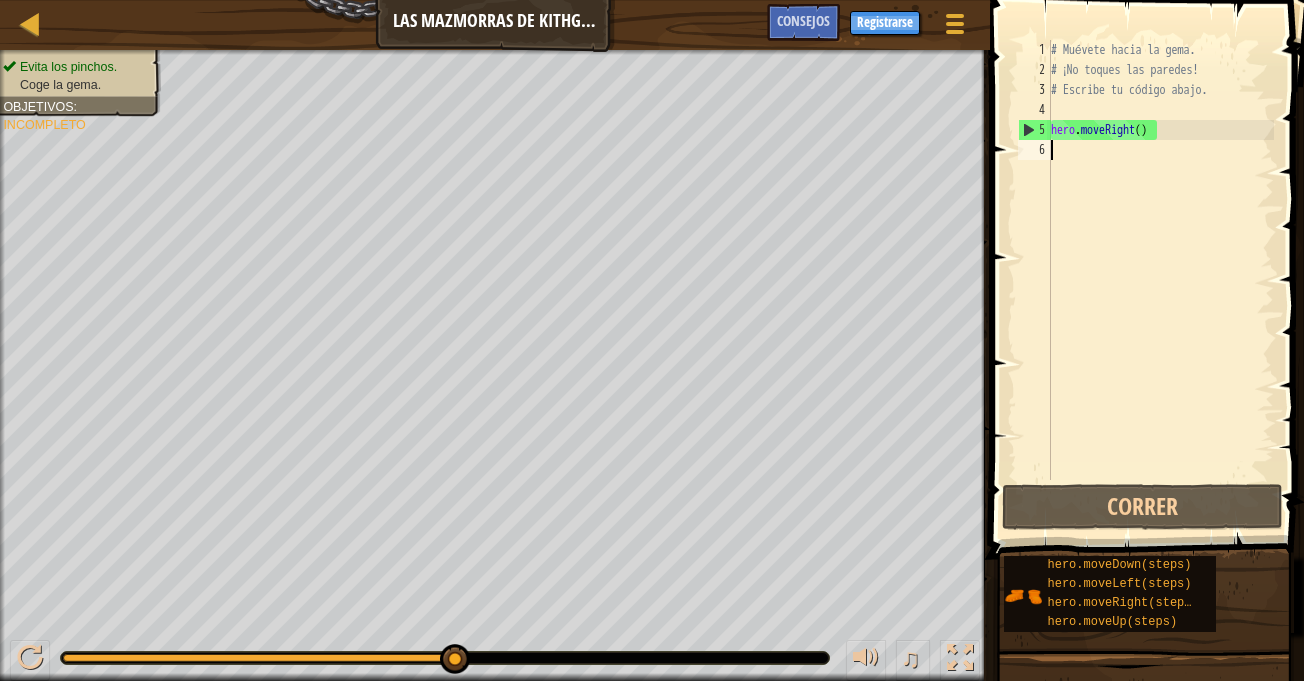 click on "6" at bounding box center (1034, 150) 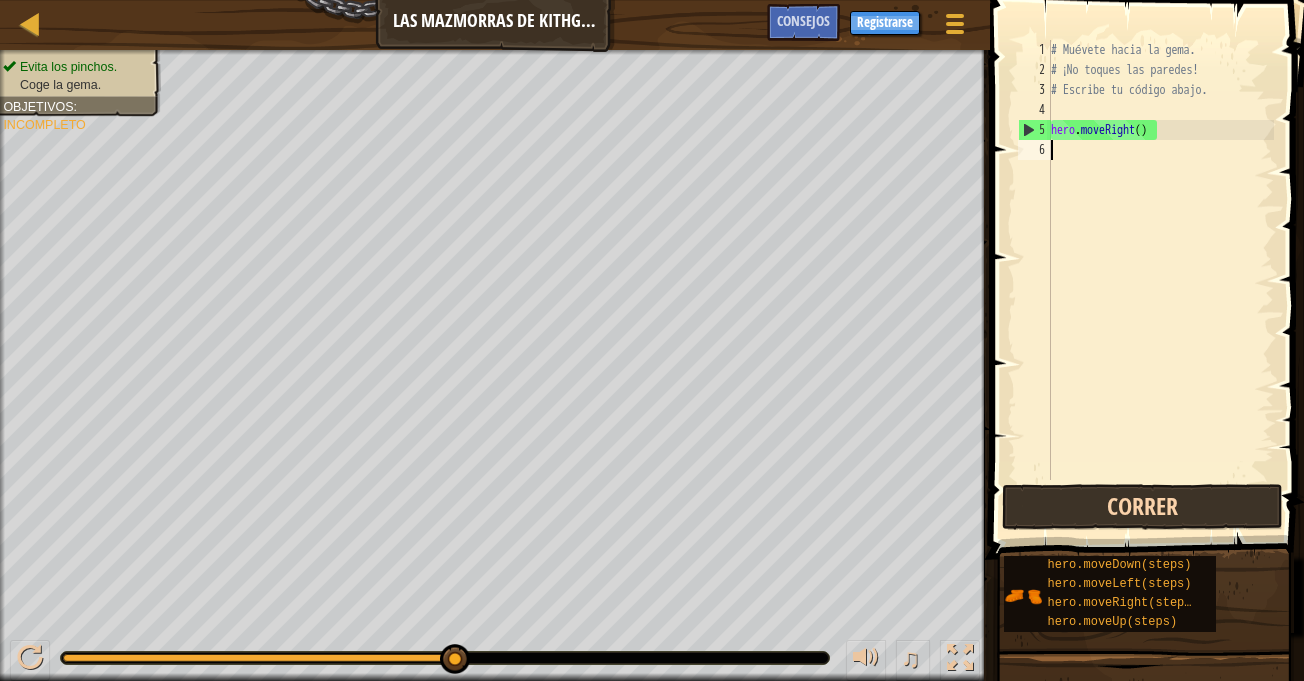 drag, startPoint x: 1180, startPoint y: 489, endPoint x: 1203, endPoint y: 496, distance: 24.04163 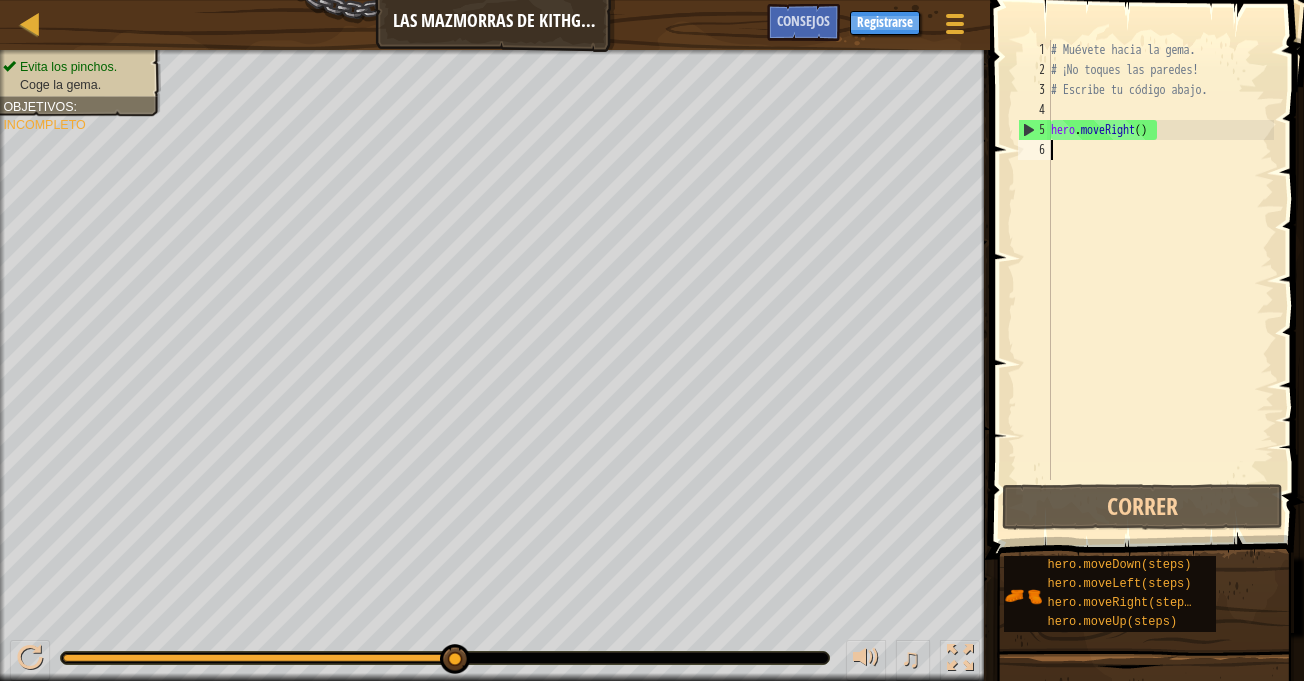 type on "h" 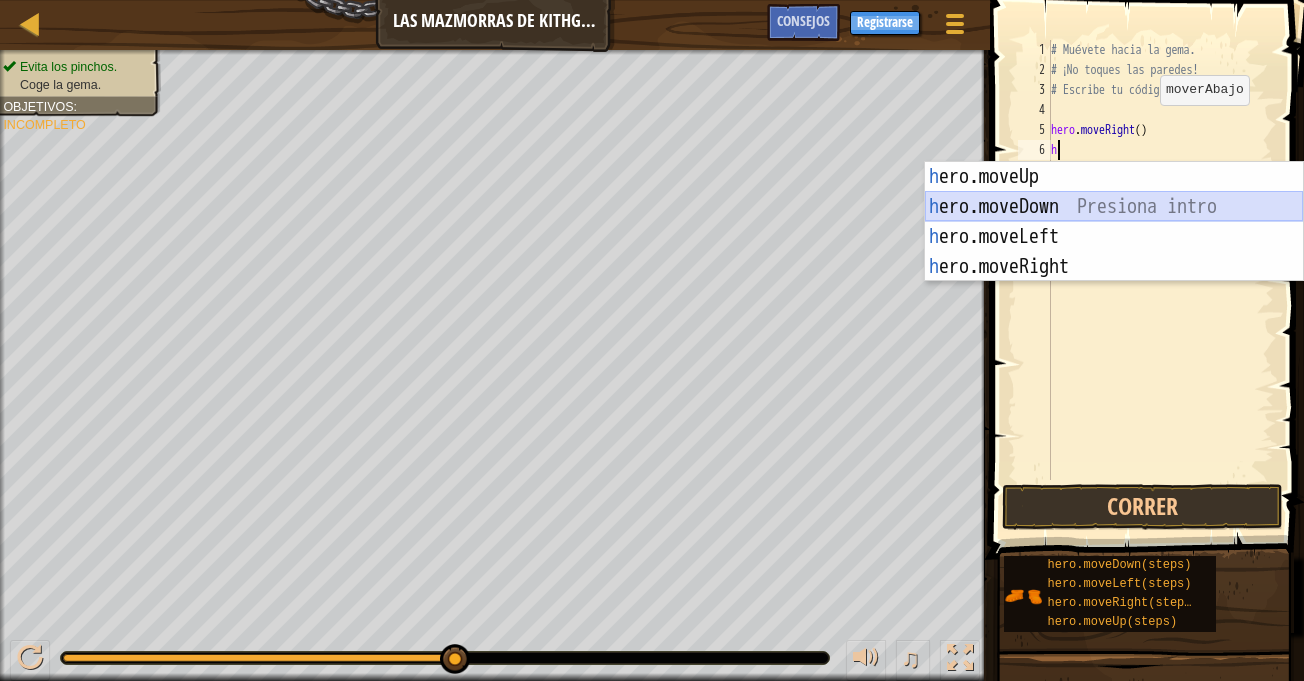 click on "h ero.moveUp Presiona intro h ero.moveDown Presiona intro h ero.moveLeft Presiona intro h ero.moveRight Presiona intro" at bounding box center (1114, 252) 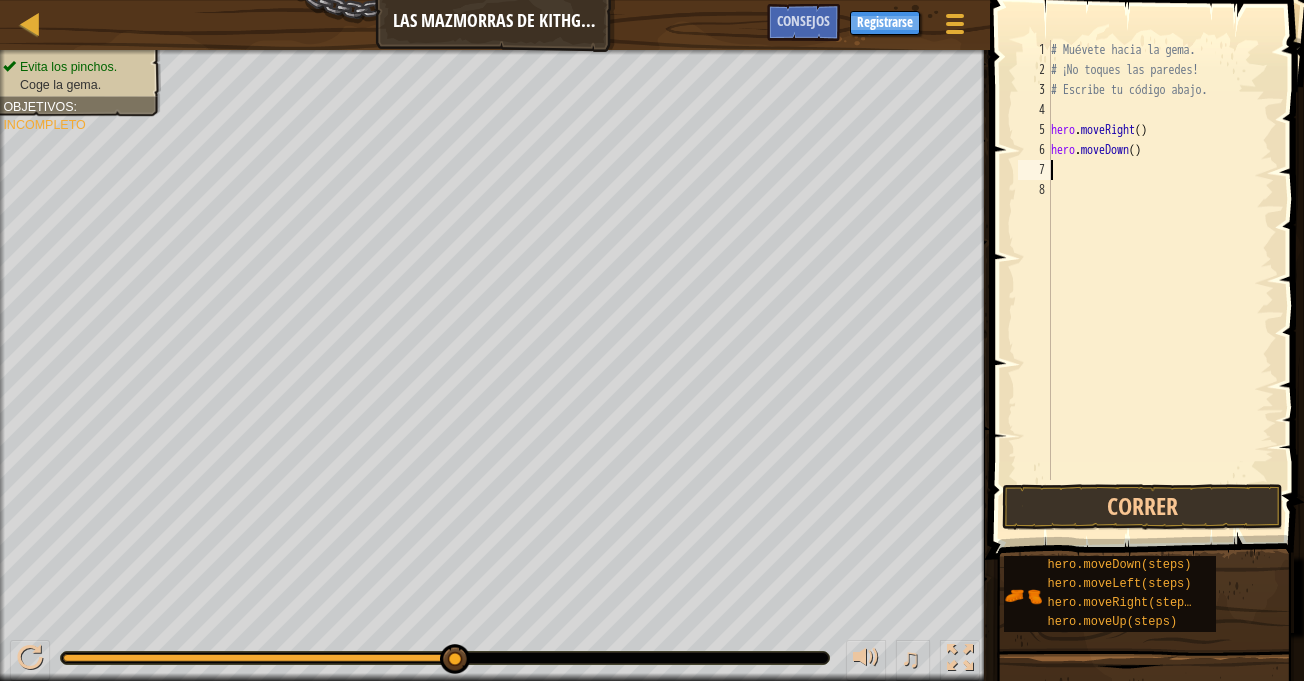 type on "h" 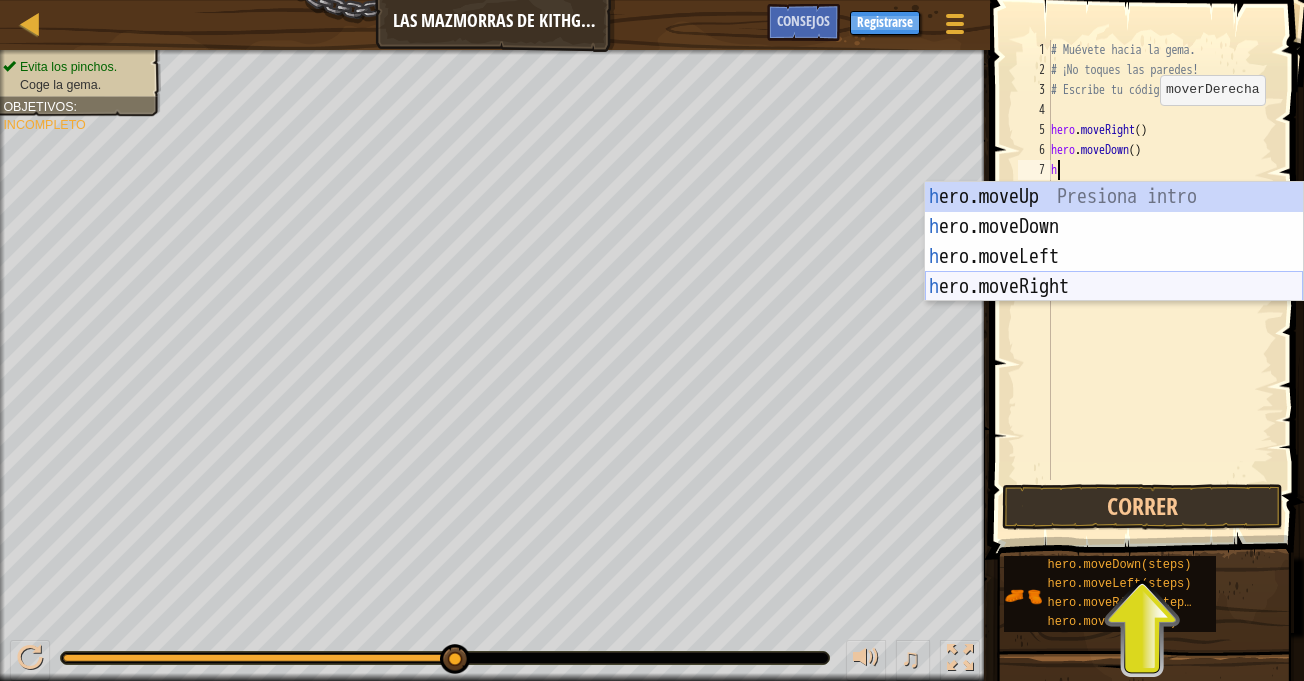 click on "h ero.moveUp Presiona intro h ero.moveDown Presiona intro h ero.moveLeft Presiona intro h ero.moveRight Presiona intro" at bounding box center (1114, 272) 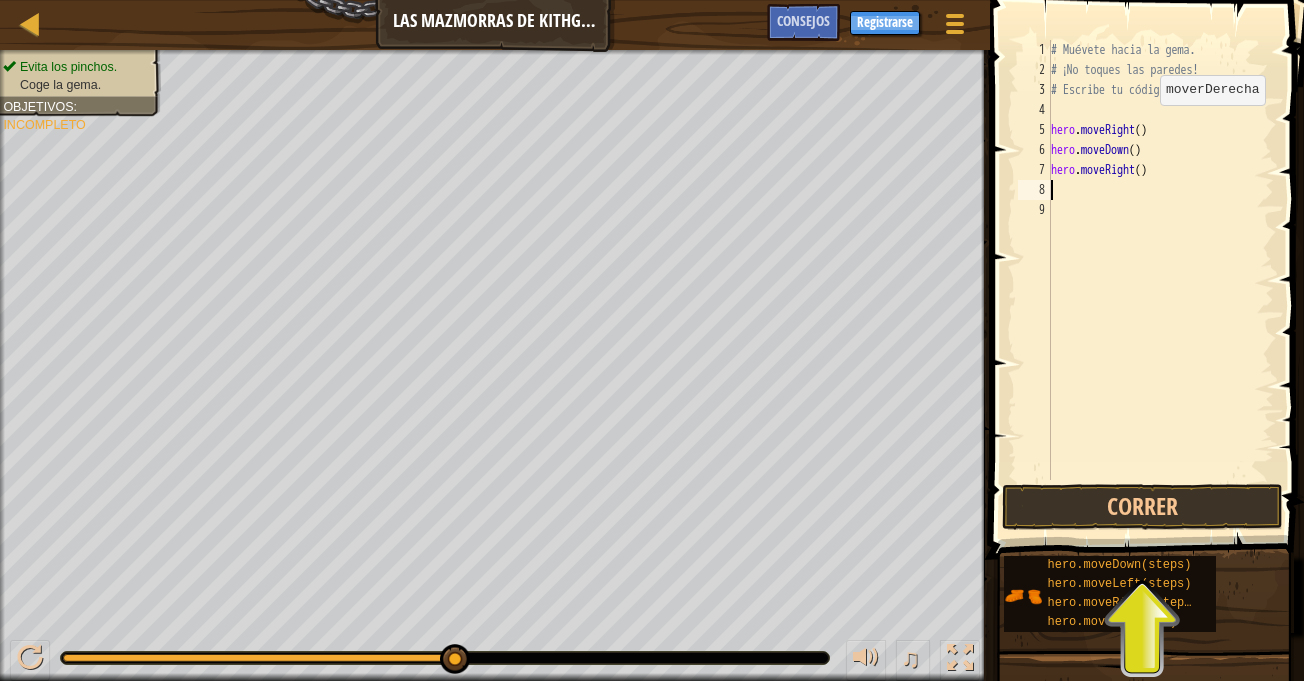 type 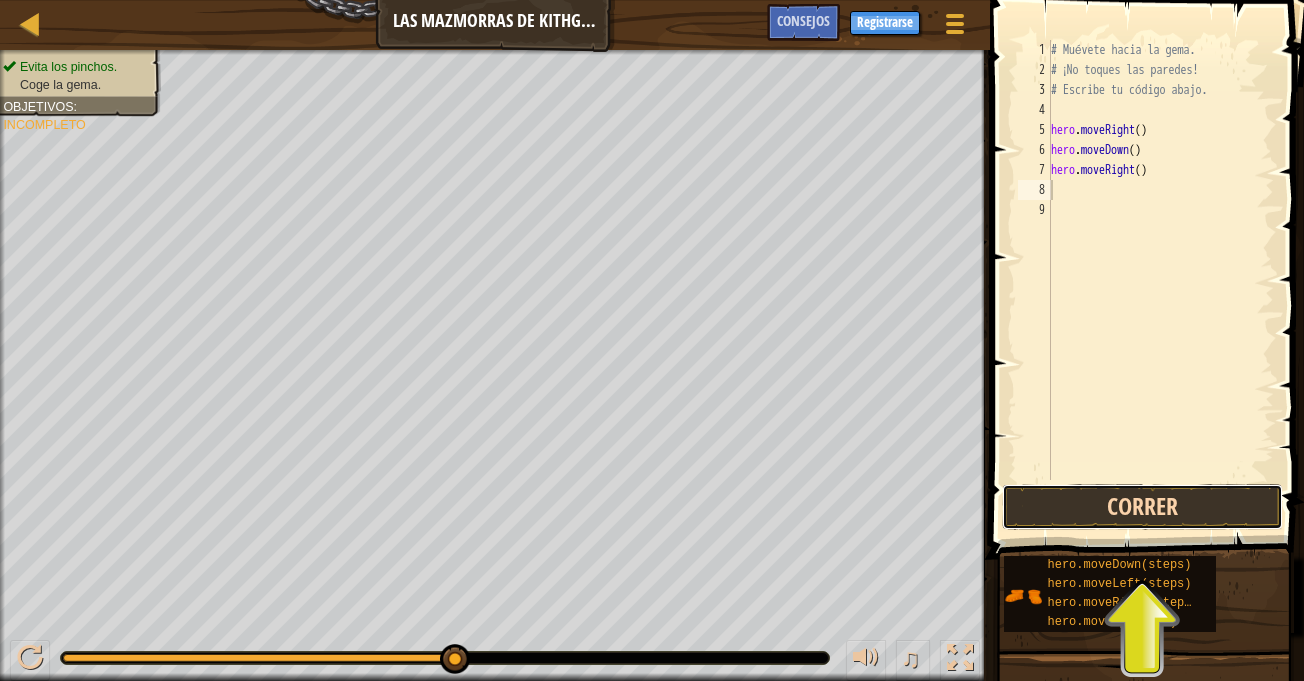 click on "Correr" at bounding box center (1142, 507) 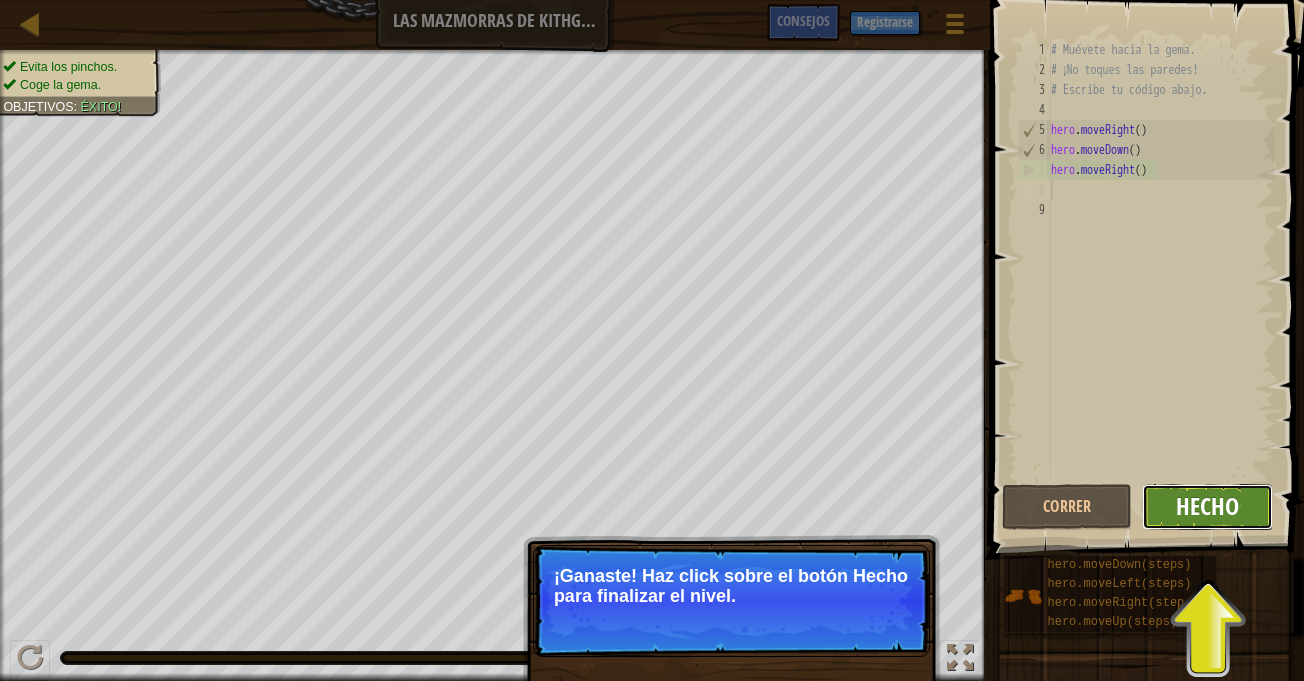 click on "Hecho" at bounding box center (1207, 506) 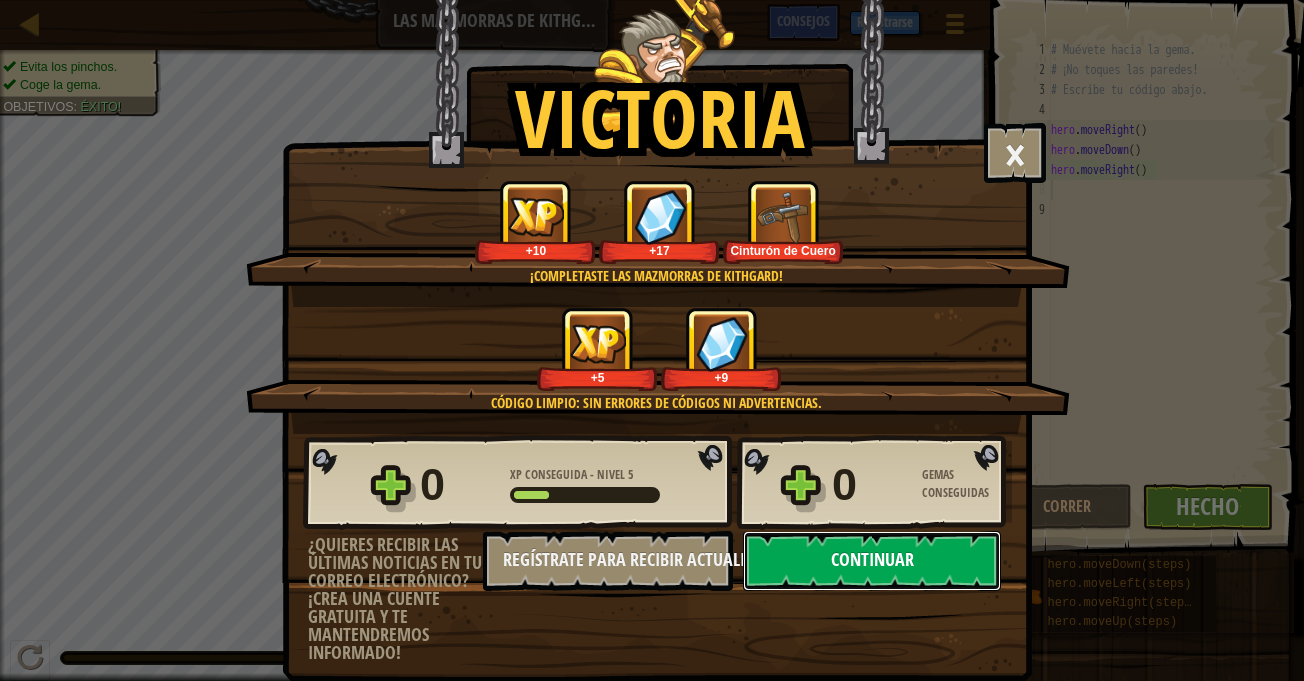 click on "Continuar" at bounding box center (872, 561) 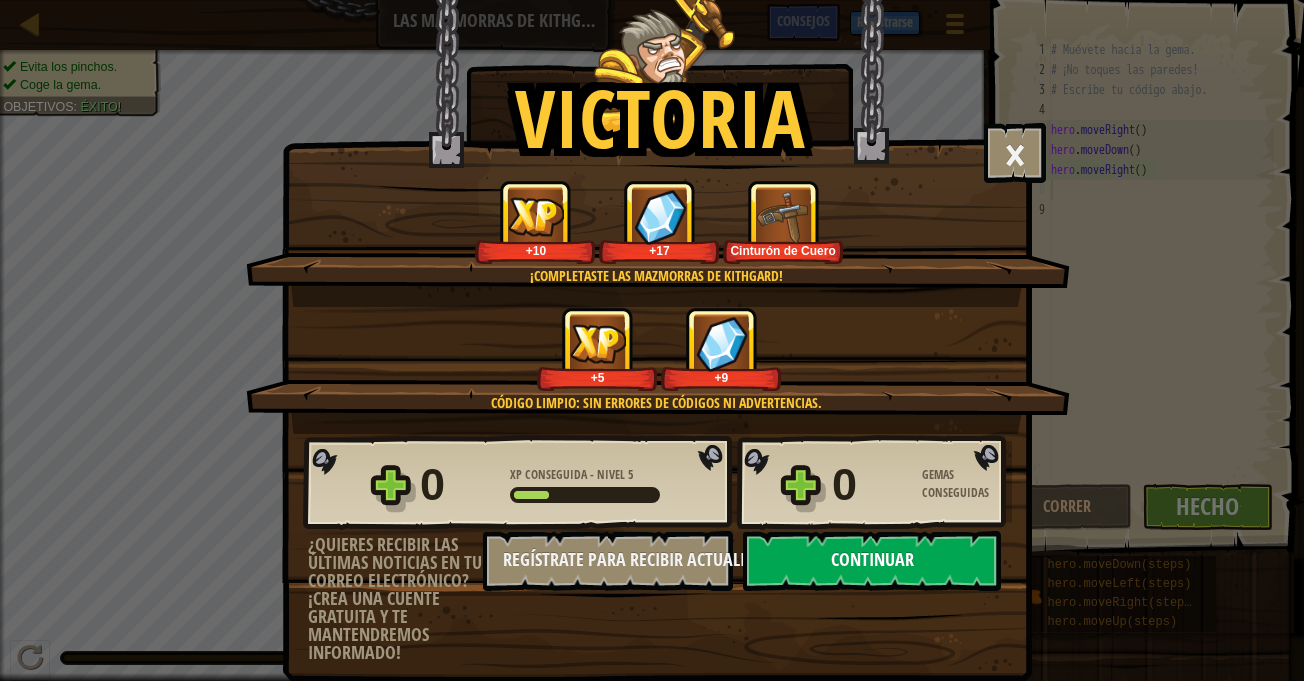 select on "es-ES" 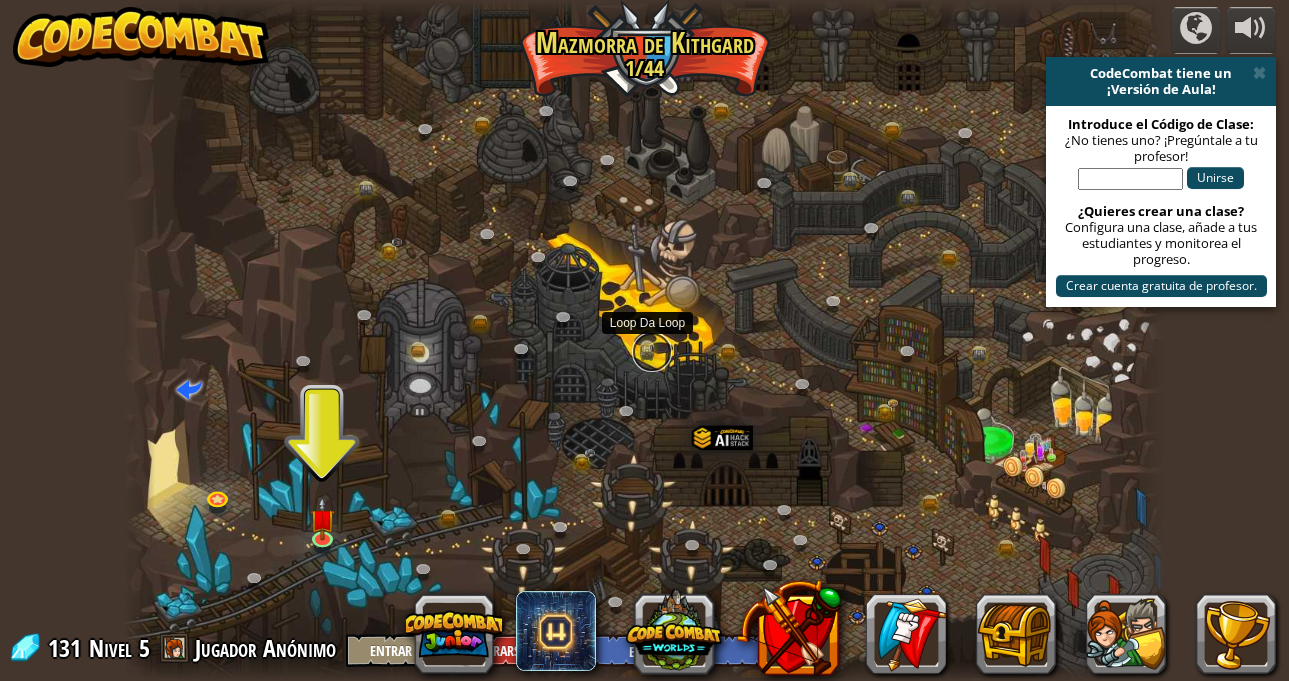 drag, startPoint x: 644, startPoint y: 340, endPoint x: 657, endPoint y: 341, distance: 13.038404 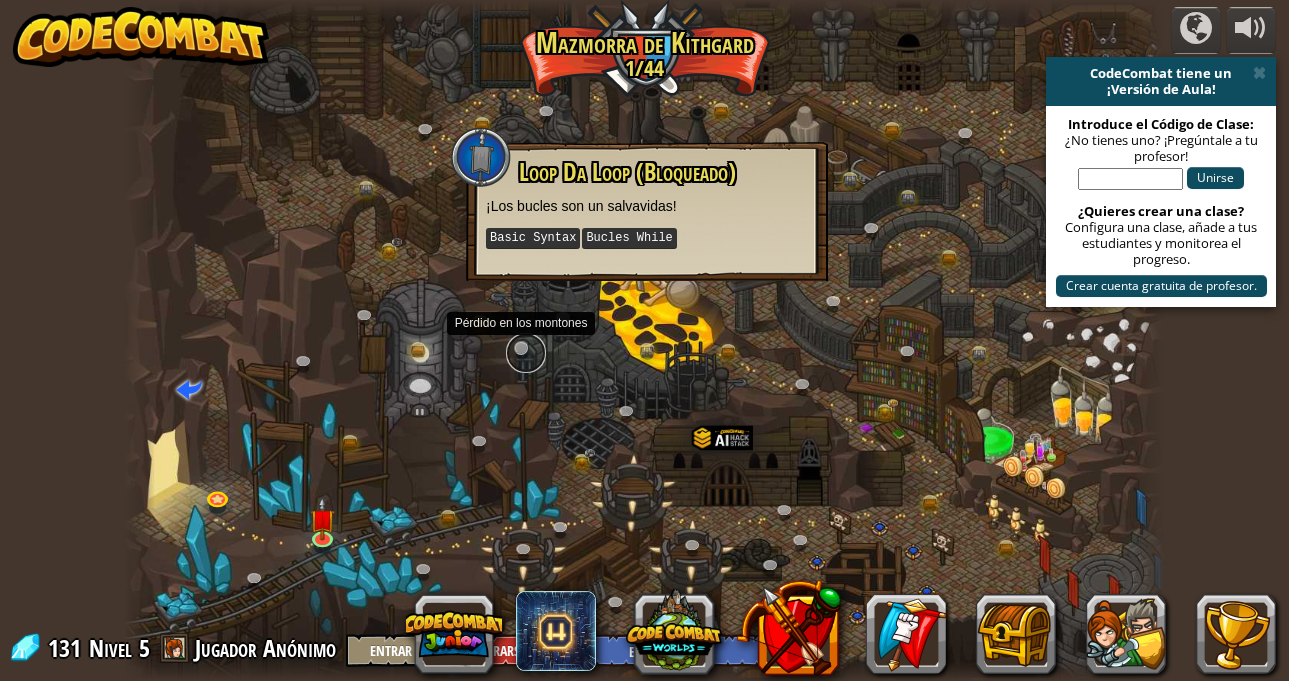 click at bounding box center (526, 353) 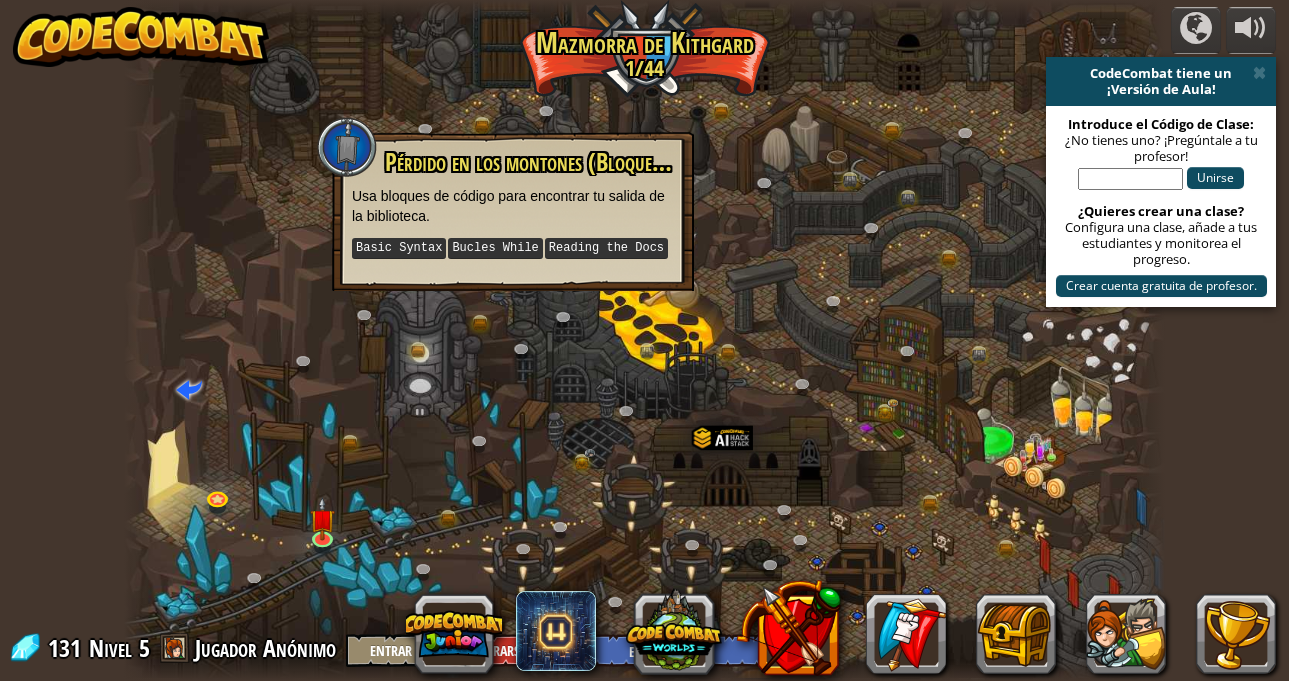 click at bounding box center (645, 340) 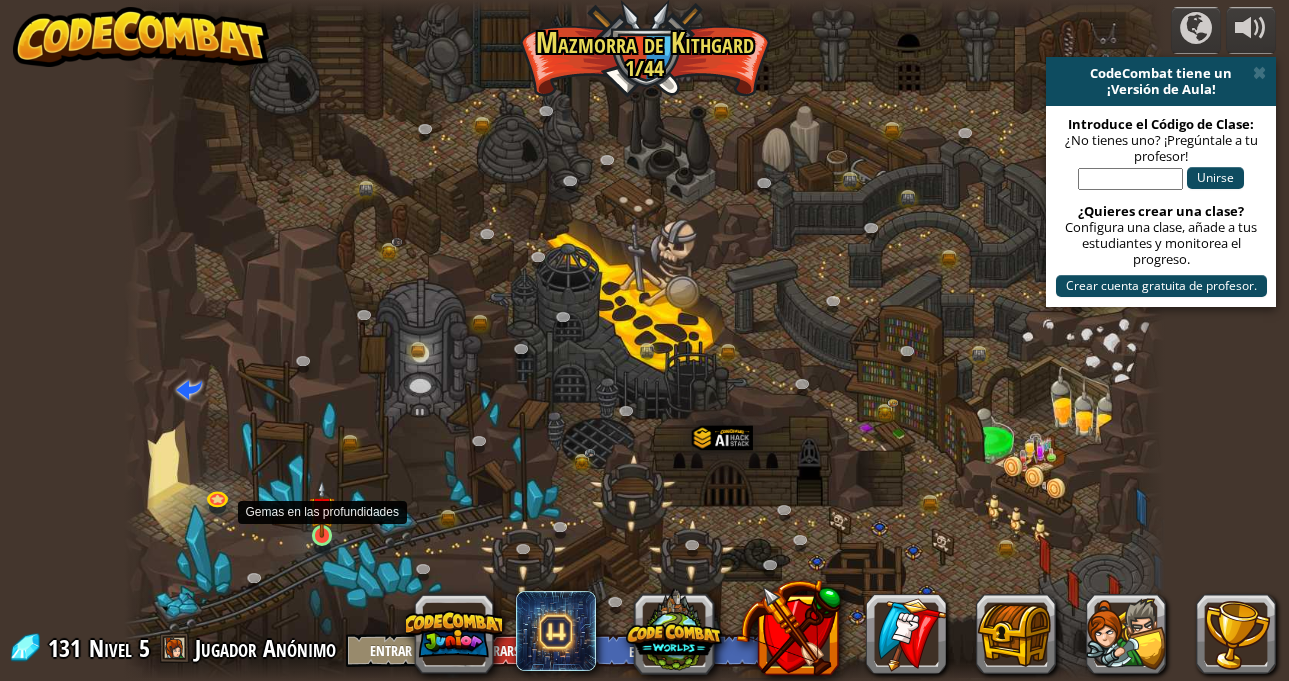 click at bounding box center [321, 509] 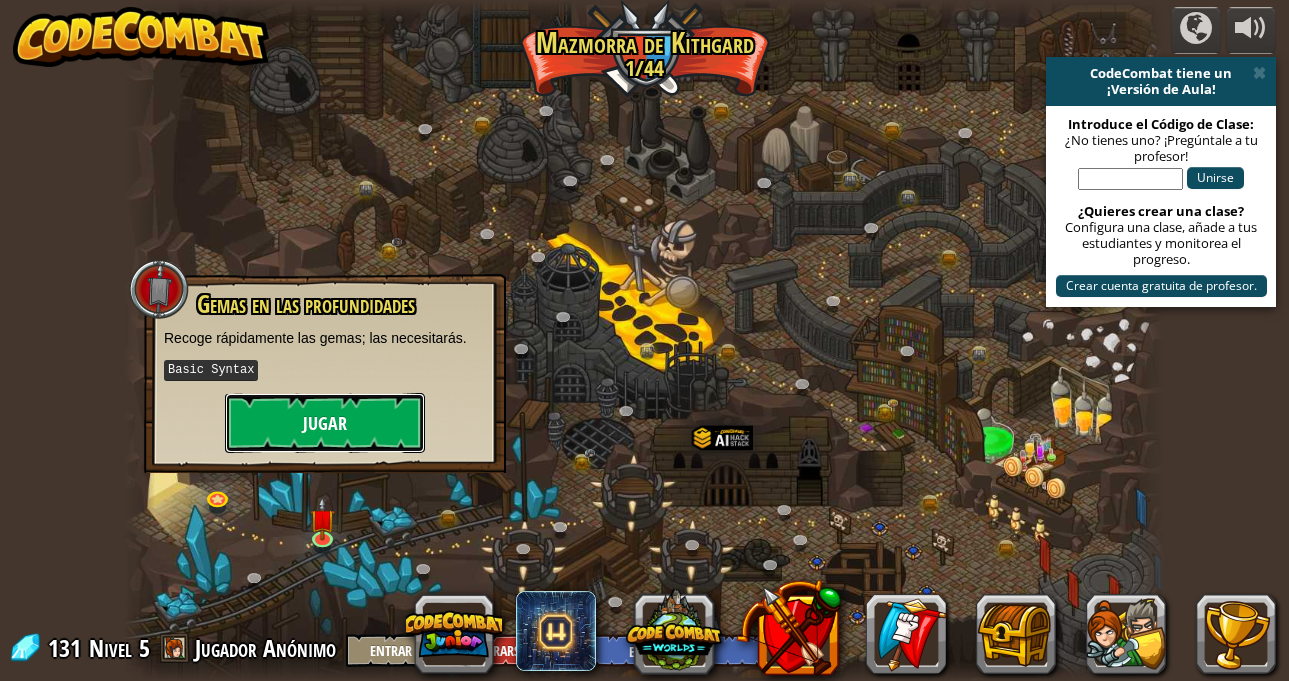 click on "Jugar" at bounding box center (325, 423) 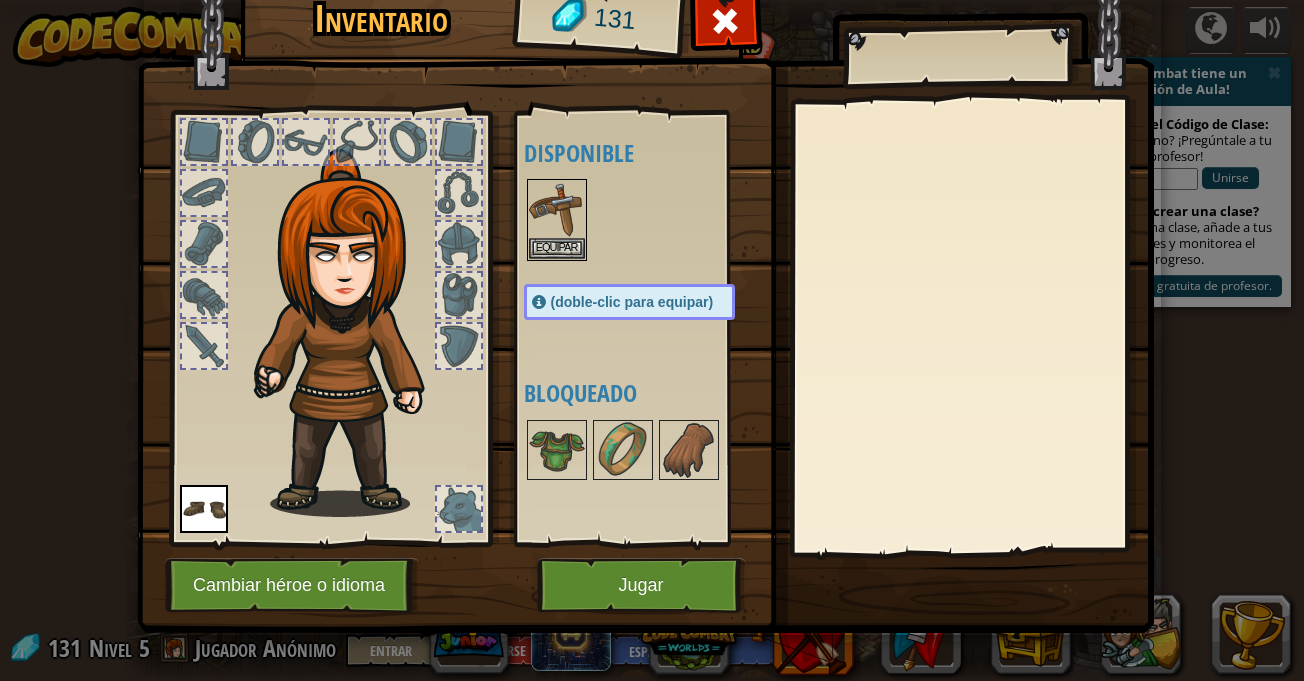 click at bounding box center [352, 333] 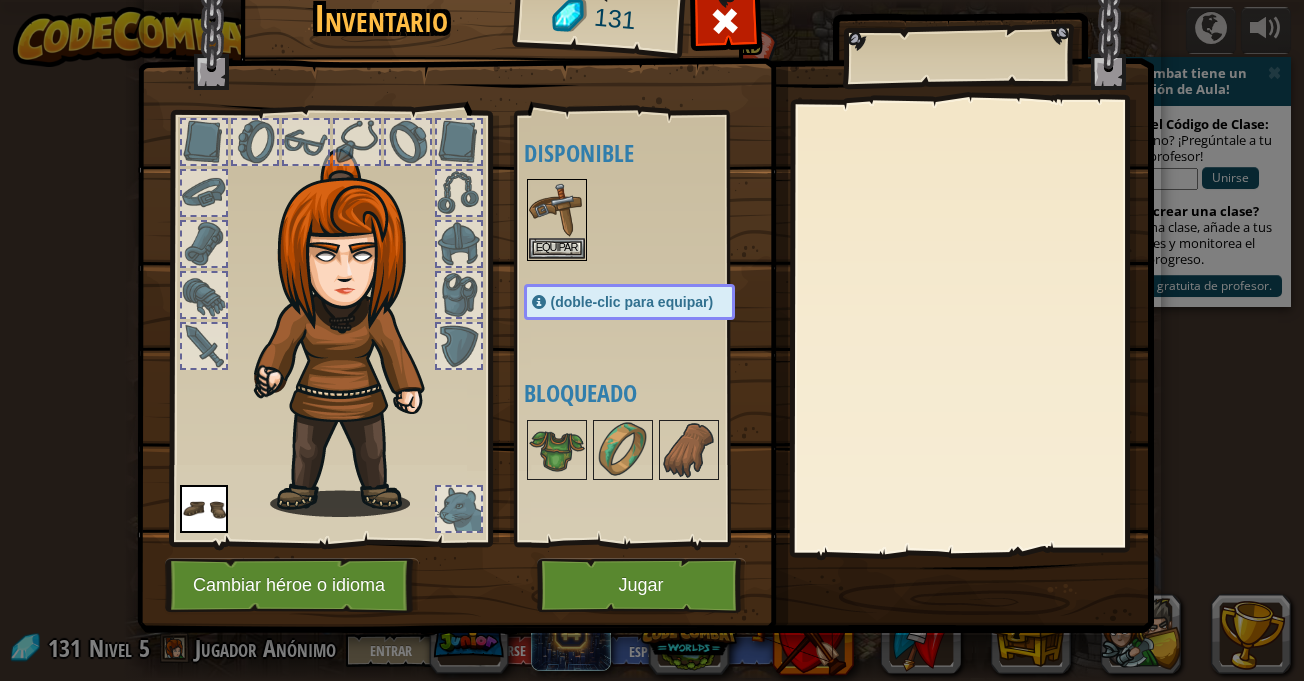 click at bounding box center [352, 333] 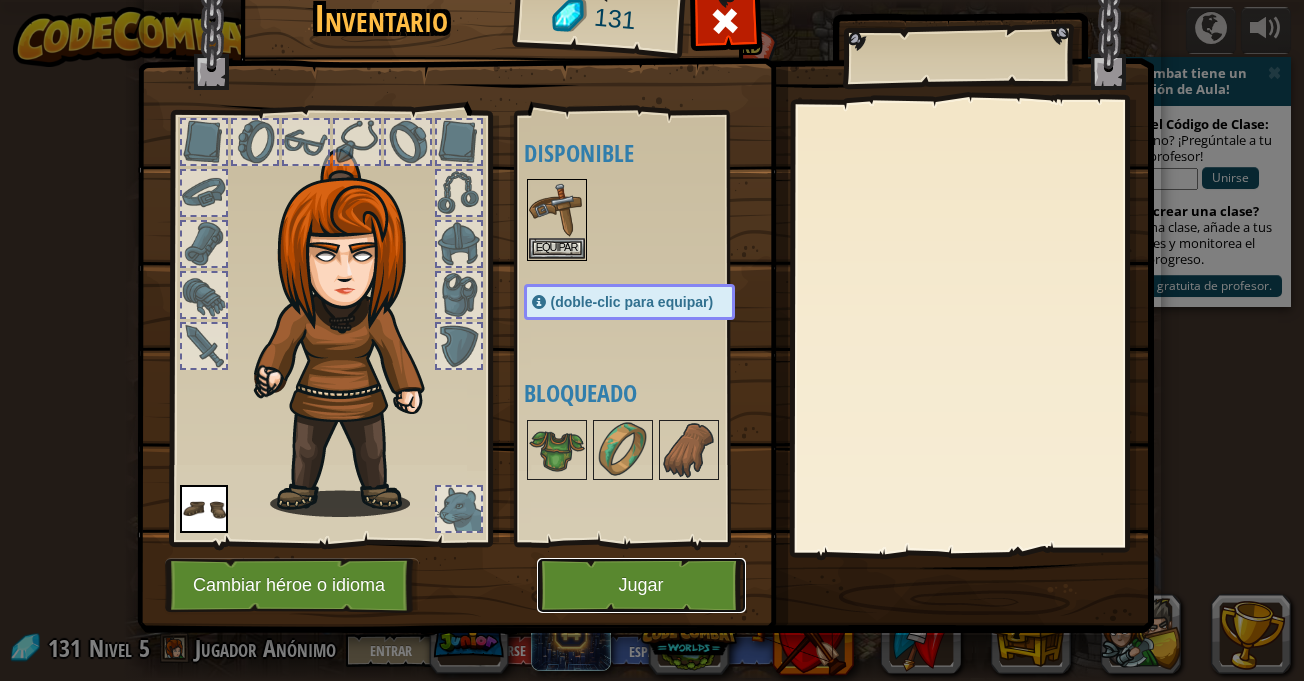click on "Jugar" at bounding box center (641, 585) 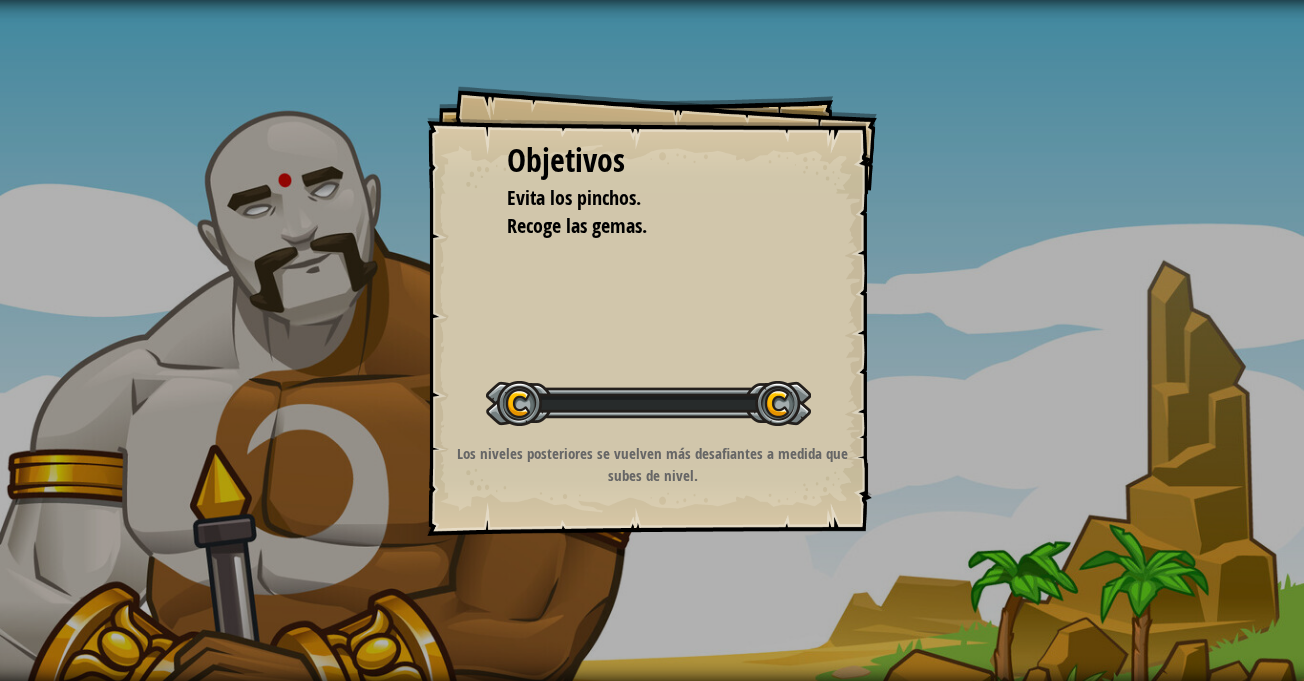 click on "Objetivos Evita los pinchos. Recoge las gemas. Iniciar Nivel Error al cargar desde el servidor. Intenta refrescar la página. Necesitas una suscripción para jugar este nivel. Suscríbete Necesitarás unirte a un curso para jugar este nivel. [PERSON_NAME] a mis cursos Pide a tu profesor que te asigne una licencia para que puedas seguir jugando a CodeCombat. Volver a mis cursos Este nivel está bloqueado. Volver a mis cursos Los niveles posteriores se vuelven más desafiantes a medida que subes de nivel." at bounding box center (652, 340) 